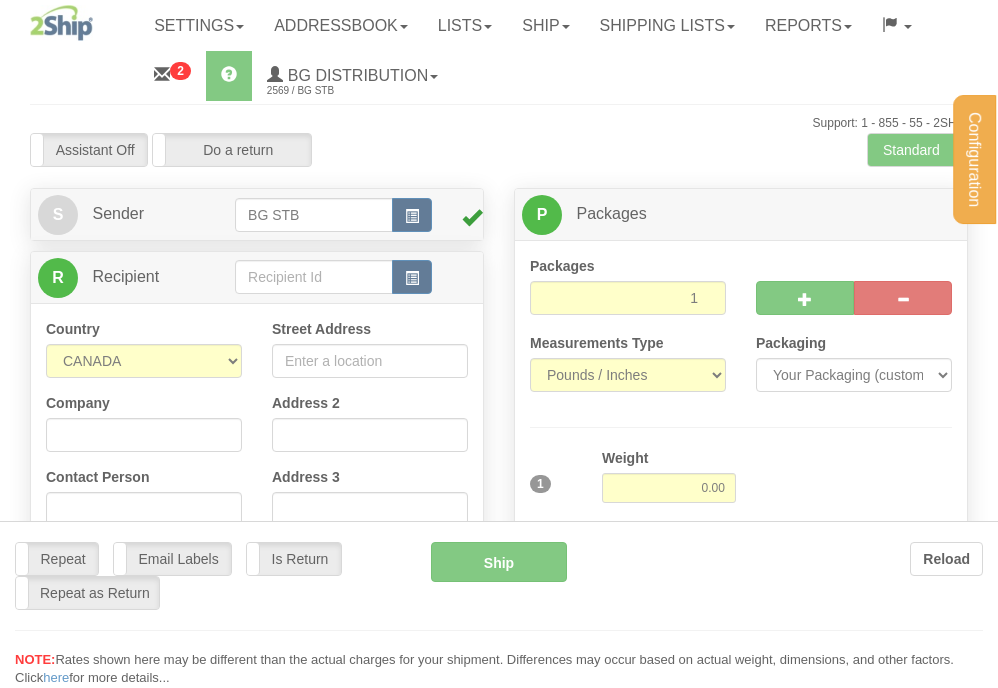 scroll, scrollTop: 0, scrollLeft: 0, axis: both 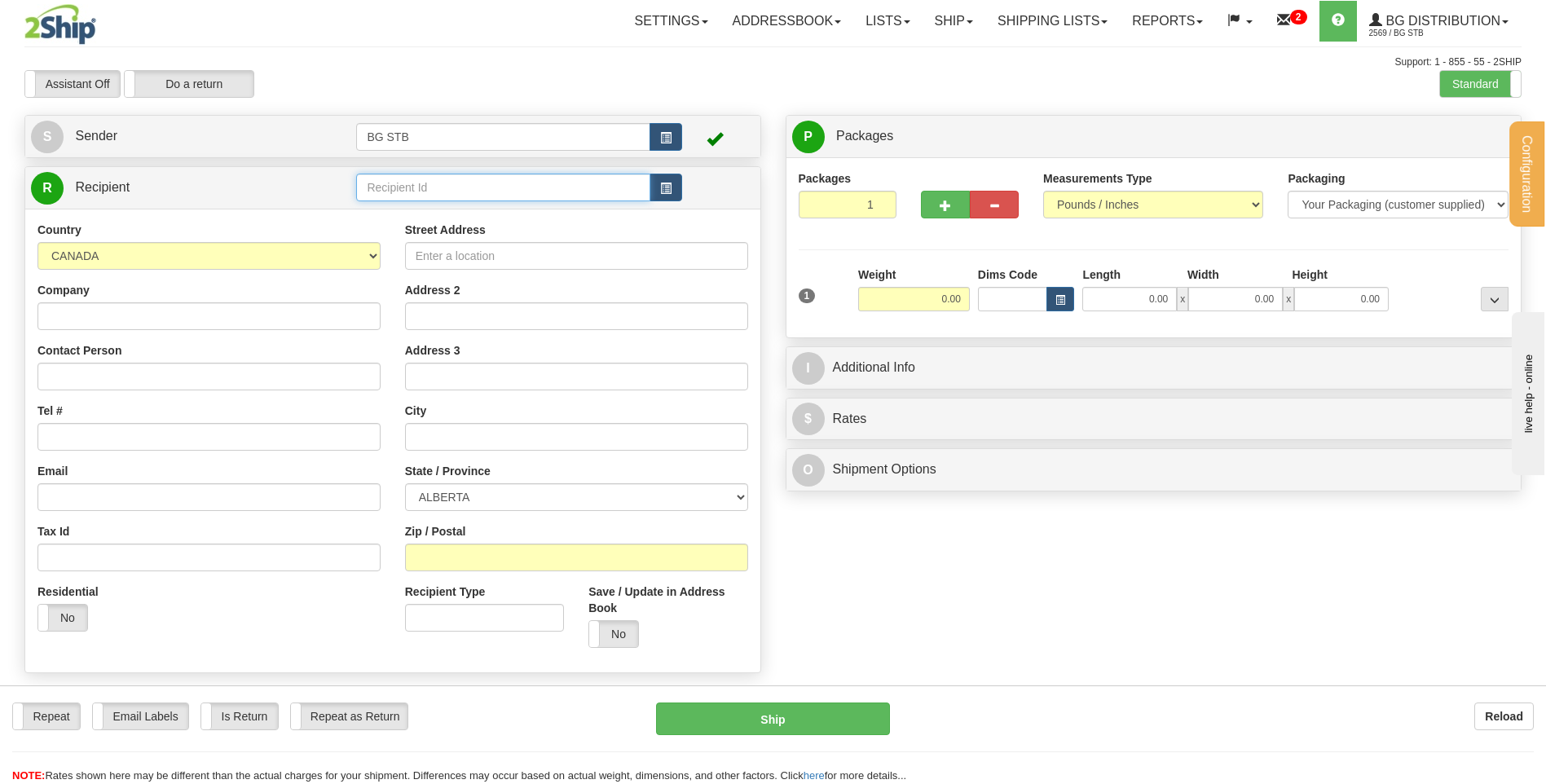 click at bounding box center (503, 187) 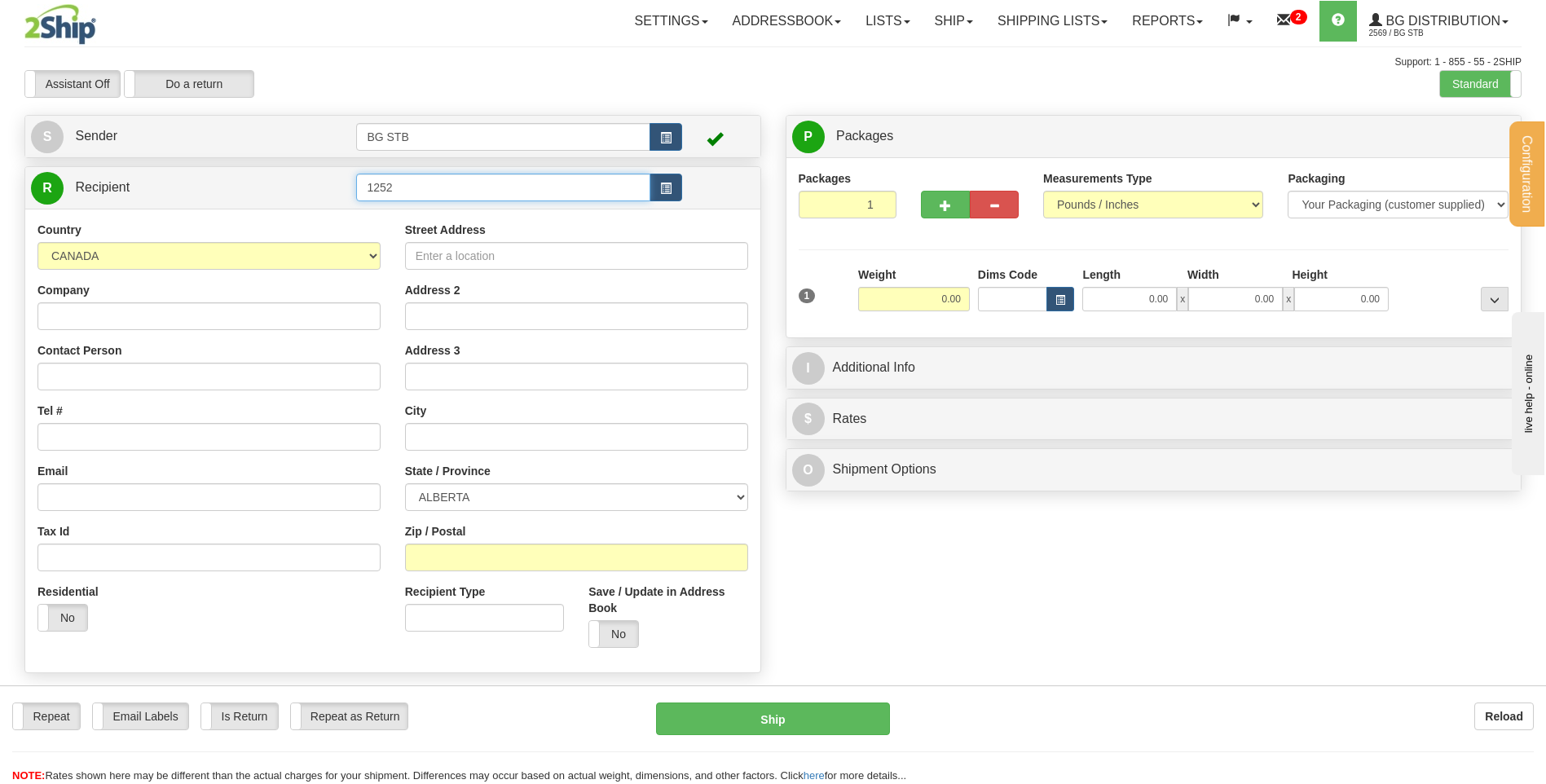 type on "1252" 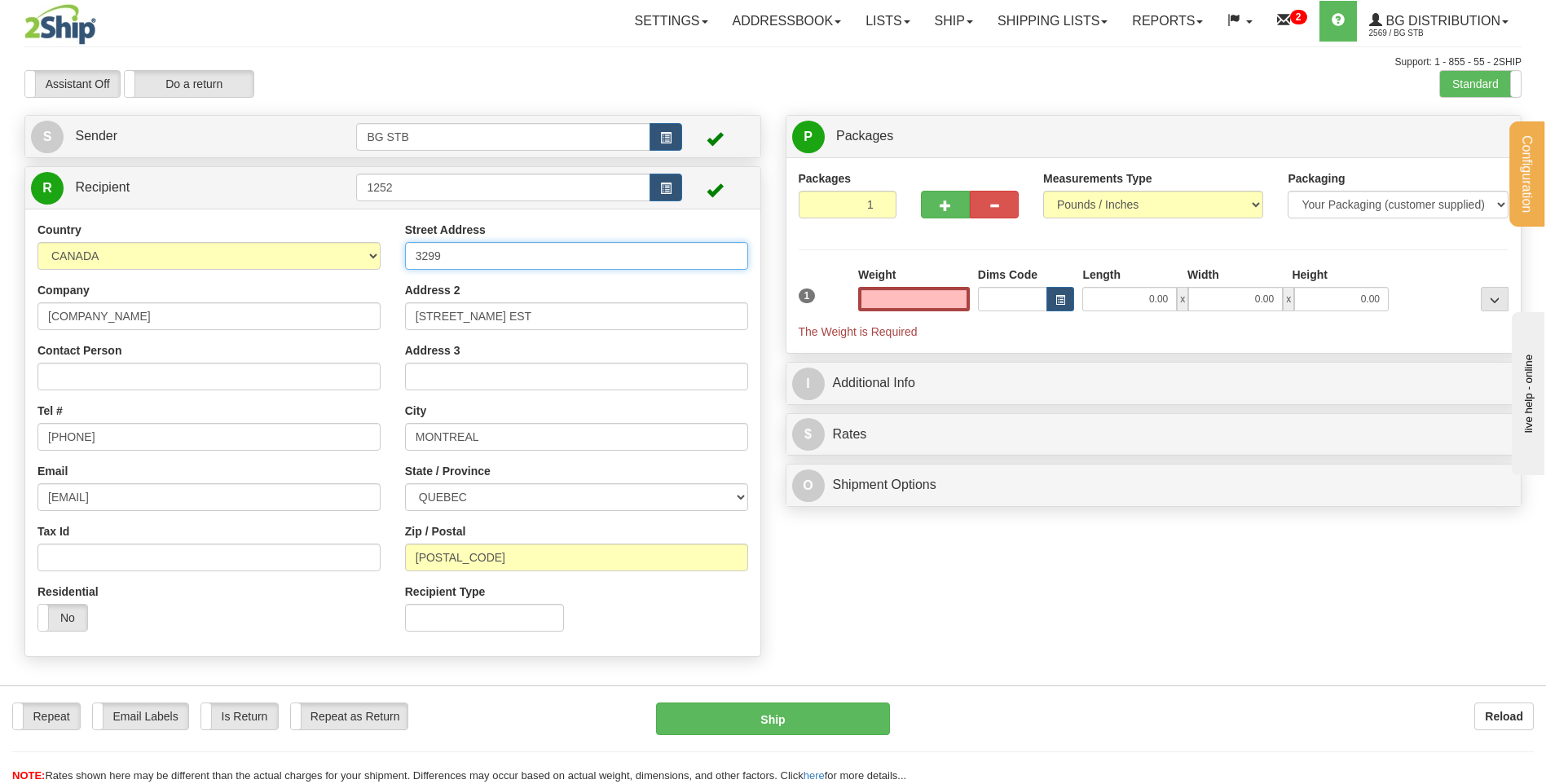 type on "0.00" 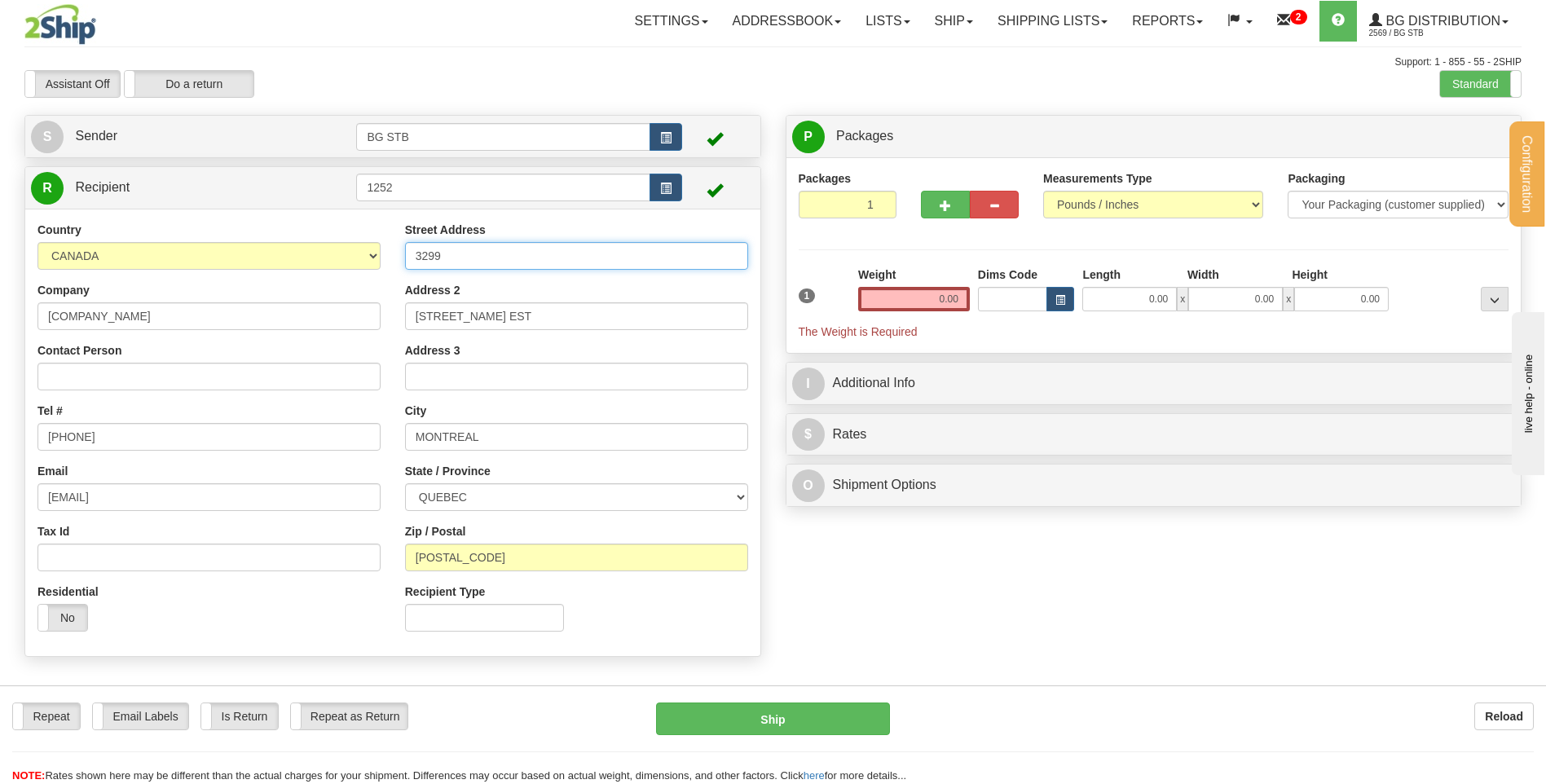 drag, startPoint x: 477, startPoint y: 249, endPoint x: 68, endPoint y: 252, distance: 409.011 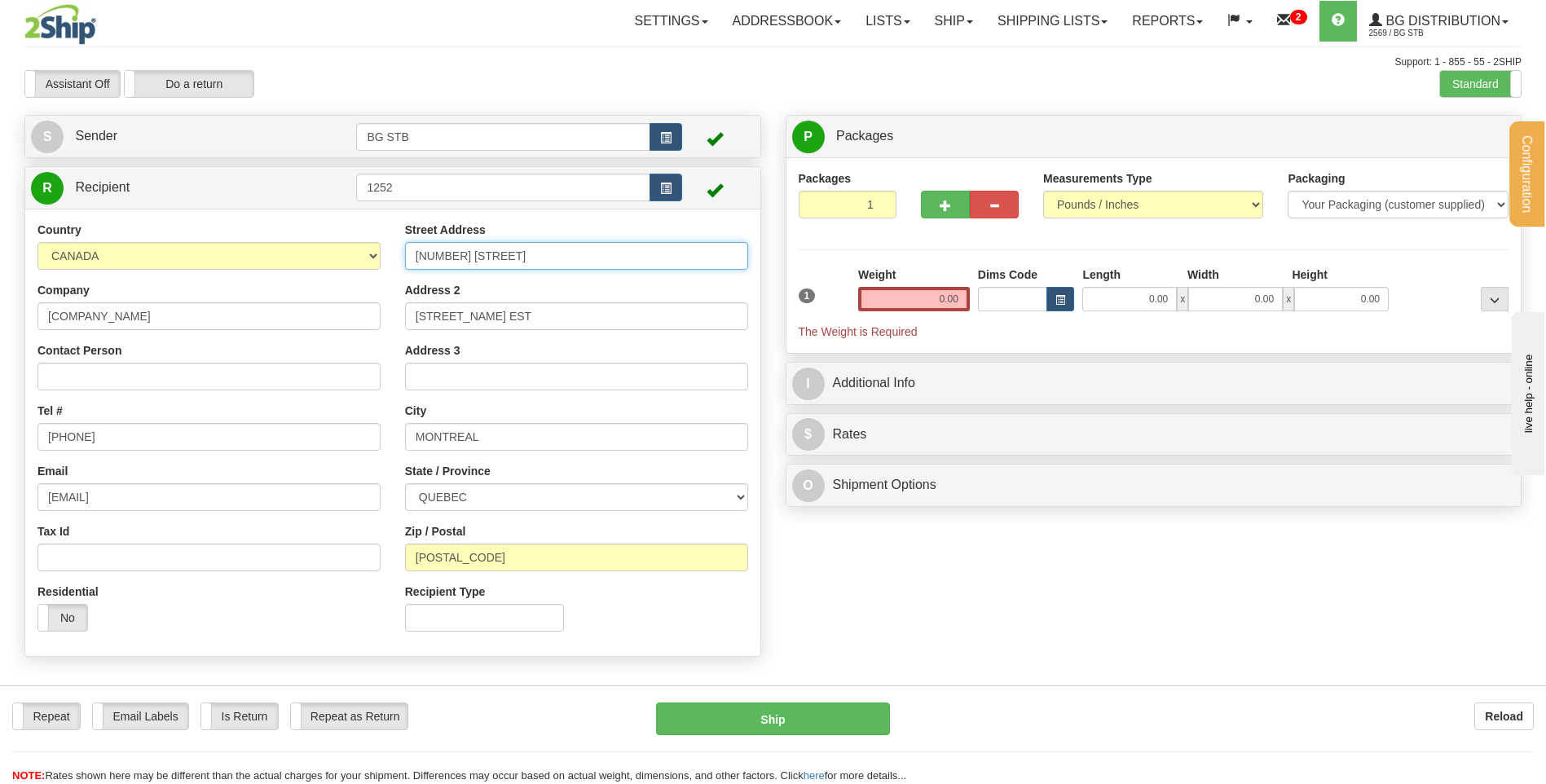 type on "4825 boul.metropolitain" 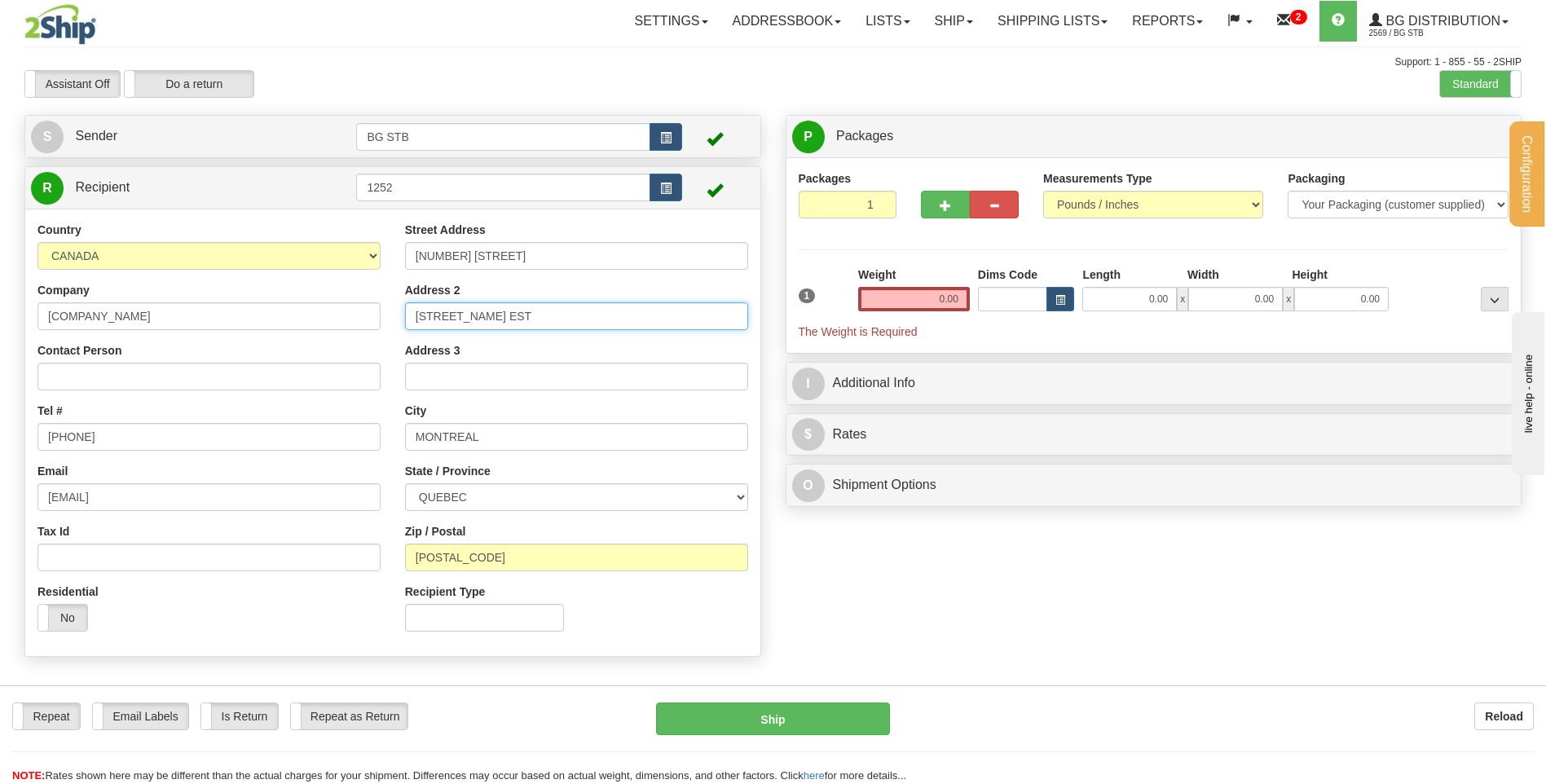 drag, startPoint x: 535, startPoint y: 323, endPoint x: 128, endPoint y: 279, distance: 409.37147 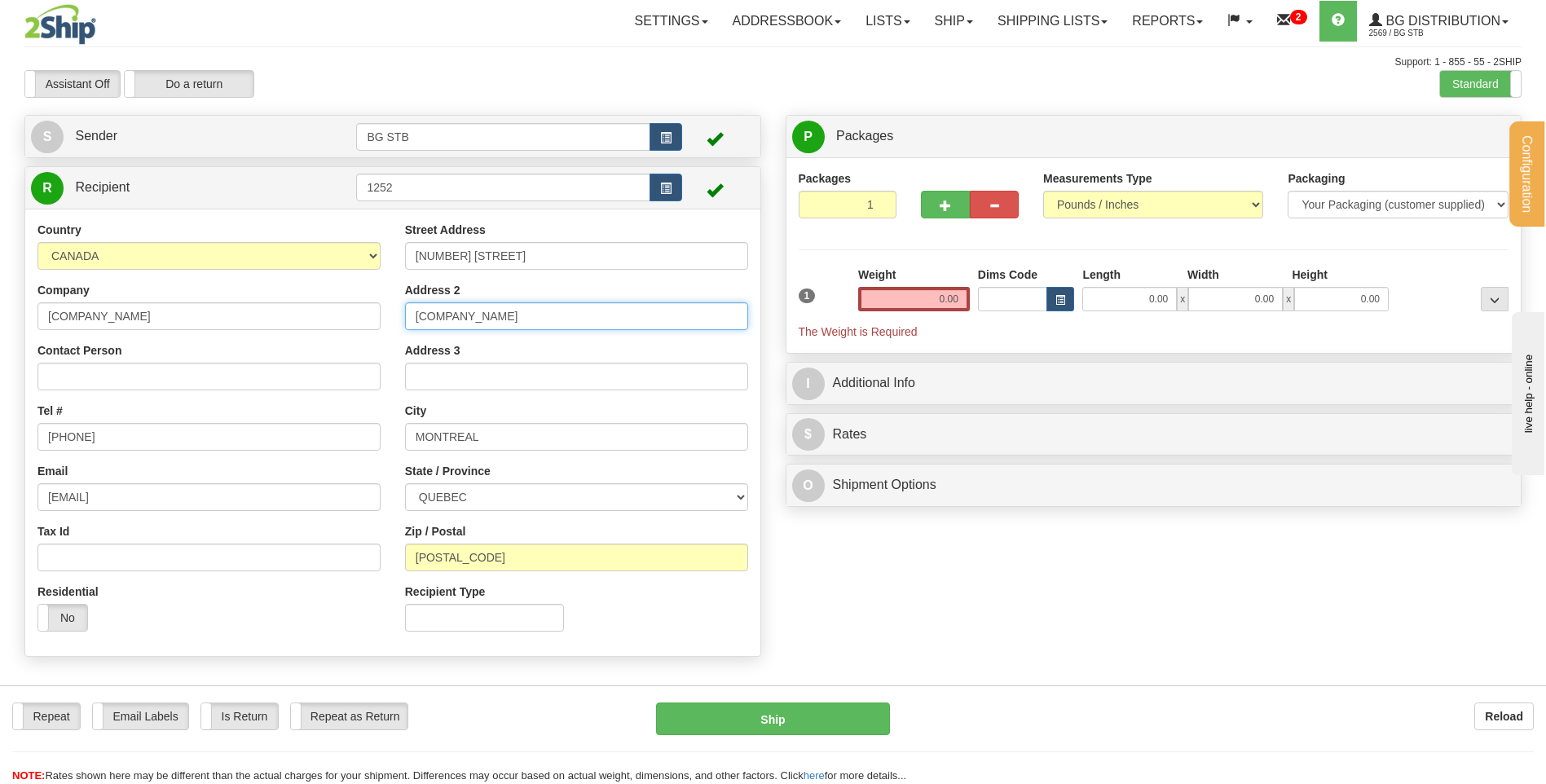 type on "ATELIER ROSEMONT BEST INC" 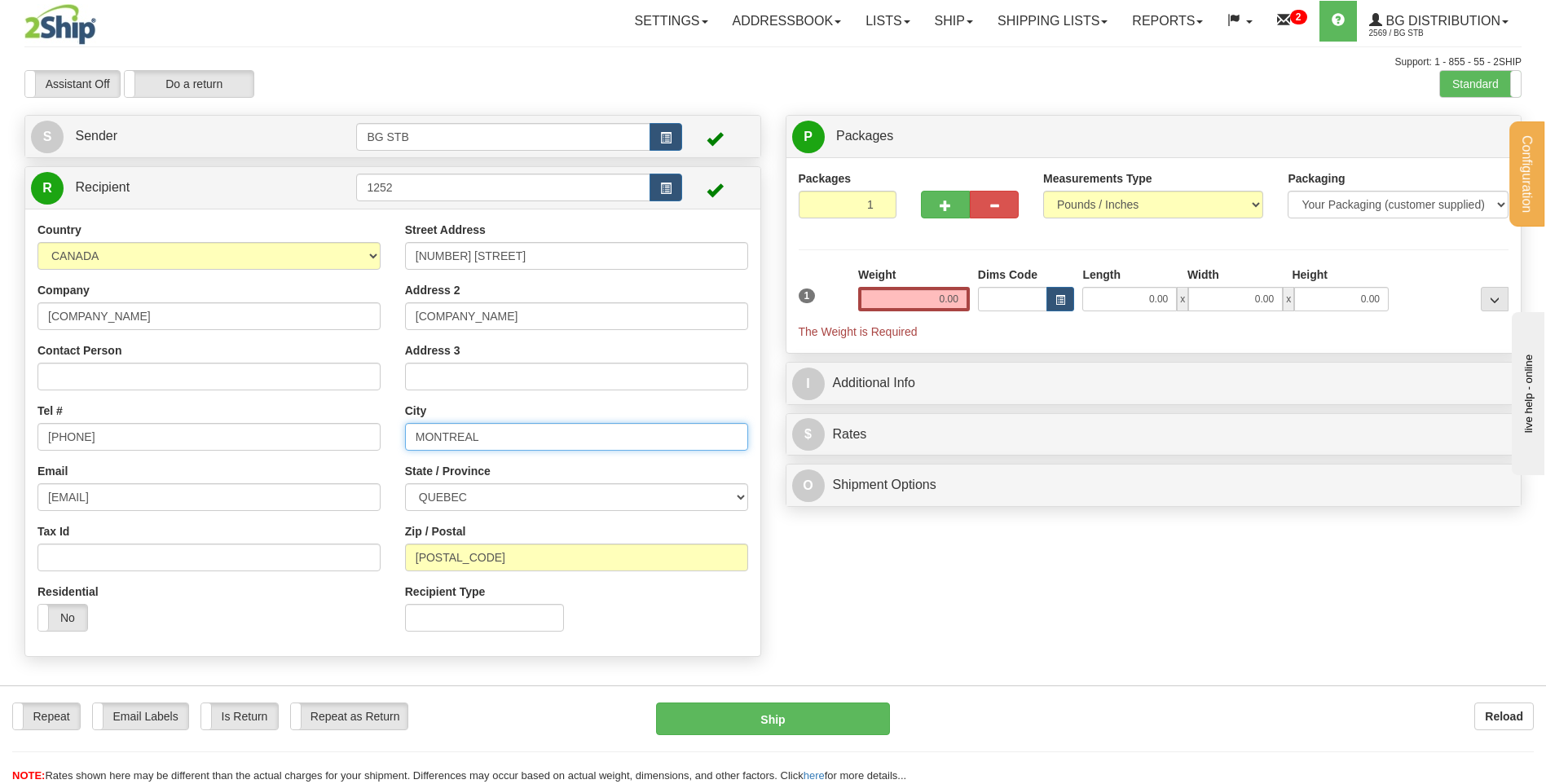 drag, startPoint x: 502, startPoint y: 438, endPoint x: 302, endPoint y: 416, distance: 201.20636 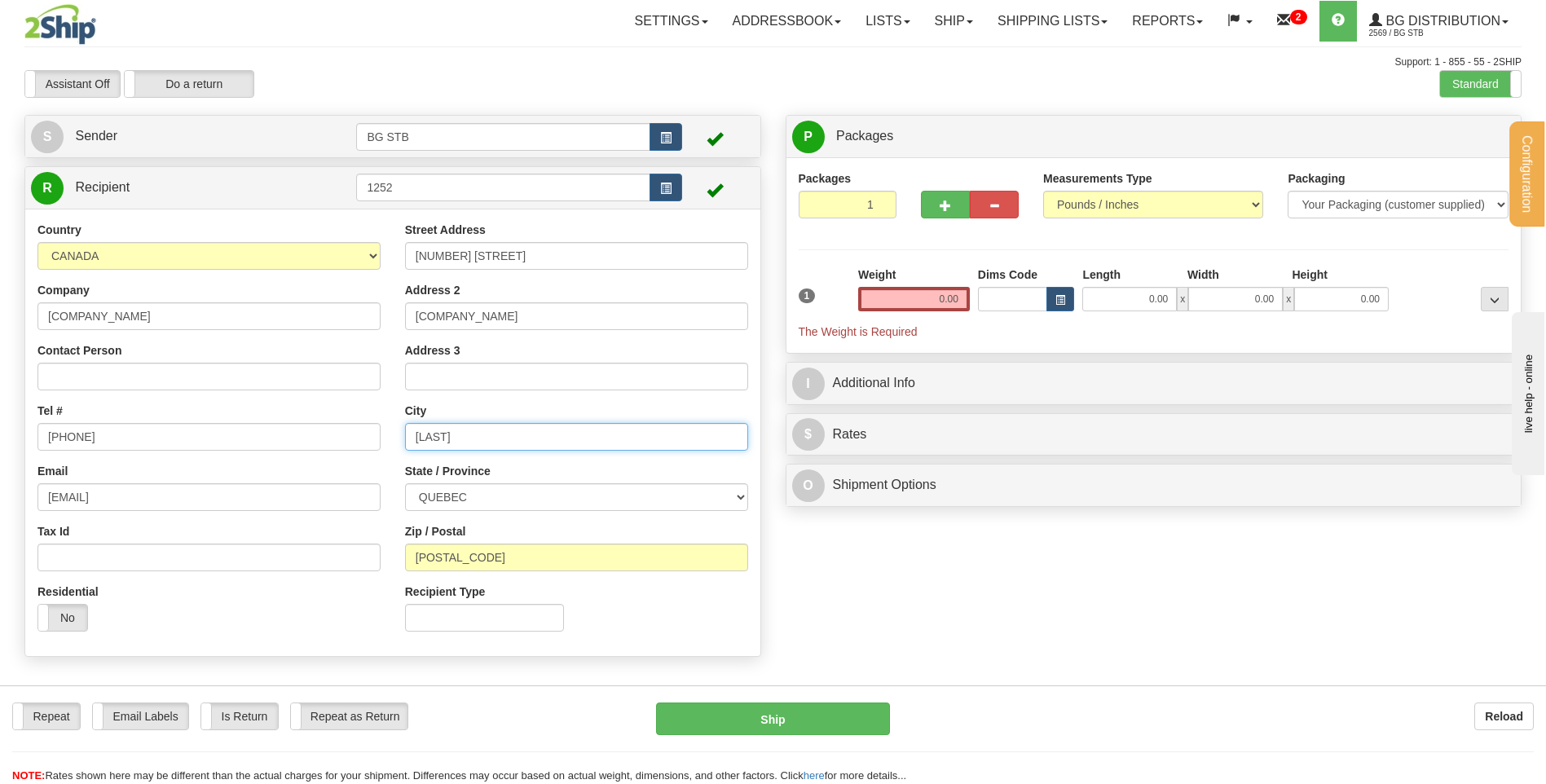 type on "SAINT-LEONARD" 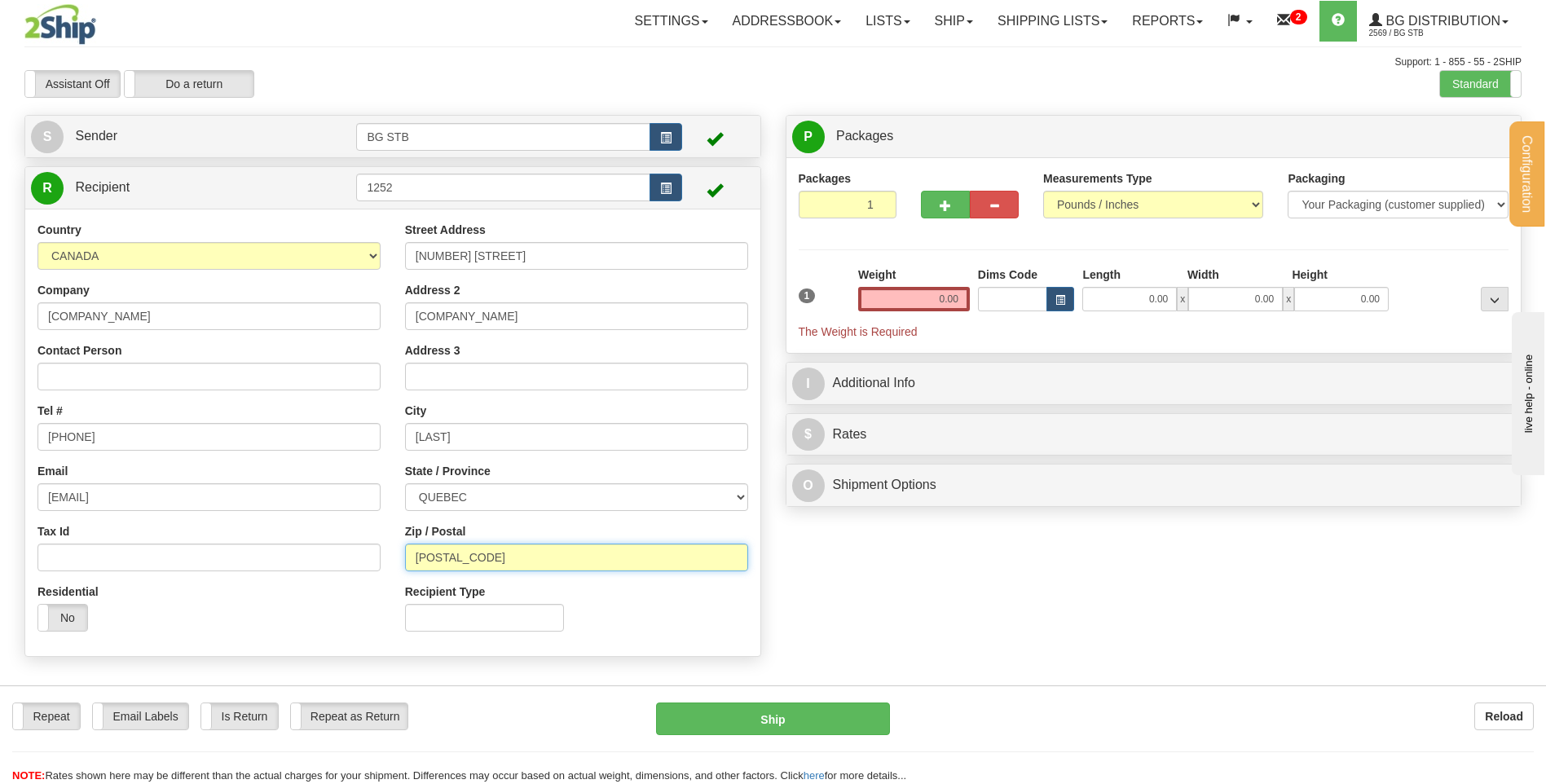 drag, startPoint x: 504, startPoint y: 553, endPoint x: 405, endPoint y: 561, distance: 99.32271 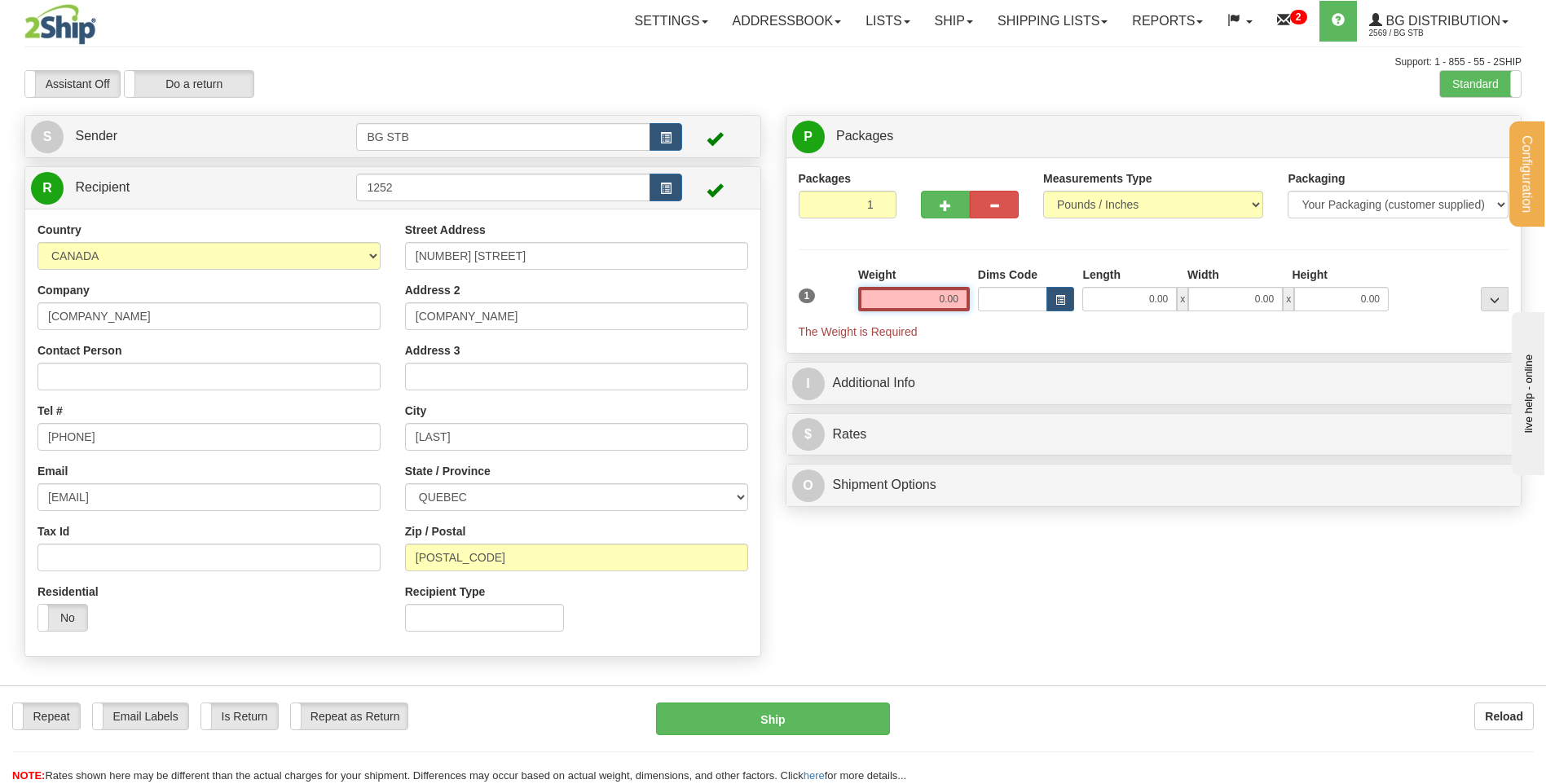 click on "0.00" at bounding box center (914, 299) 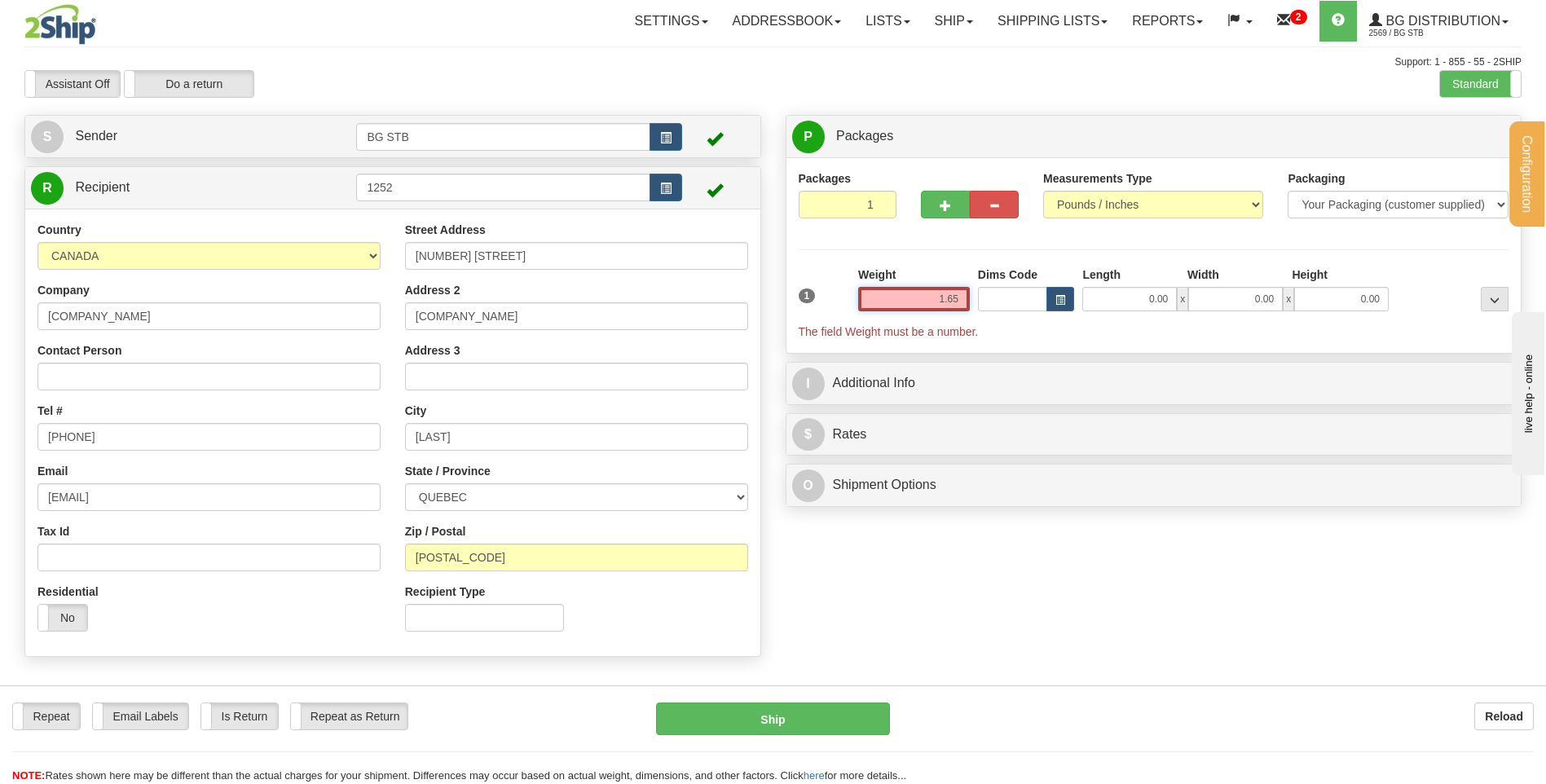 type on "1.65" 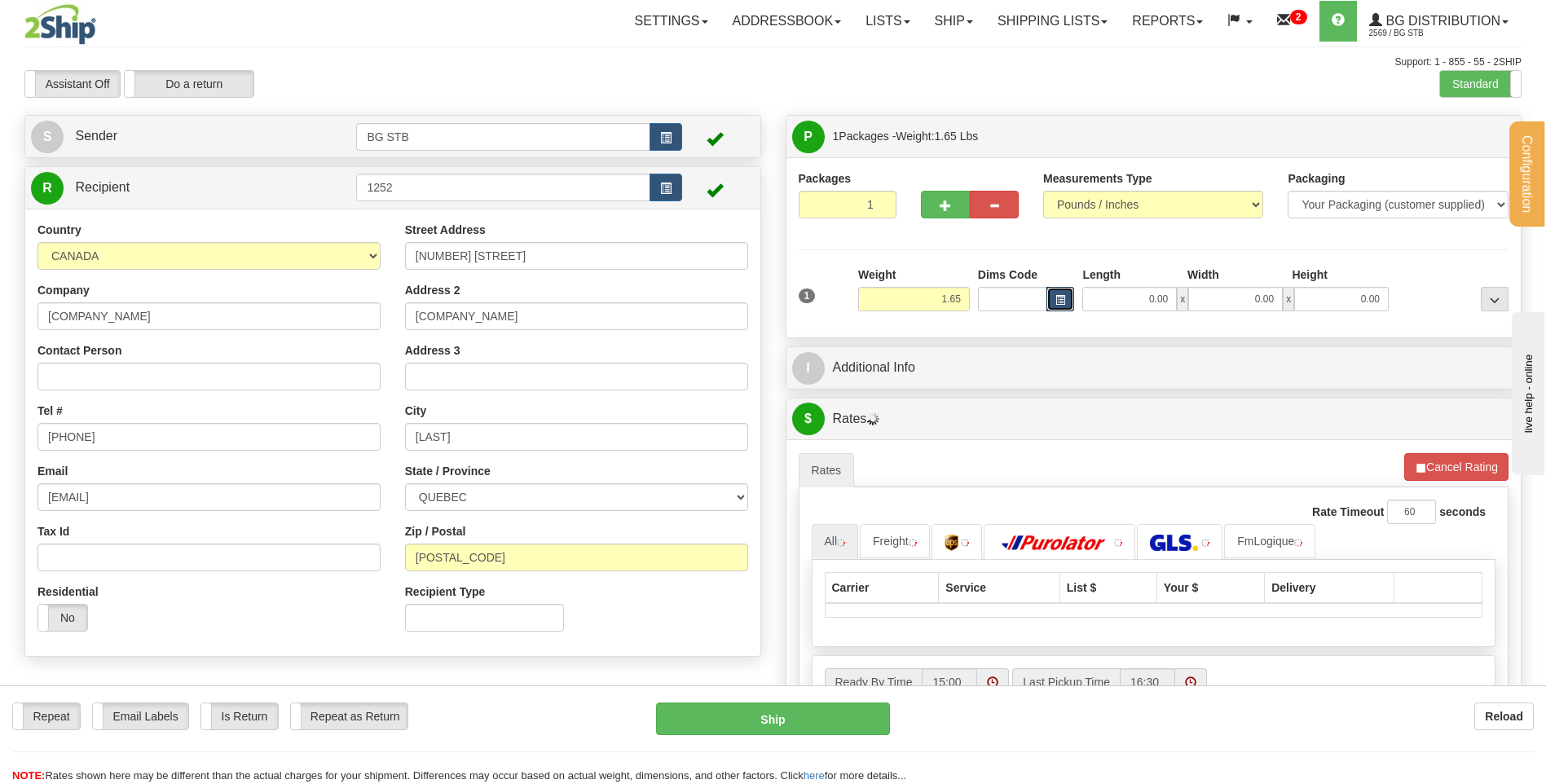 type 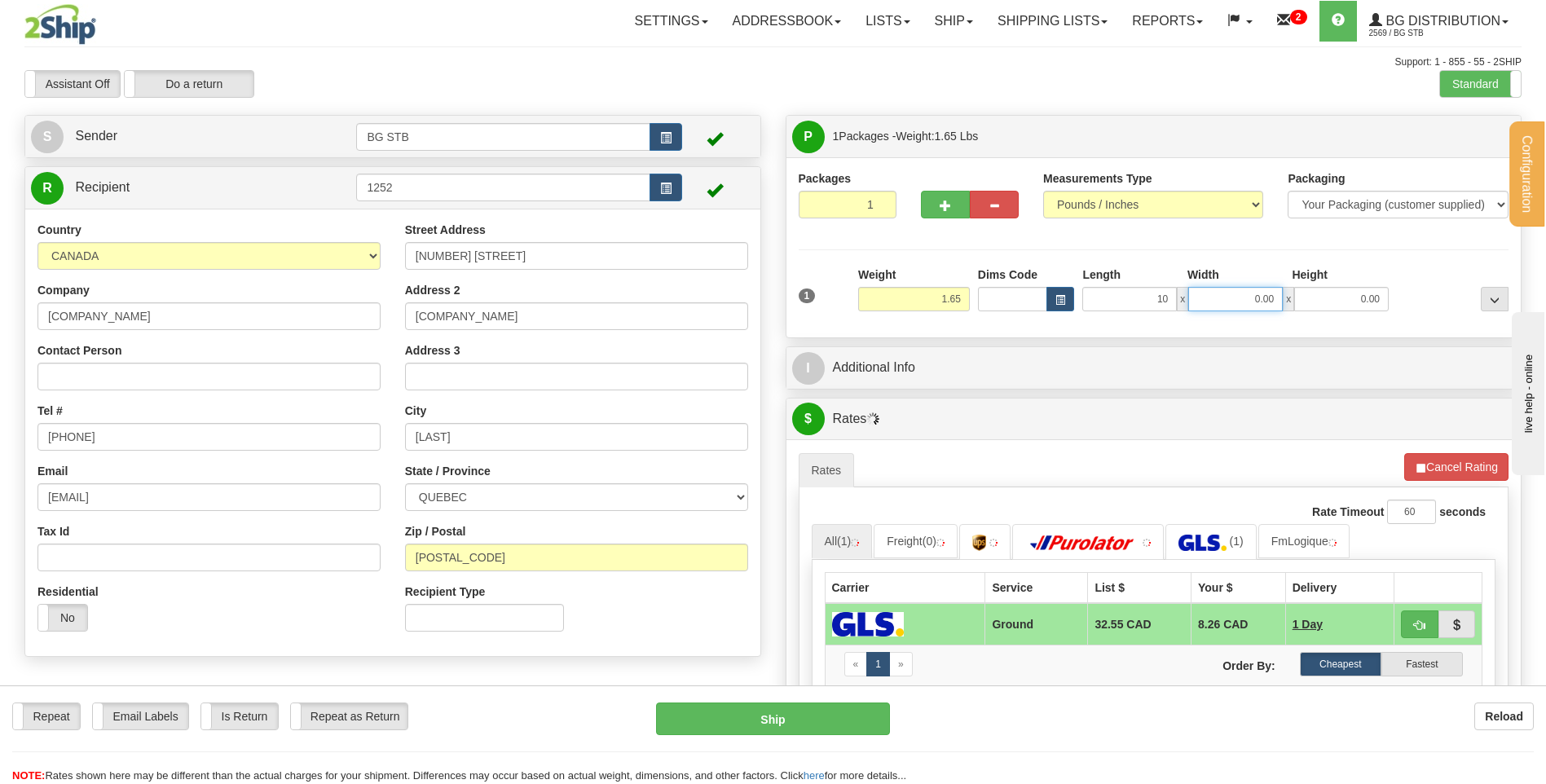 type on "10.00" 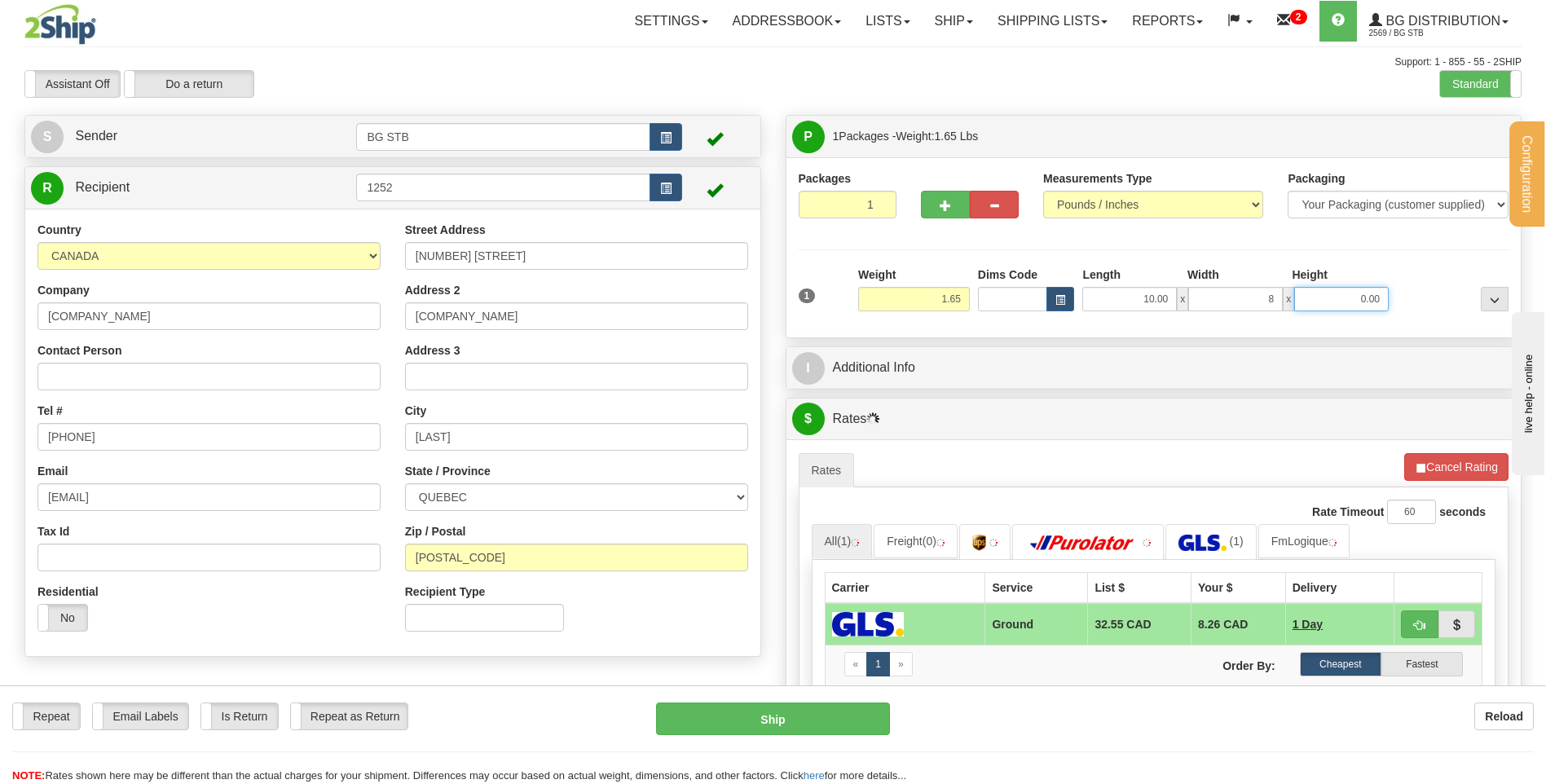 type on "8.00" 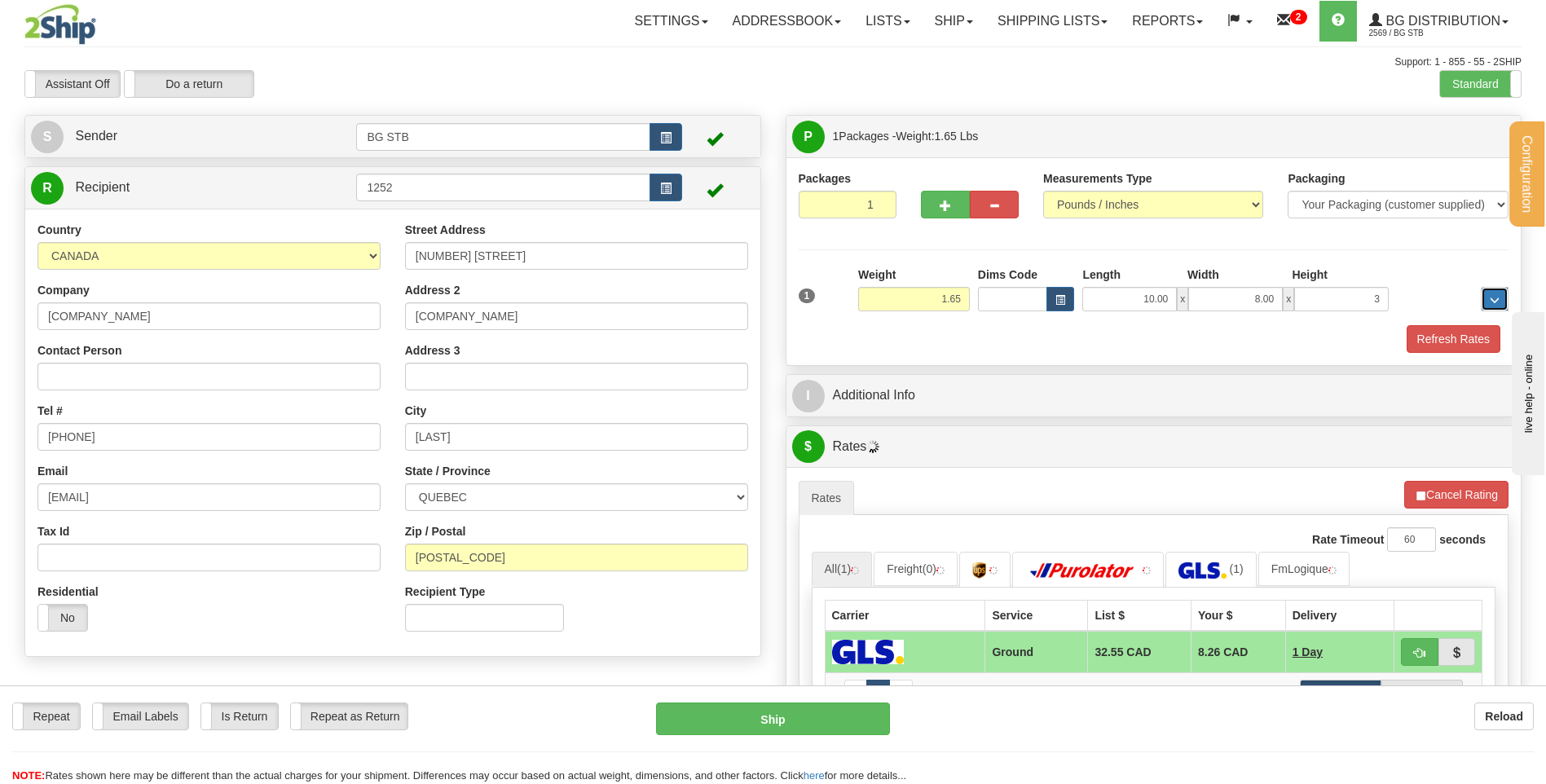 type on "3.00" 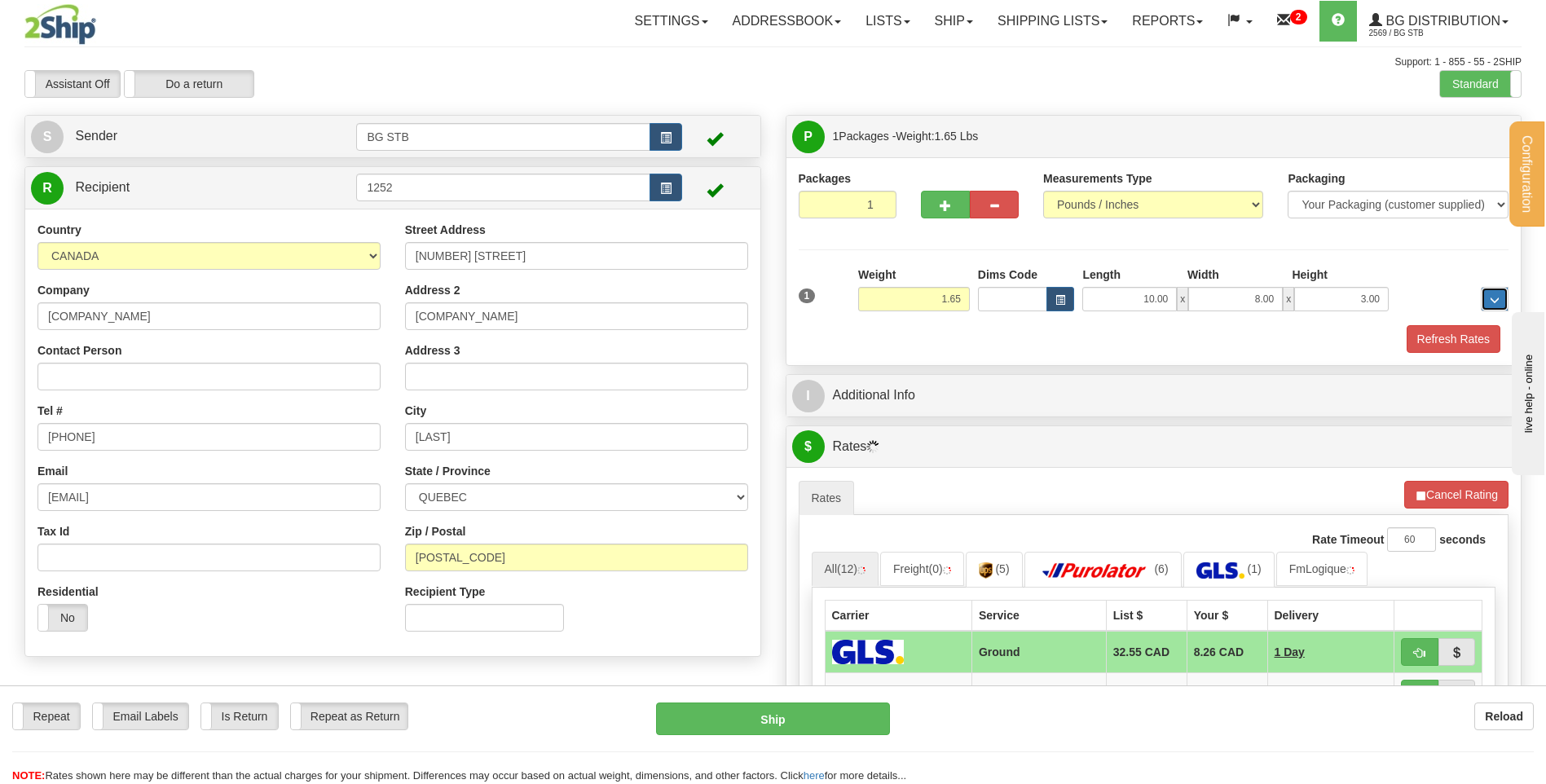 type 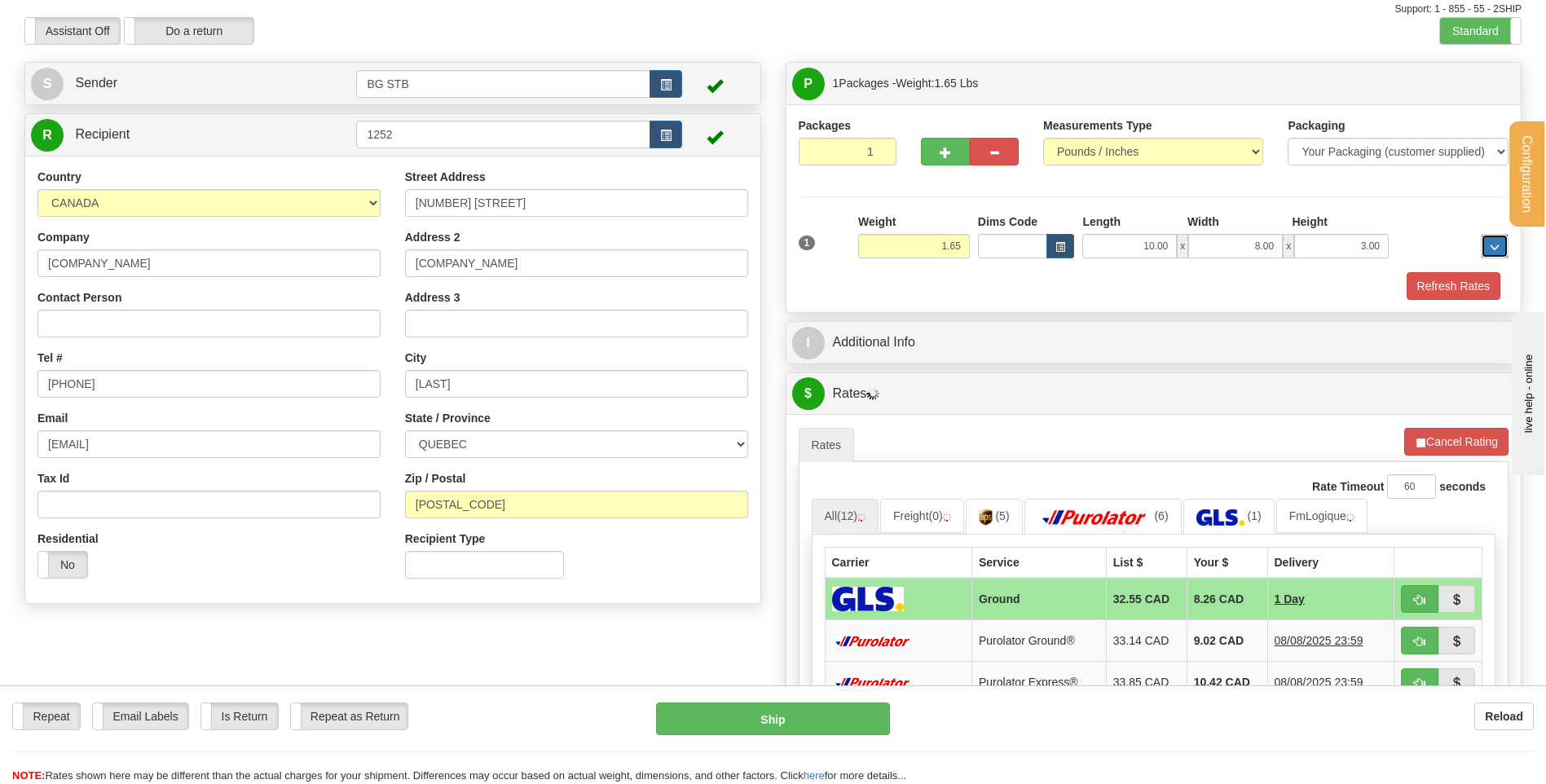 scroll, scrollTop: 81, scrollLeft: 0, axis: vertical 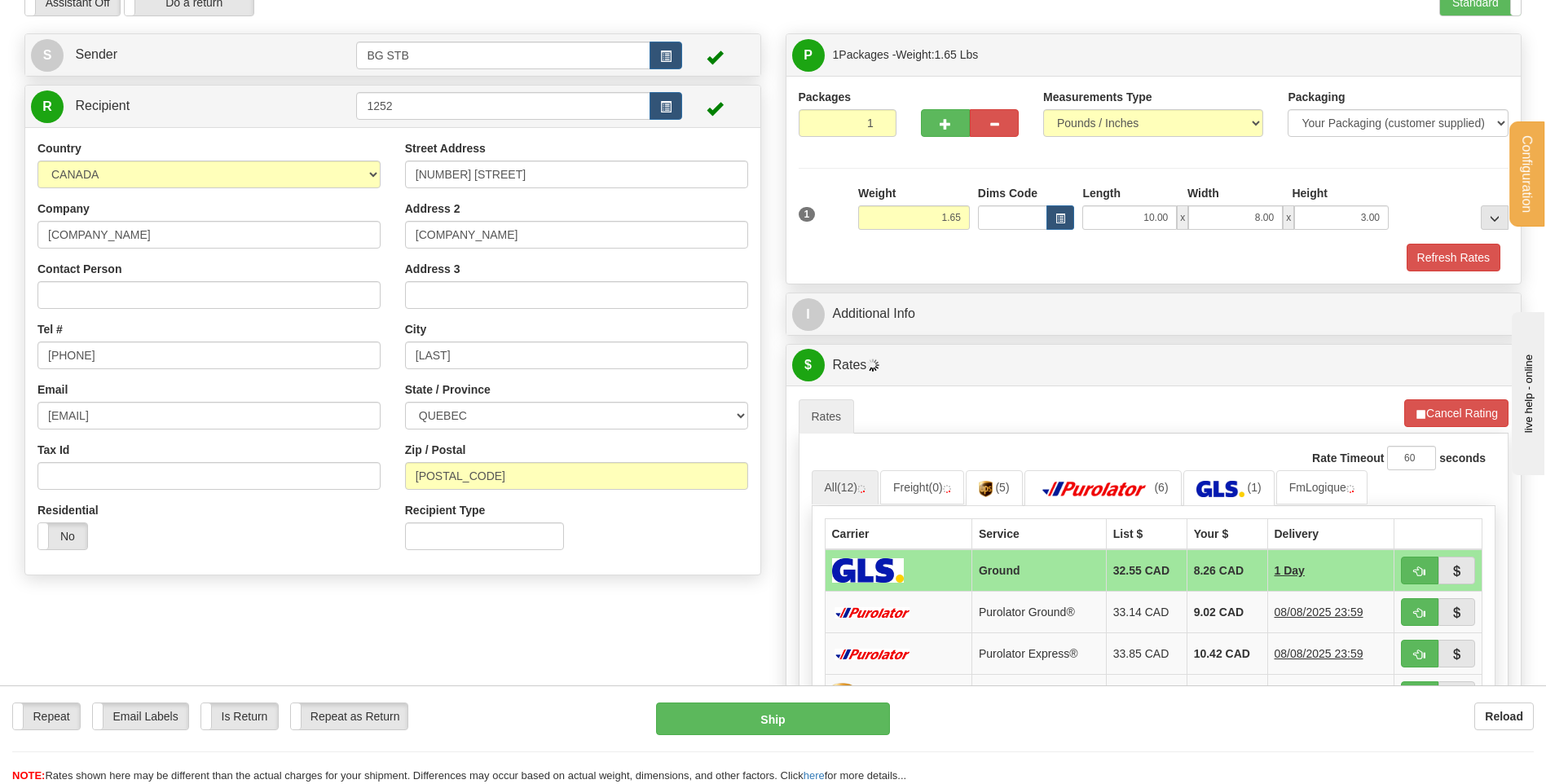click on "Refresh Rates" at bounding box center (1154, 258) 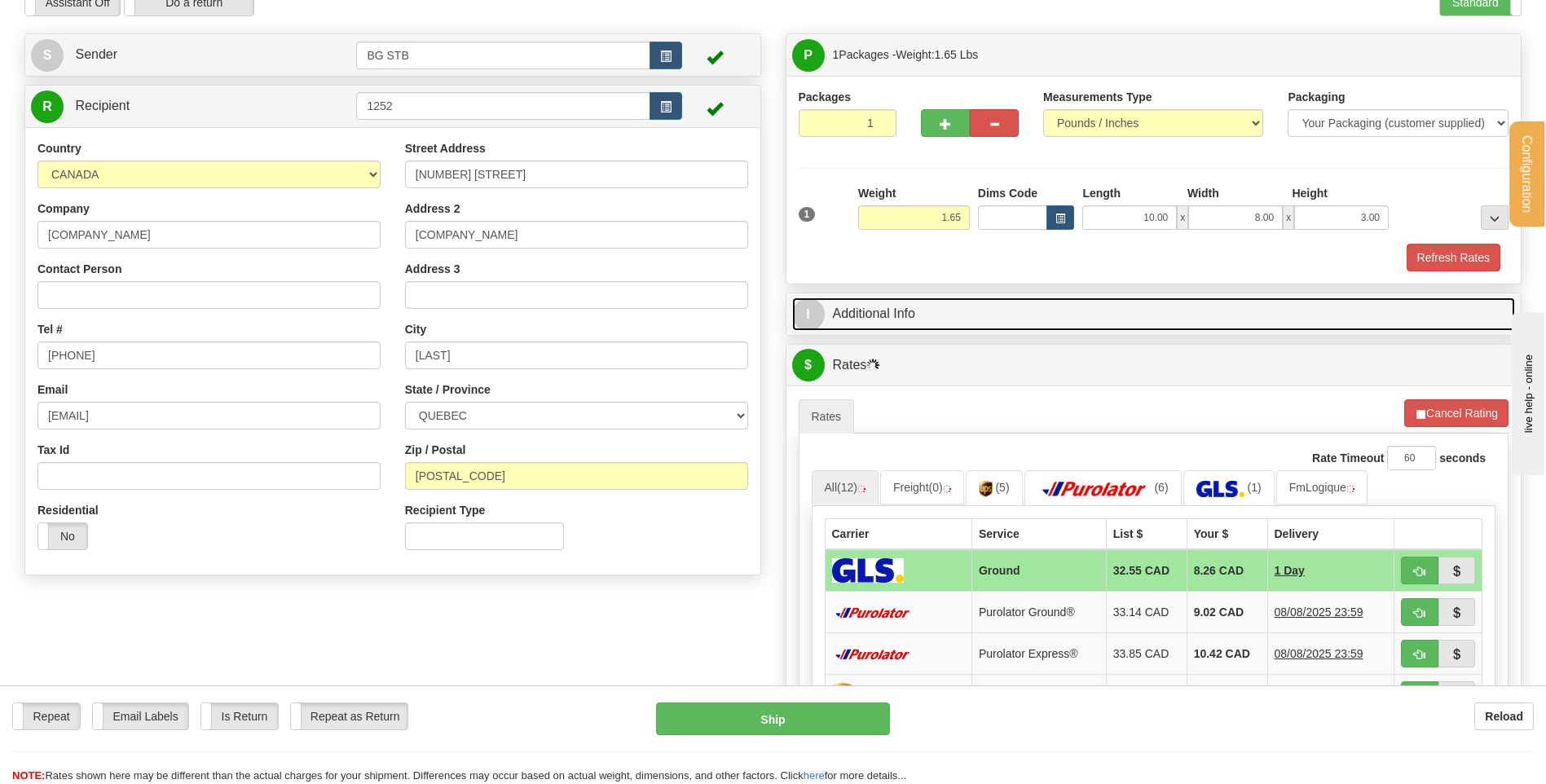 click on "I Additional Info" at bounding box center (1154, 314) 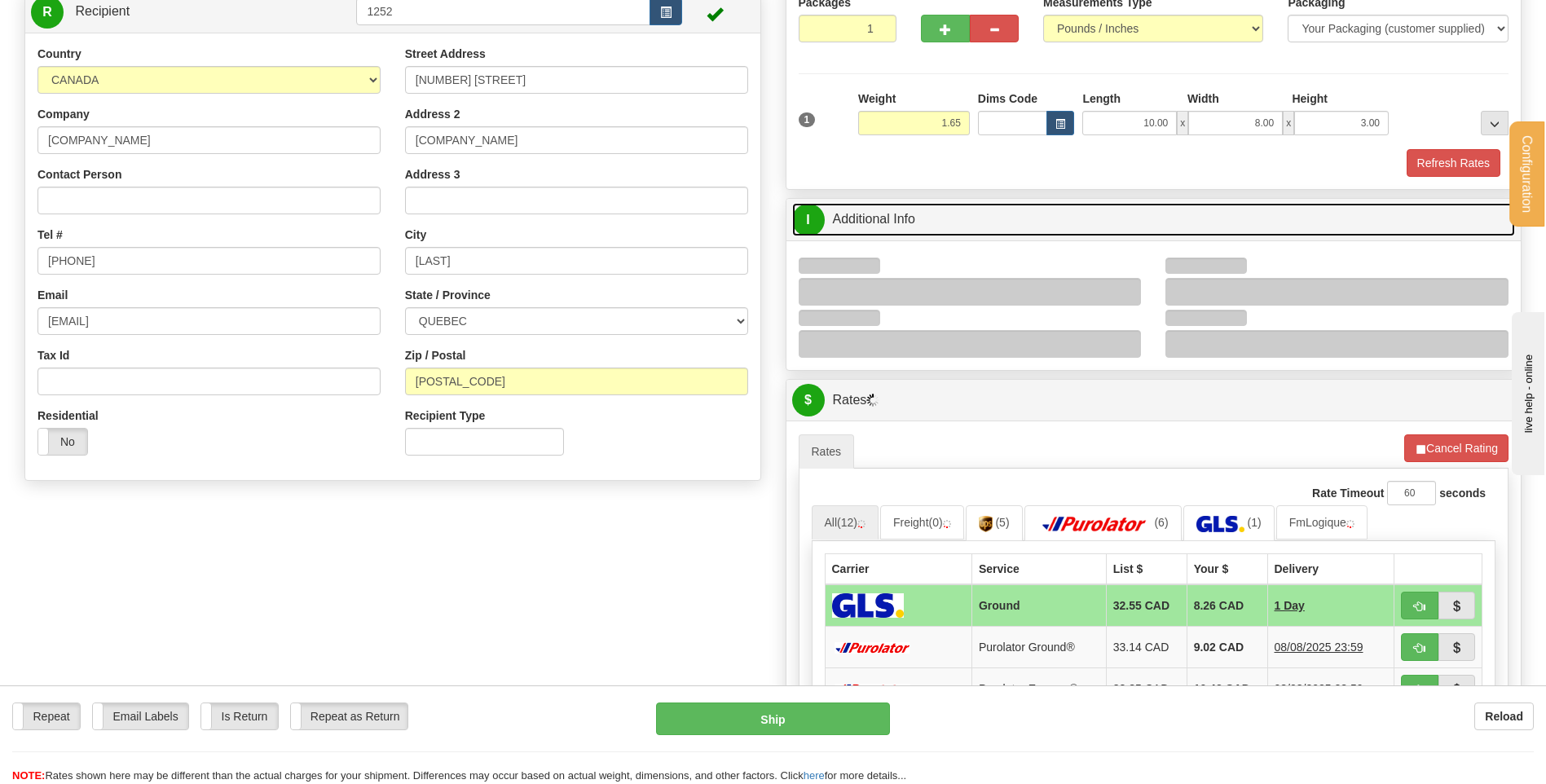 scroll, scrollTop: 326, scrollLeft: 0, axis: vertical 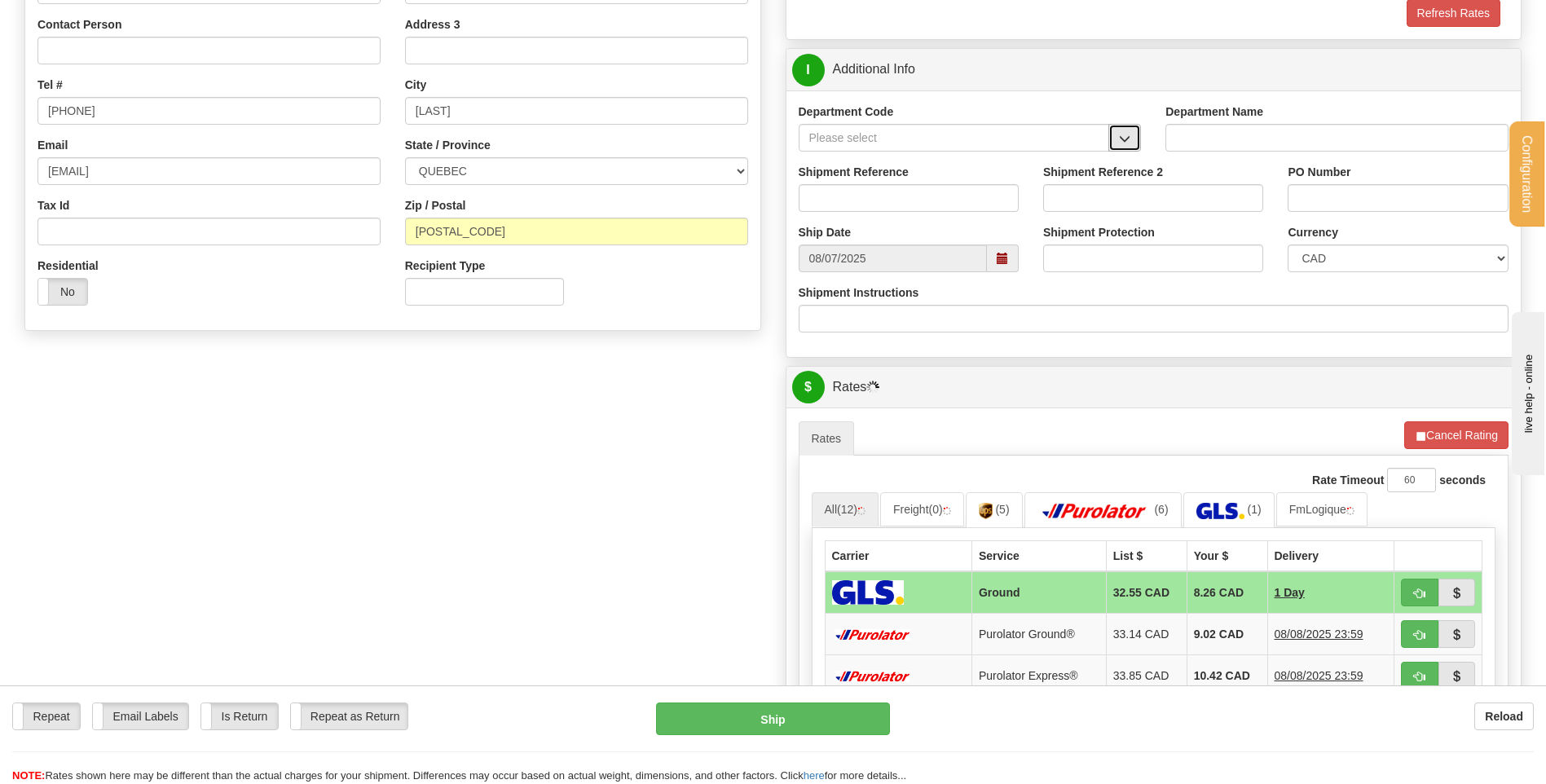 click at bounding box center [1125, 138] 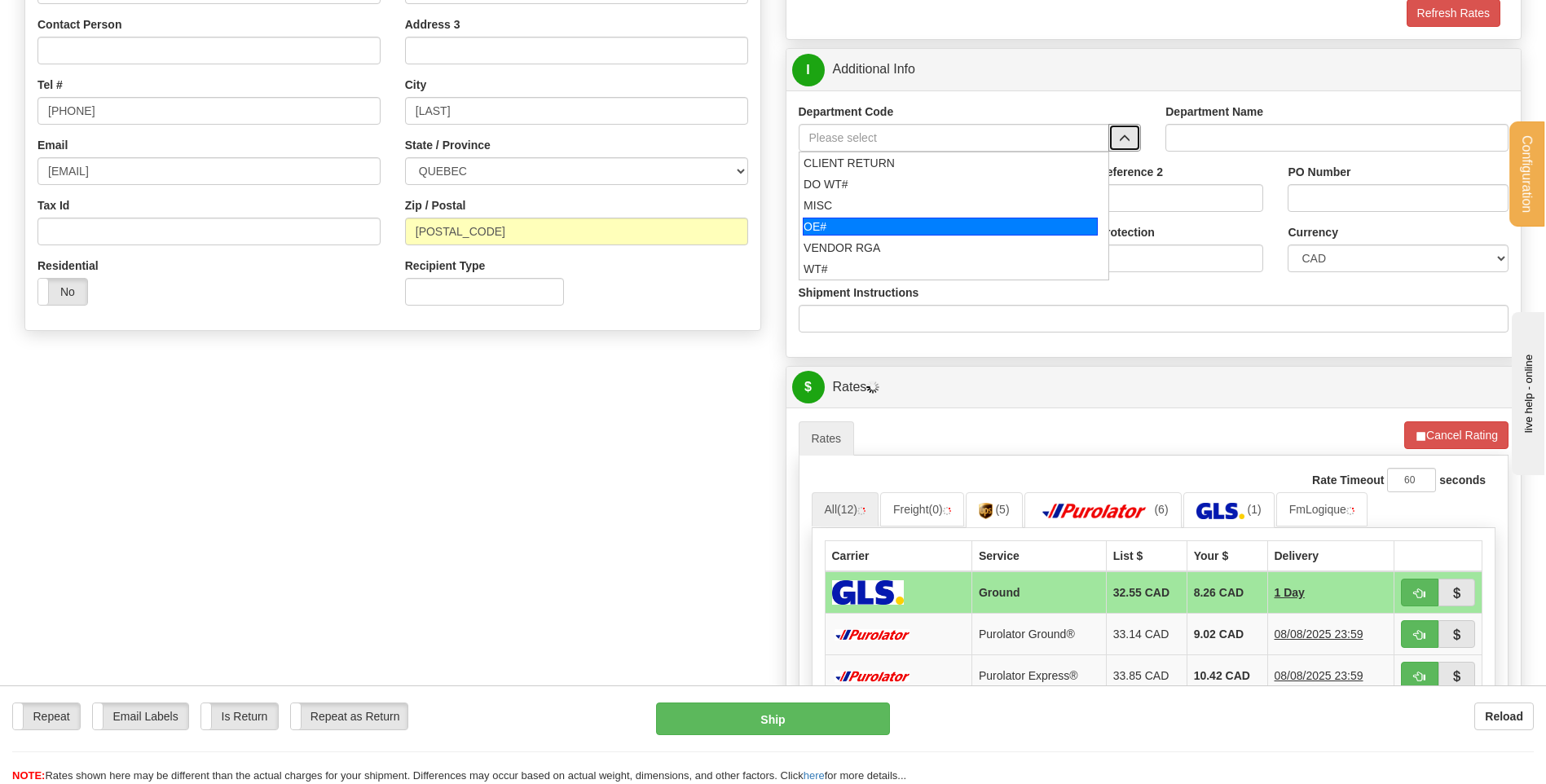 click on "OE#" at bounding box center [950, 227] 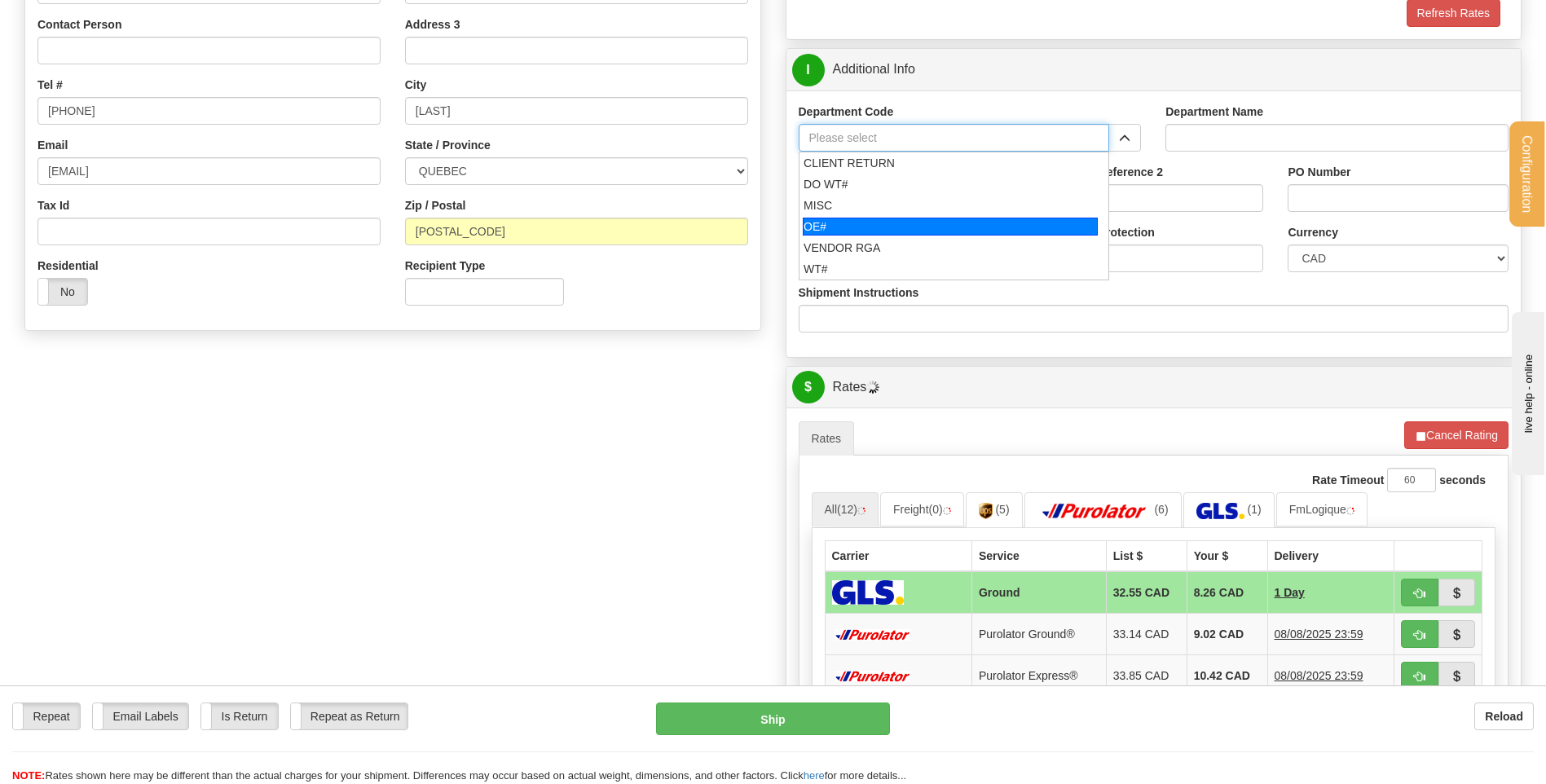 type on "OE#" 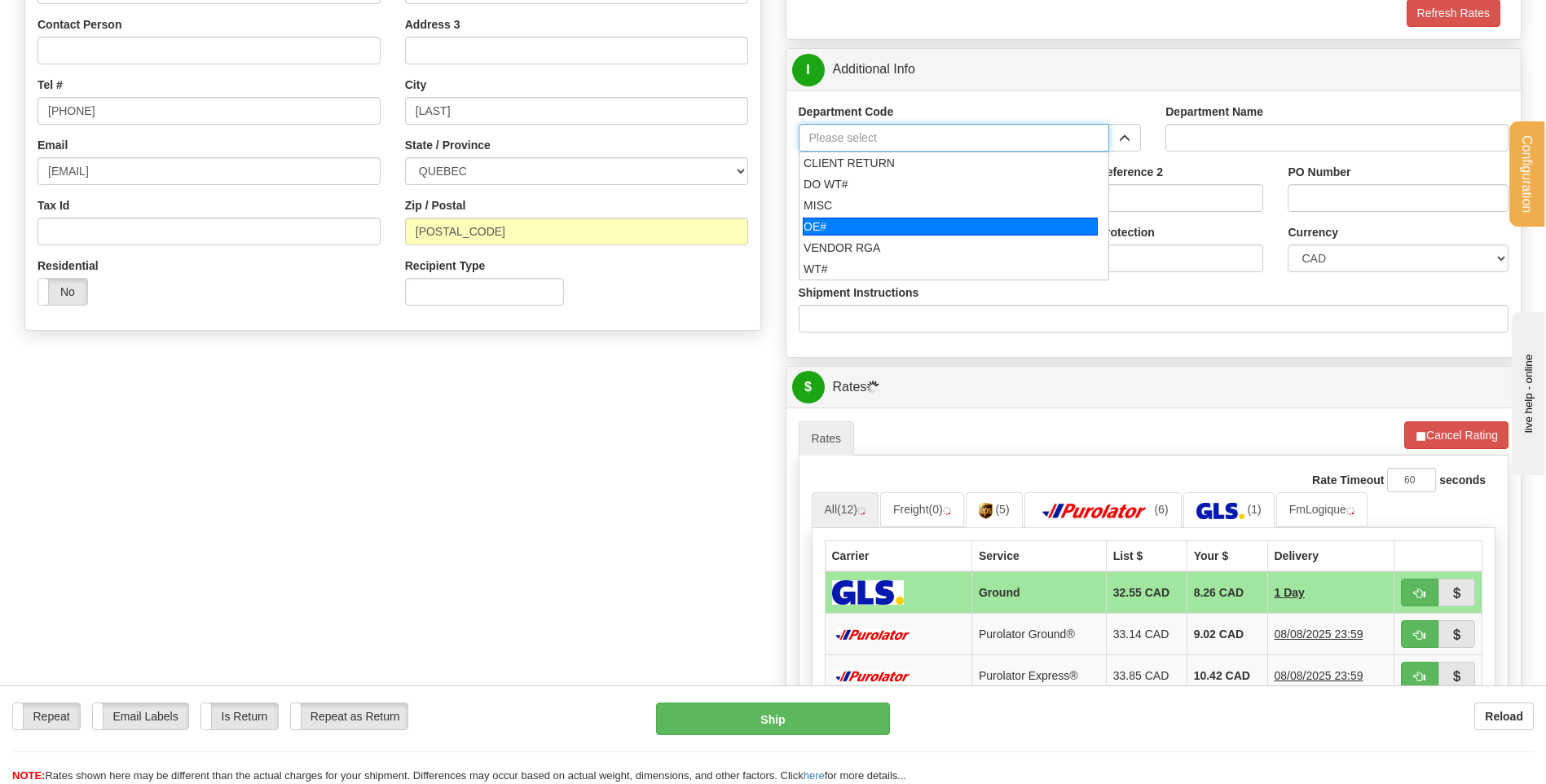 type on "ORDERS" 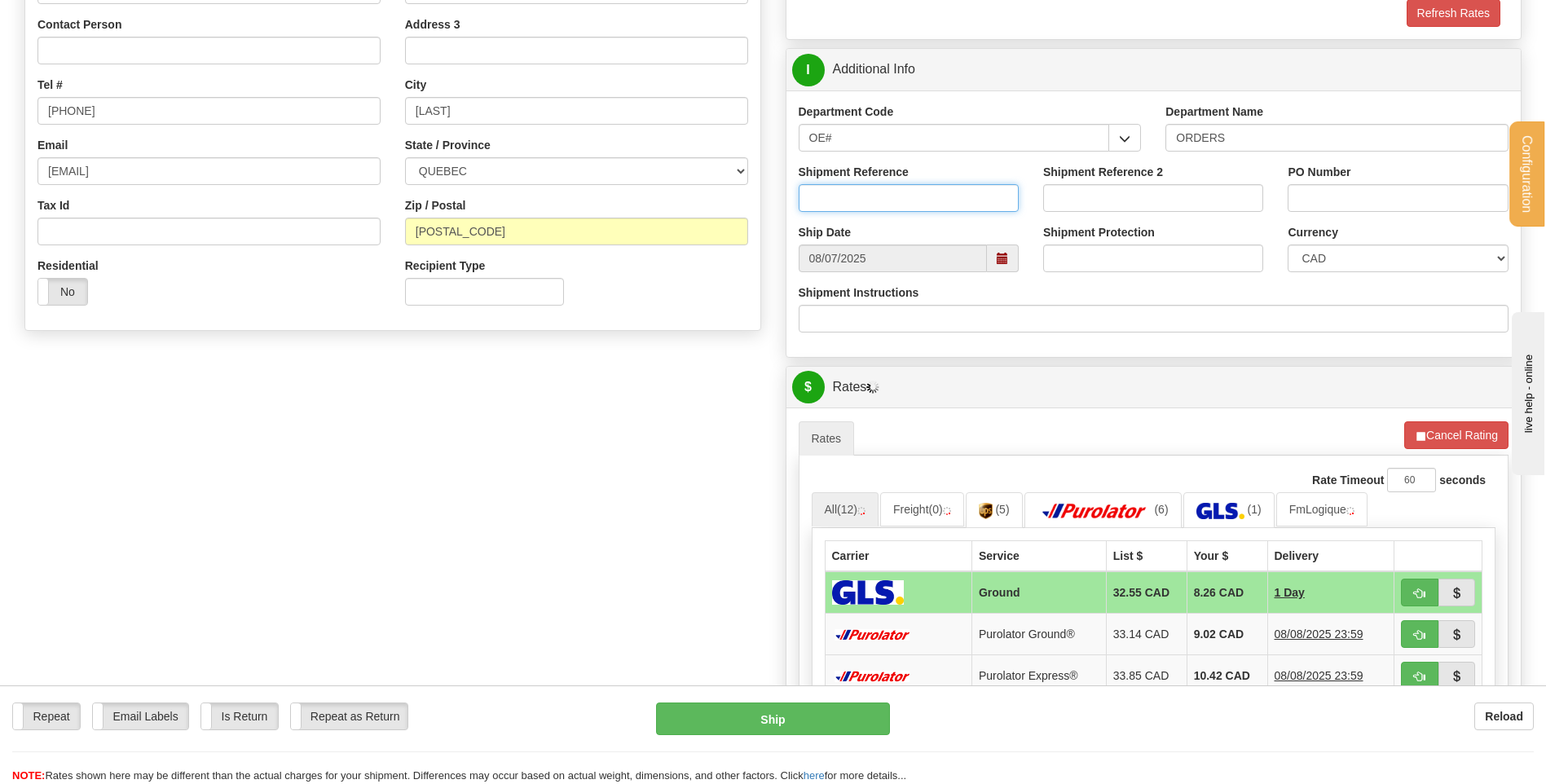 click on "Shipment Reference" at bounding box center [909, 198] 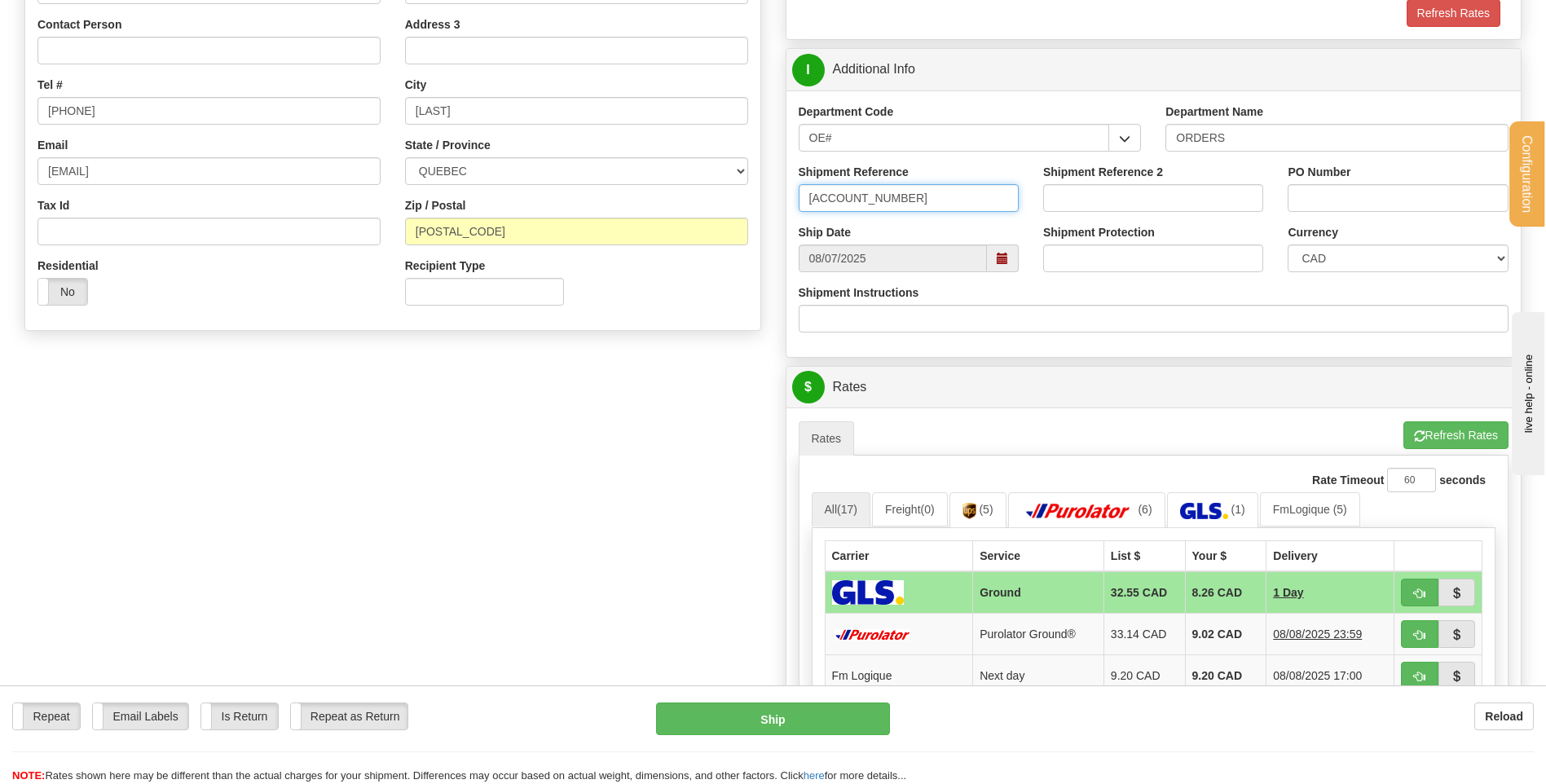type on "80004344-01" 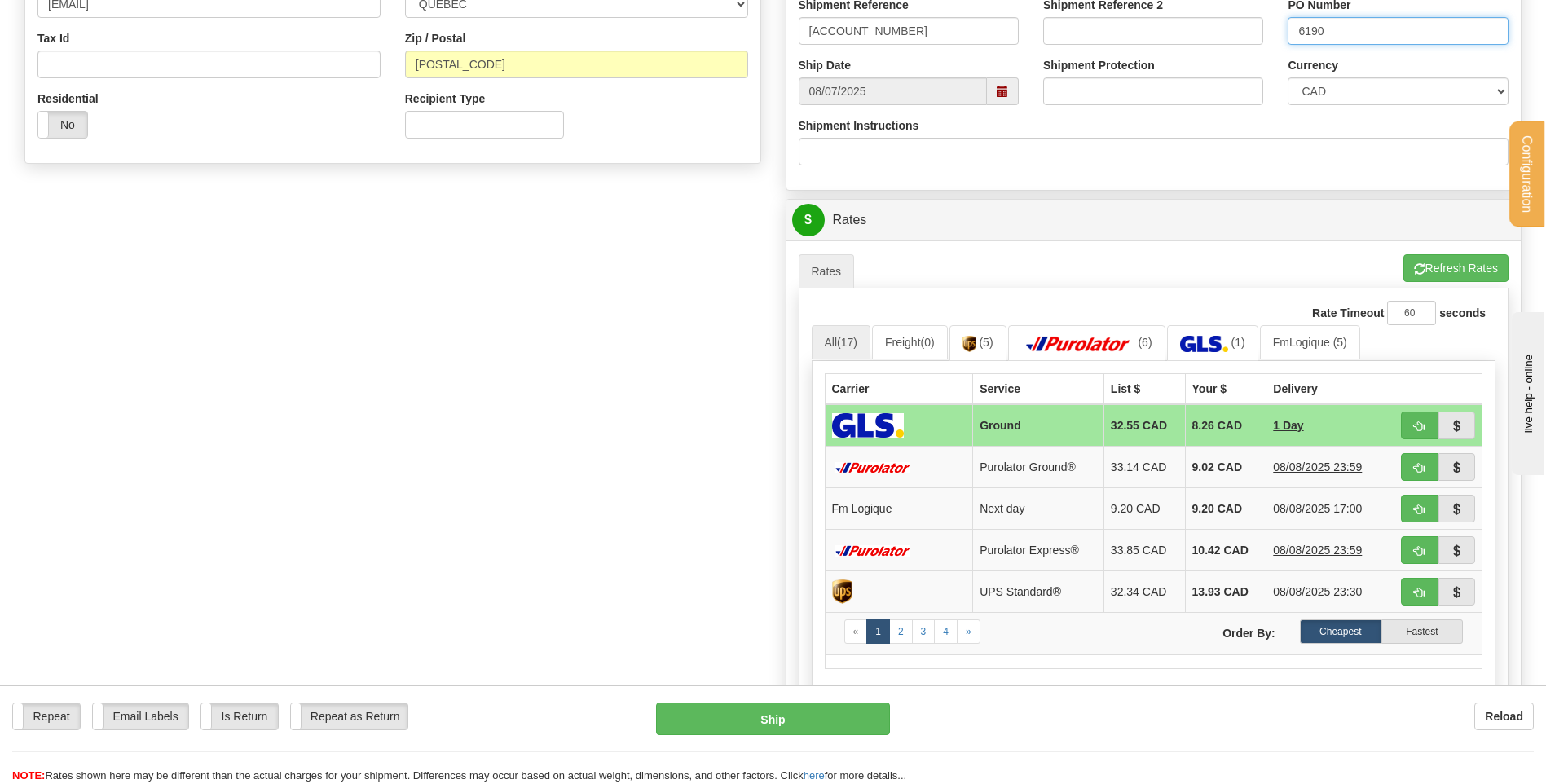 scroll, scrollTop: 652, scrollLeft: 0, axis: vertical 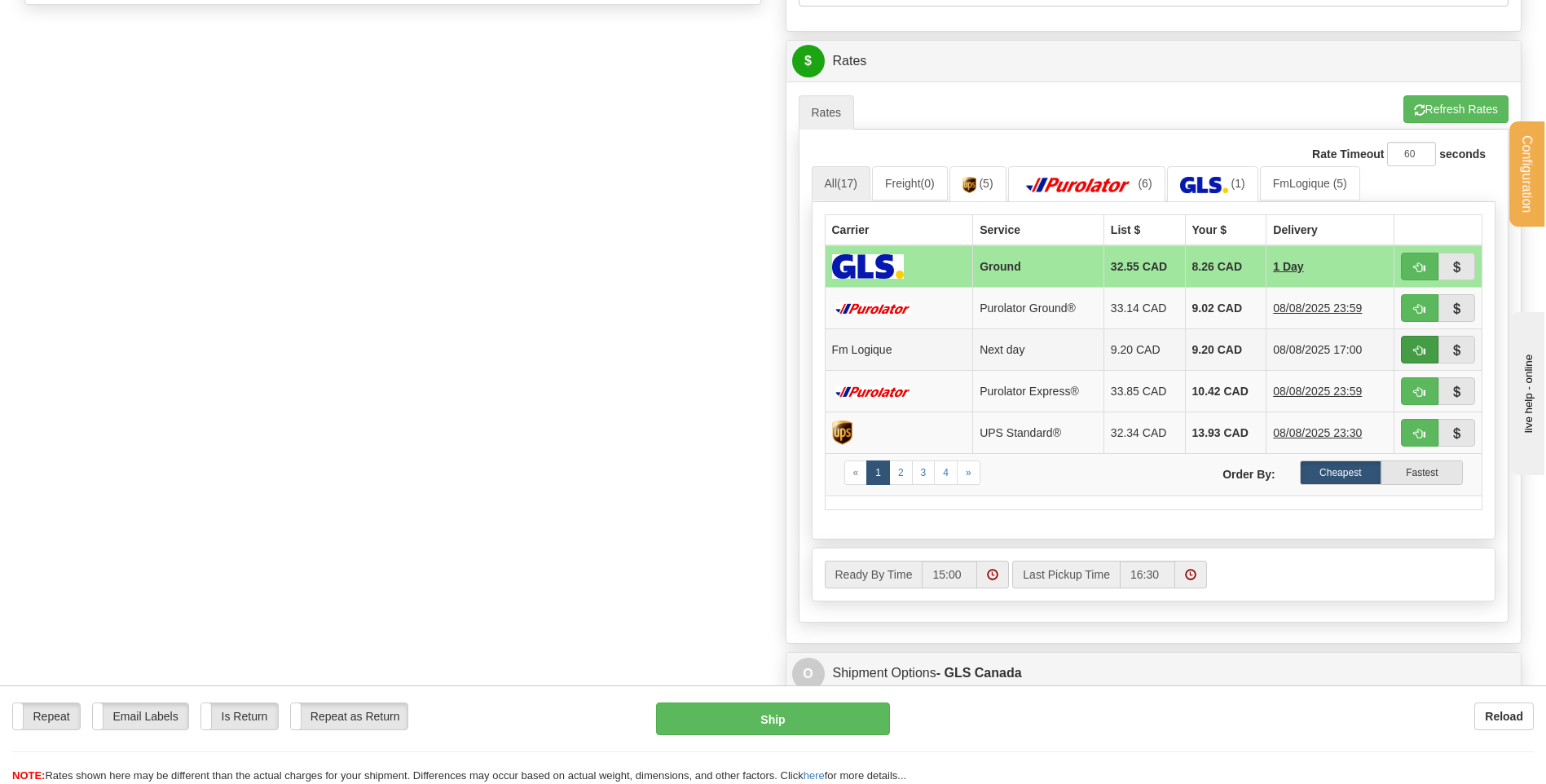 type on "6190" 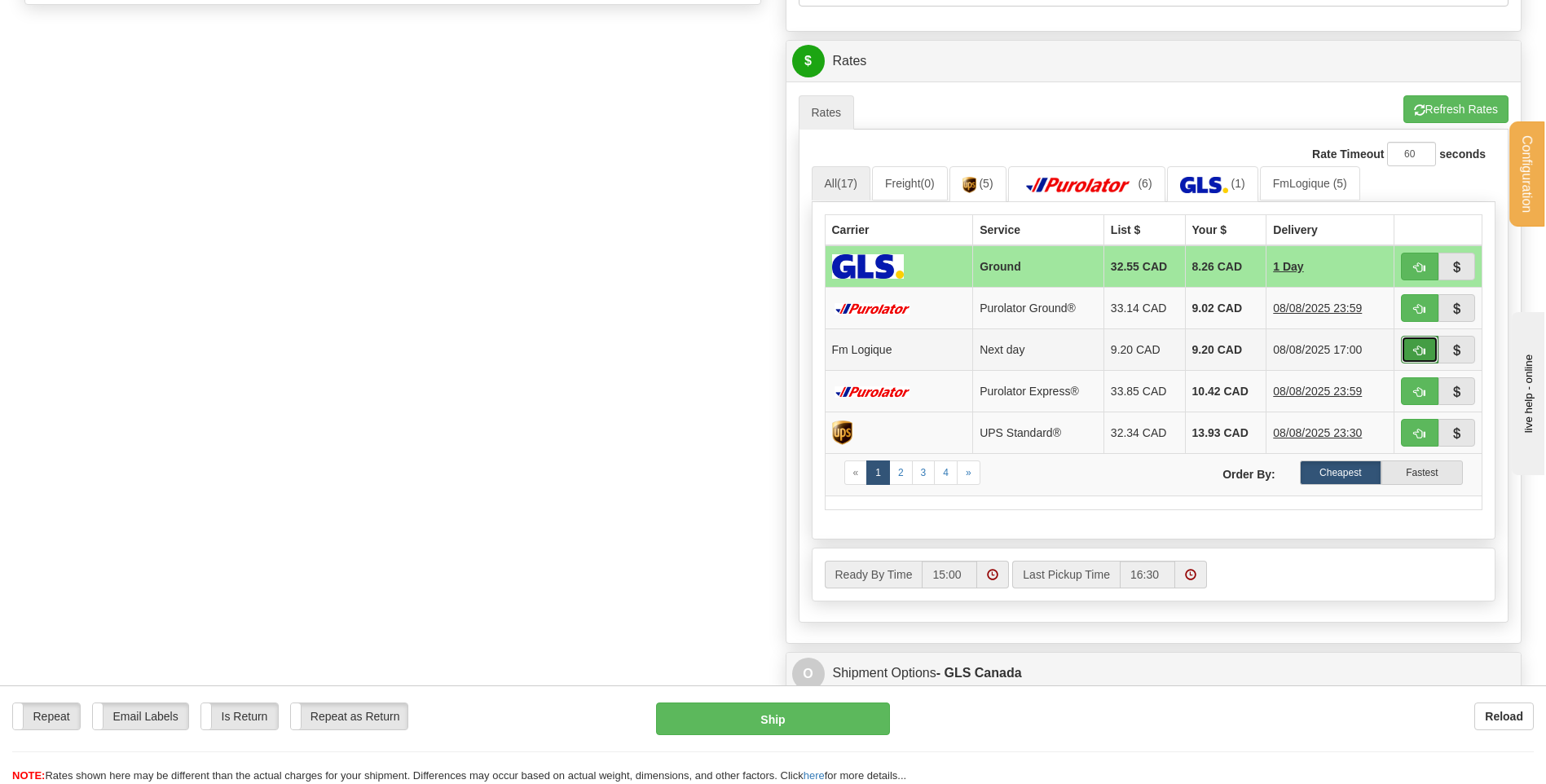 click at bounding box center (1420, 350) 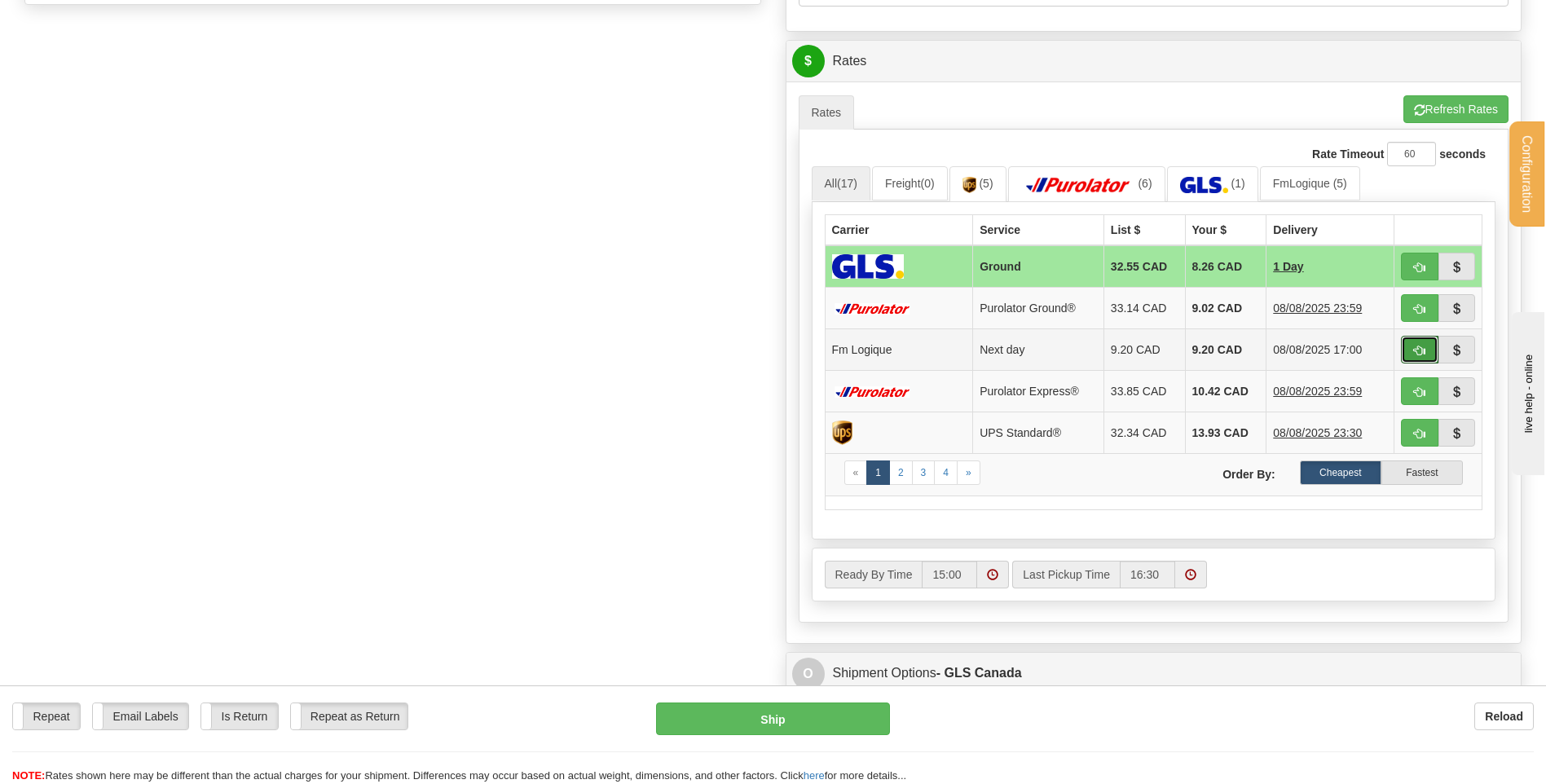 type on "jour" 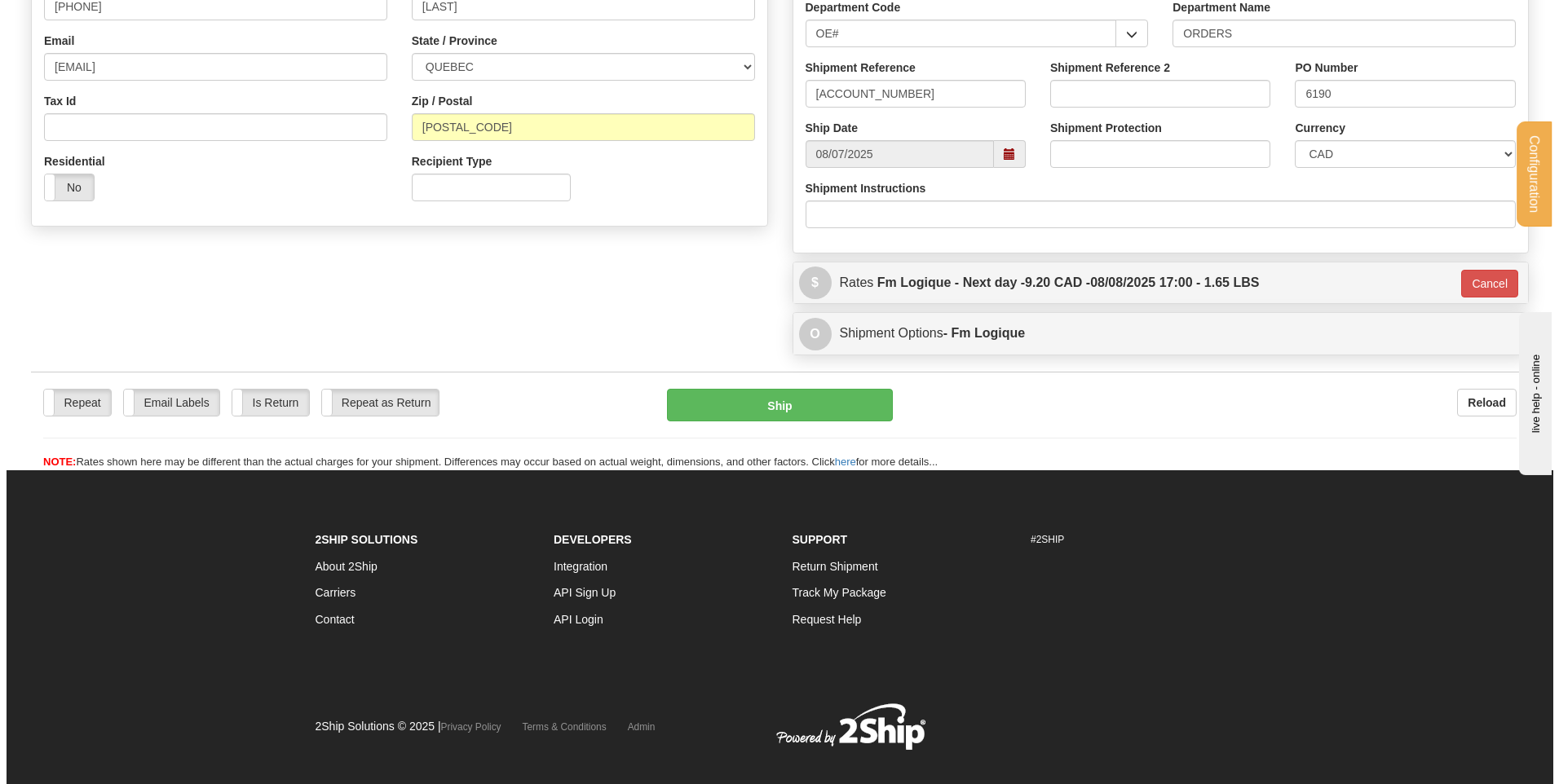 scroll, scrollTop: 349, scrollLeft: 0, axis: vertical 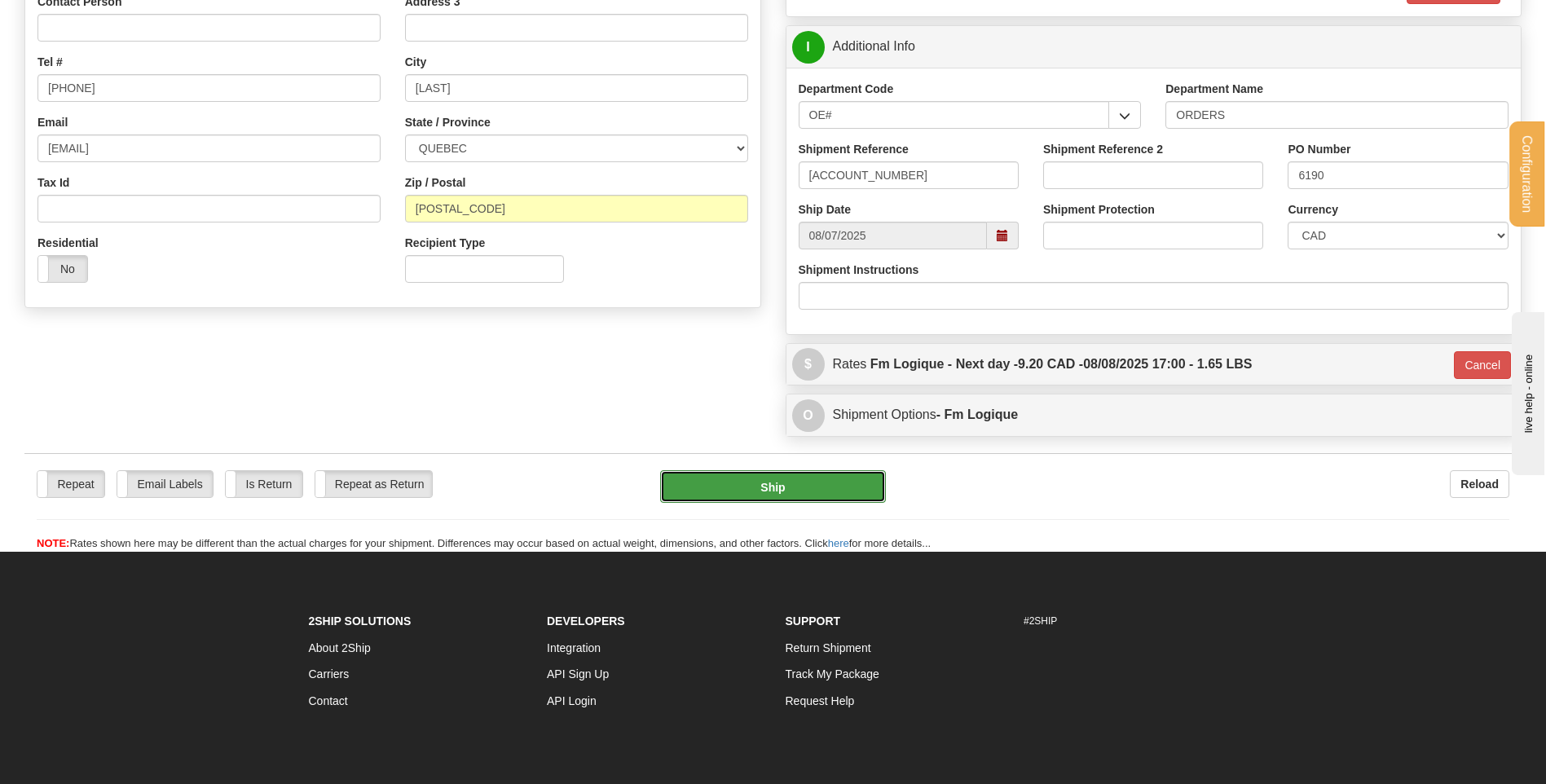 click on "Ship" at bounding box center [773, 487] 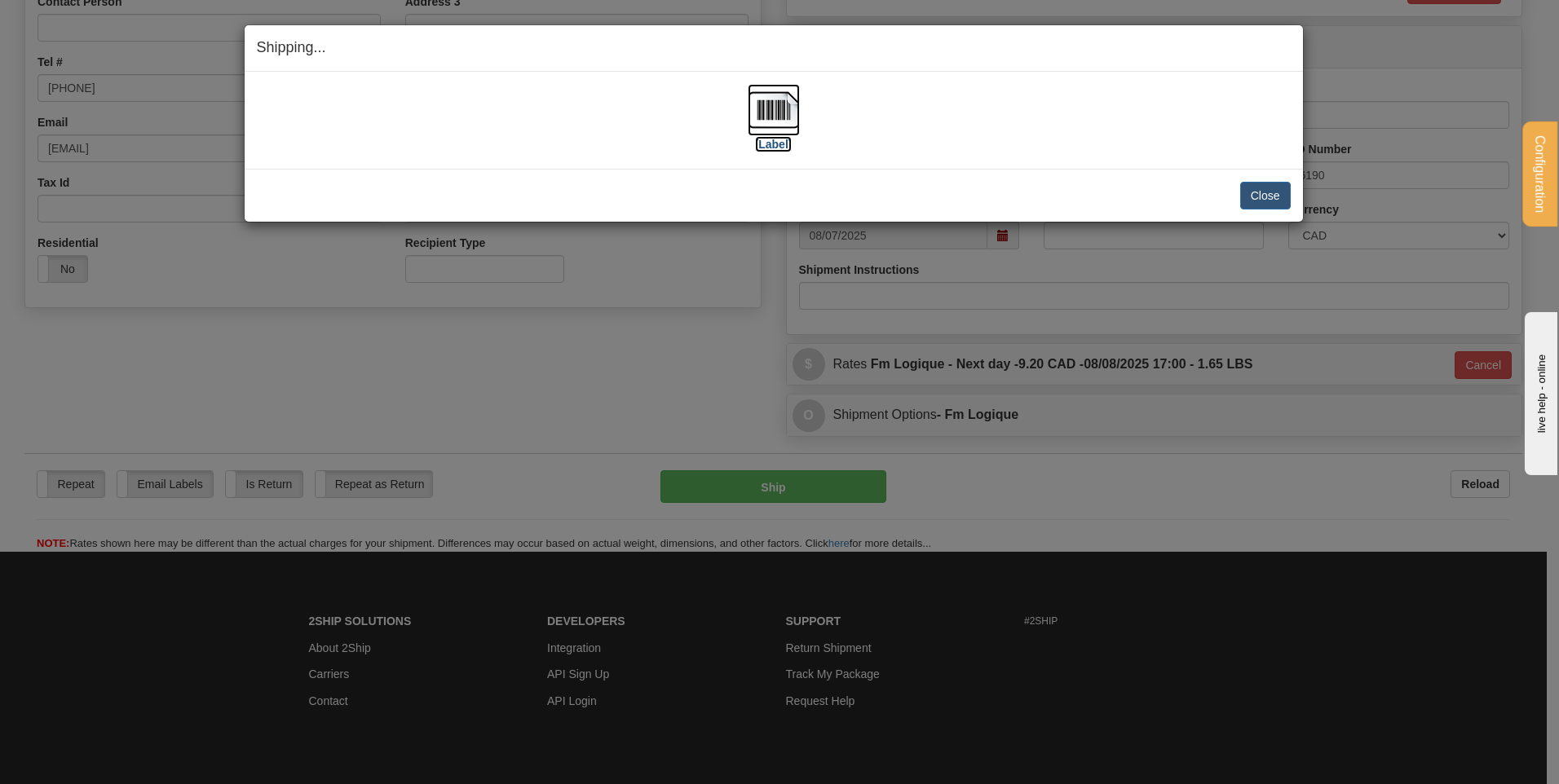 click at bounding box center [774, 110] 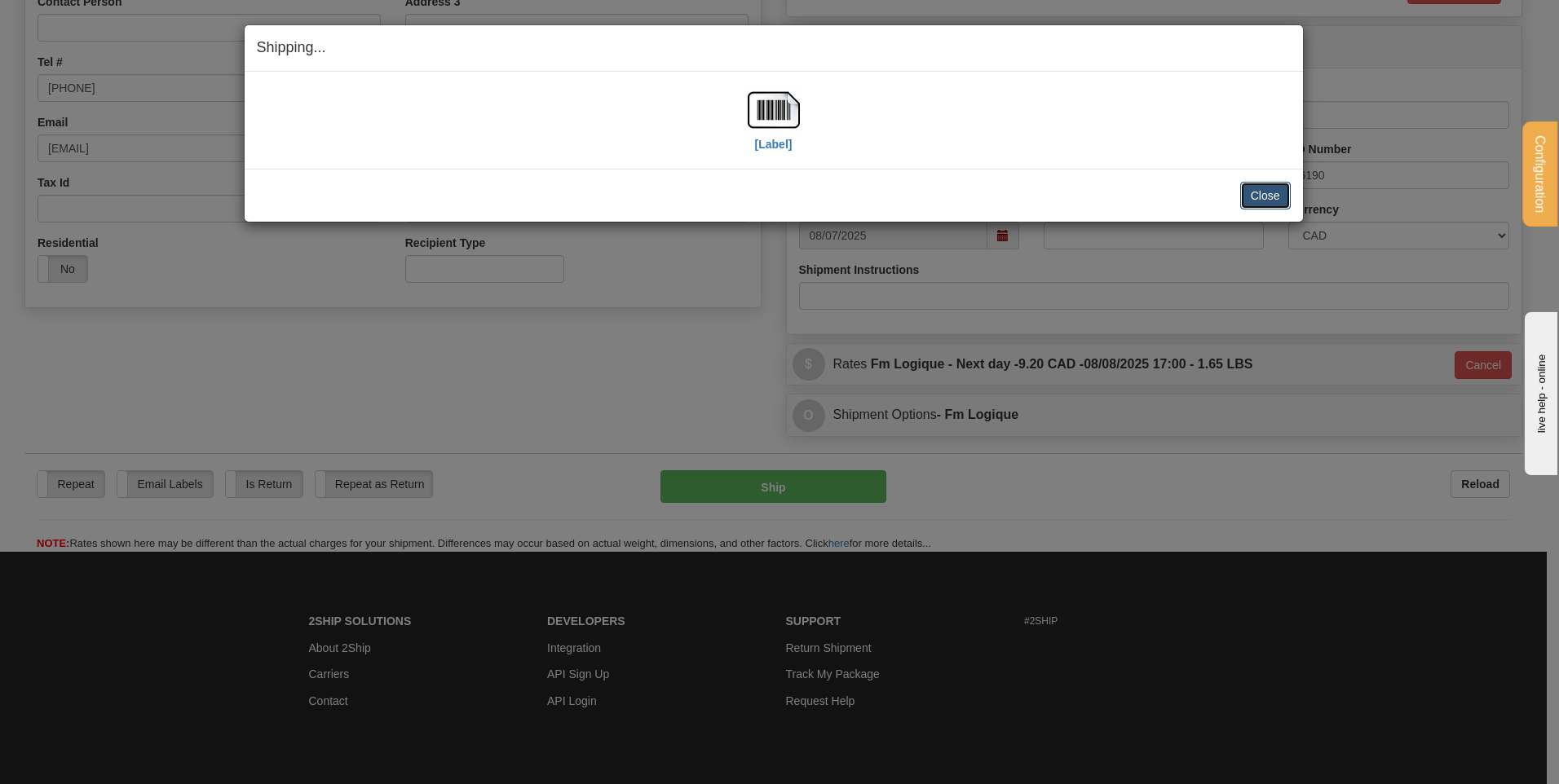 click on "Close" at bounding box center [1265, 196] 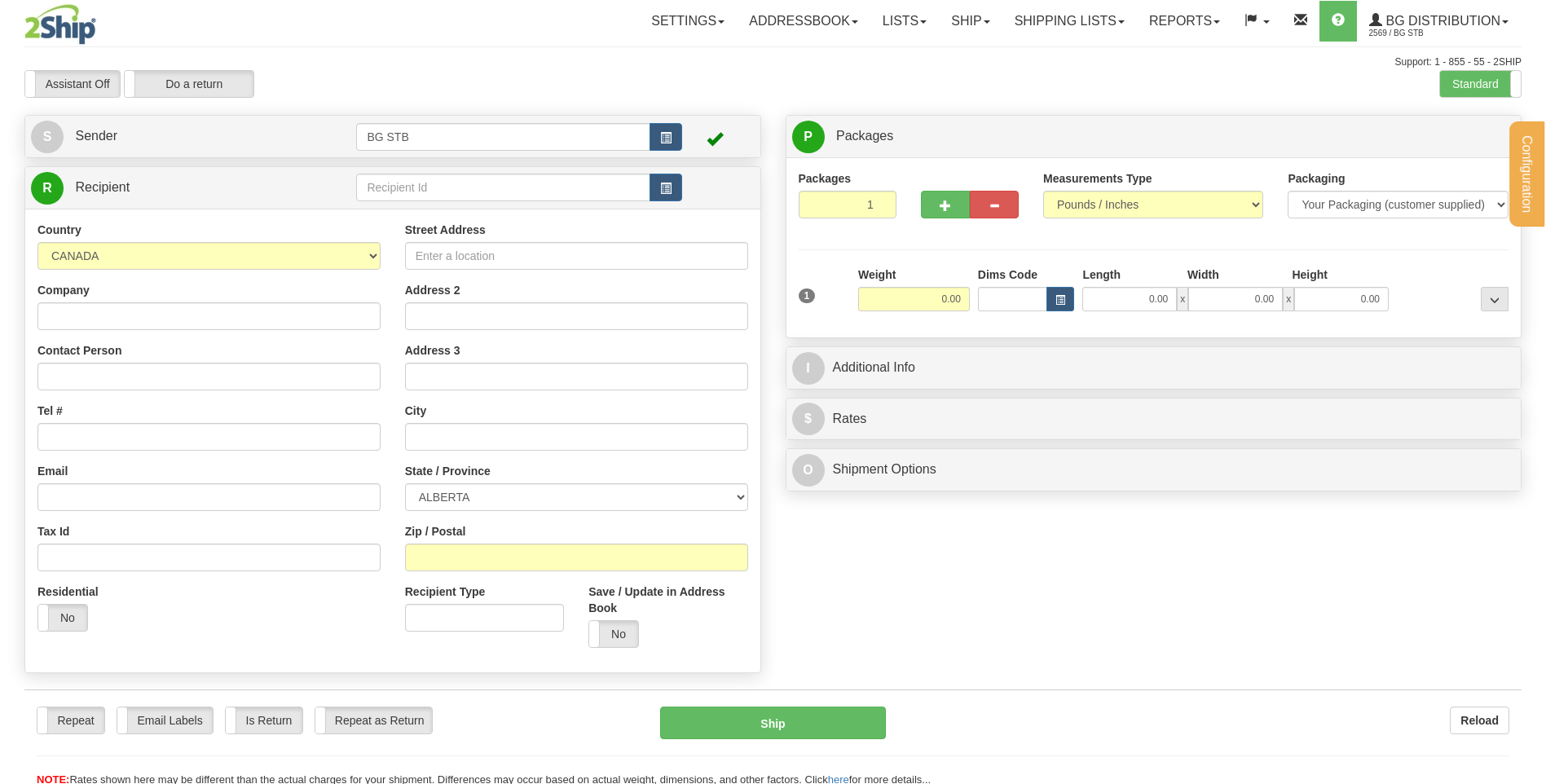 click on "Configuration
My Configuration Panel
Close
Configure My Carriers" at bounding box center [773, 394] 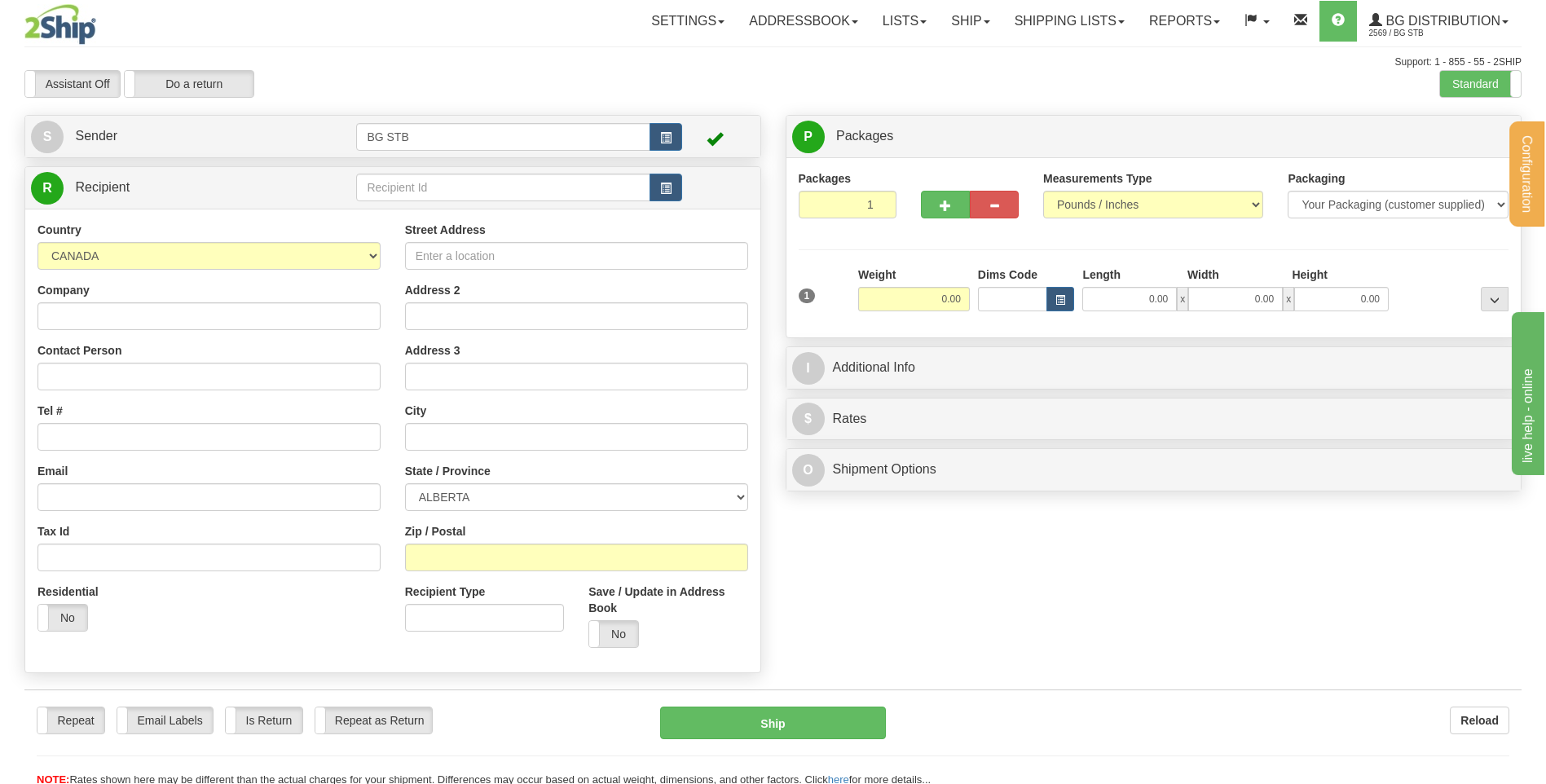scroll, scrollTop: 0, scrollLeft: 0, axis: both 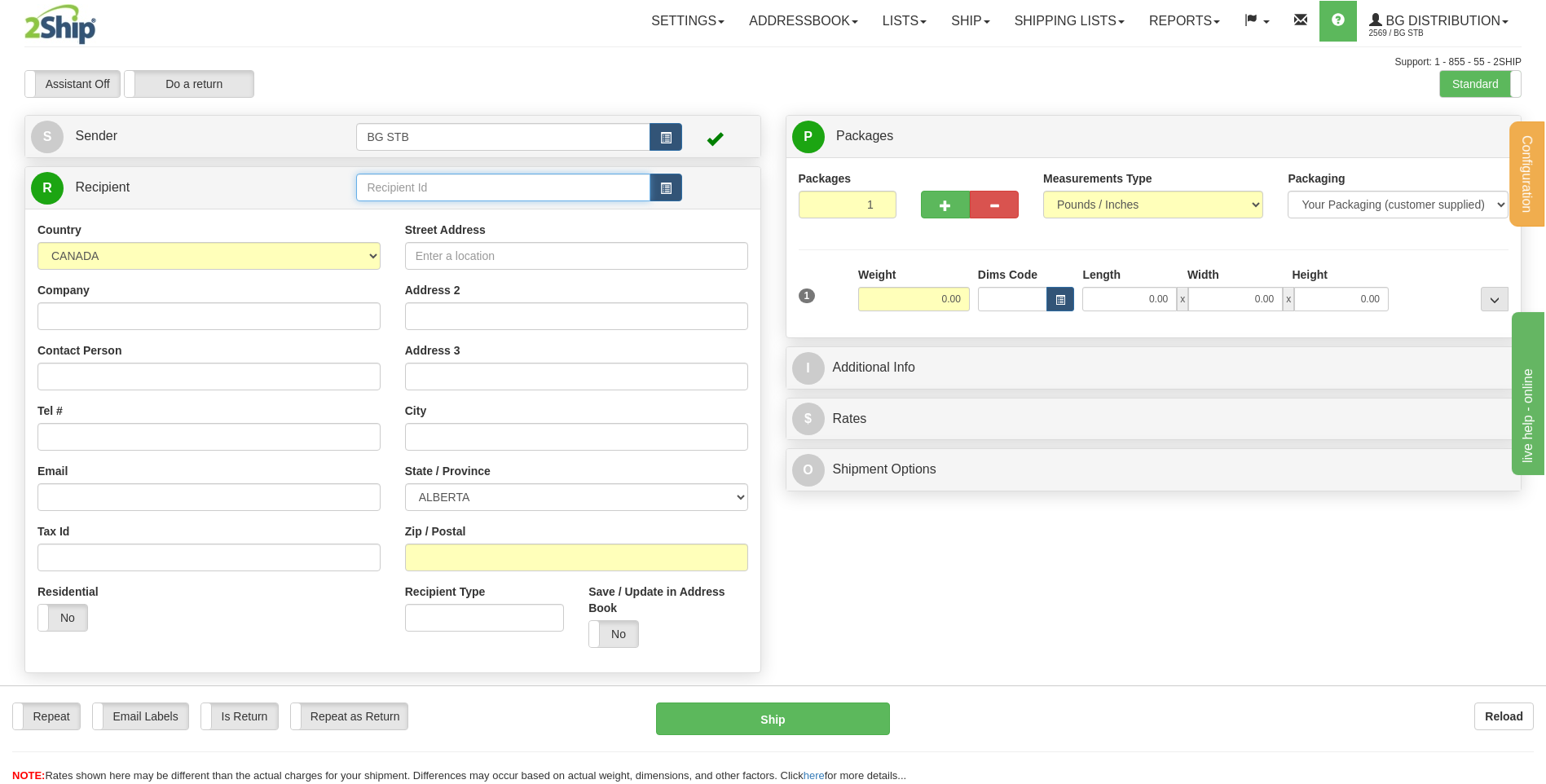 click at bounding box center [503, 187] 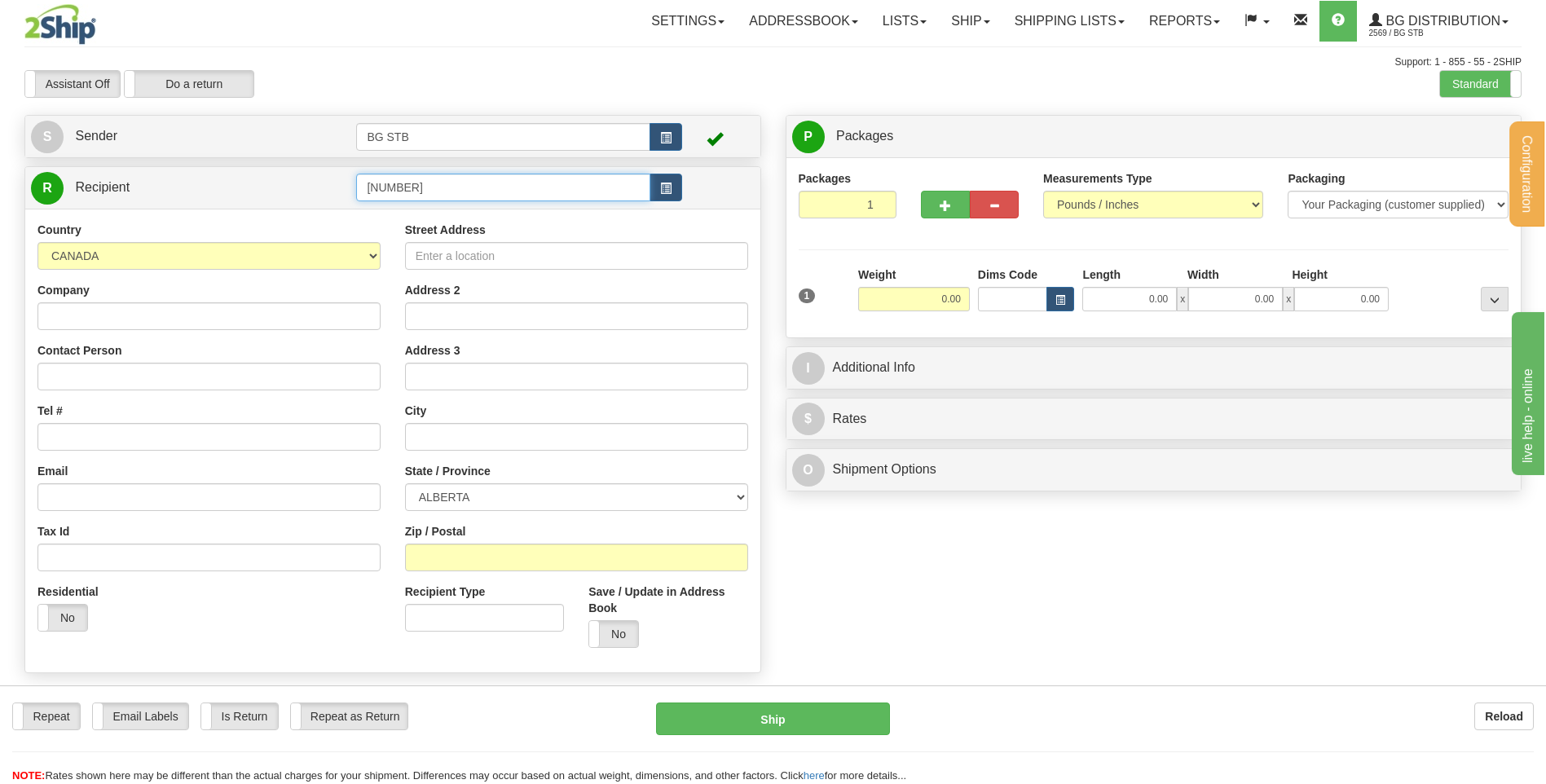 type on "[NUMBER]" 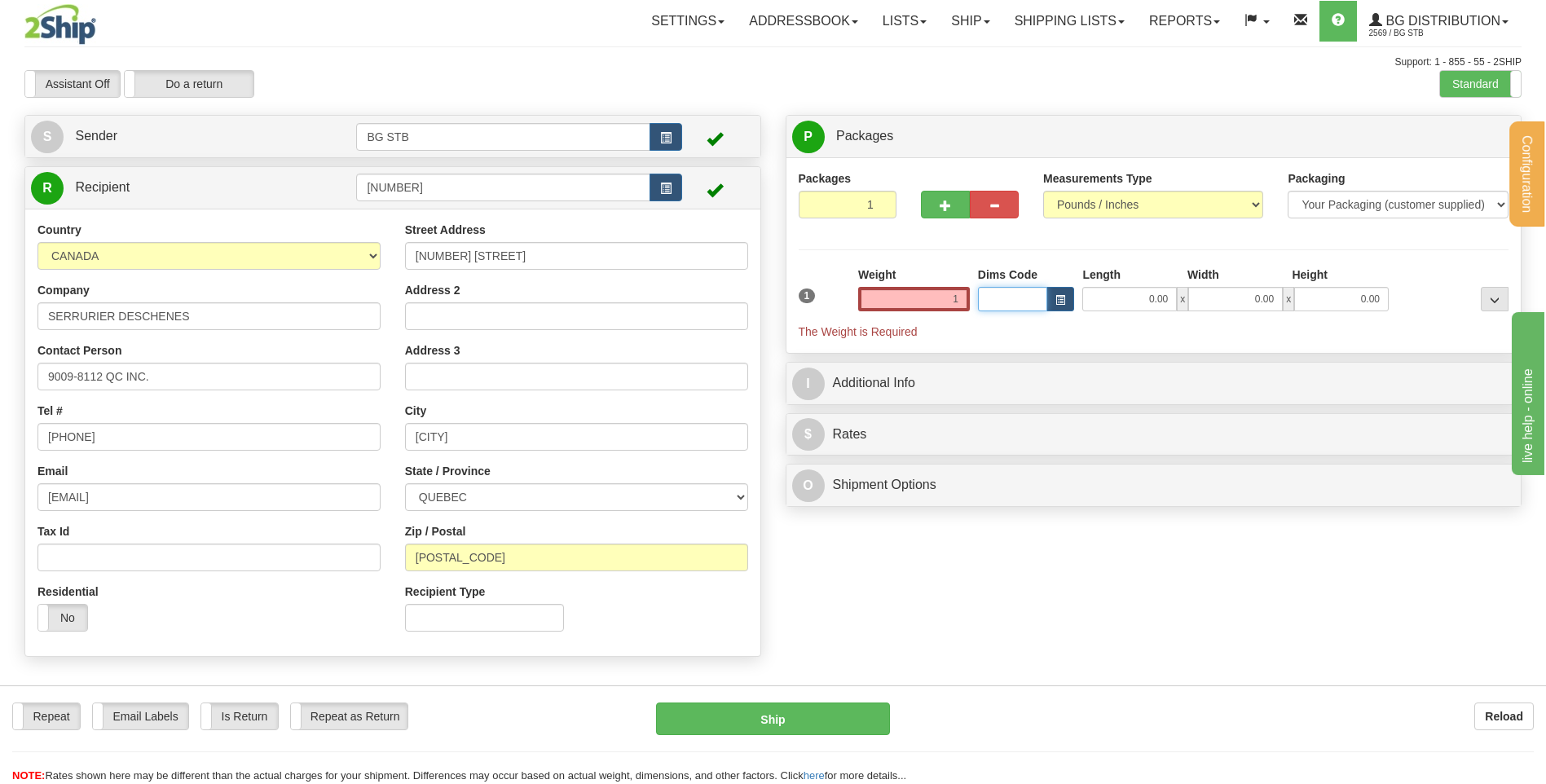 type on "1.00" 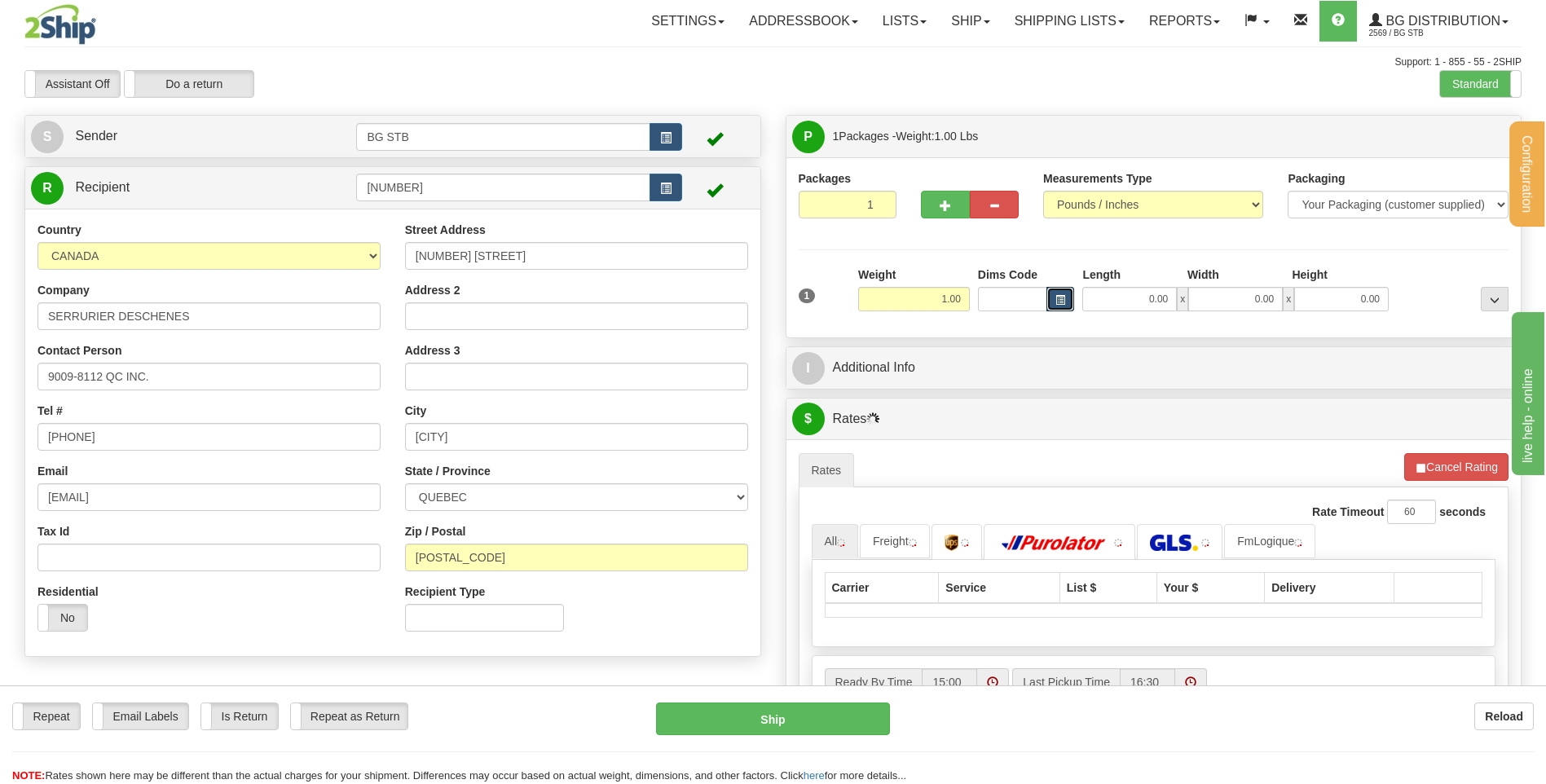 type 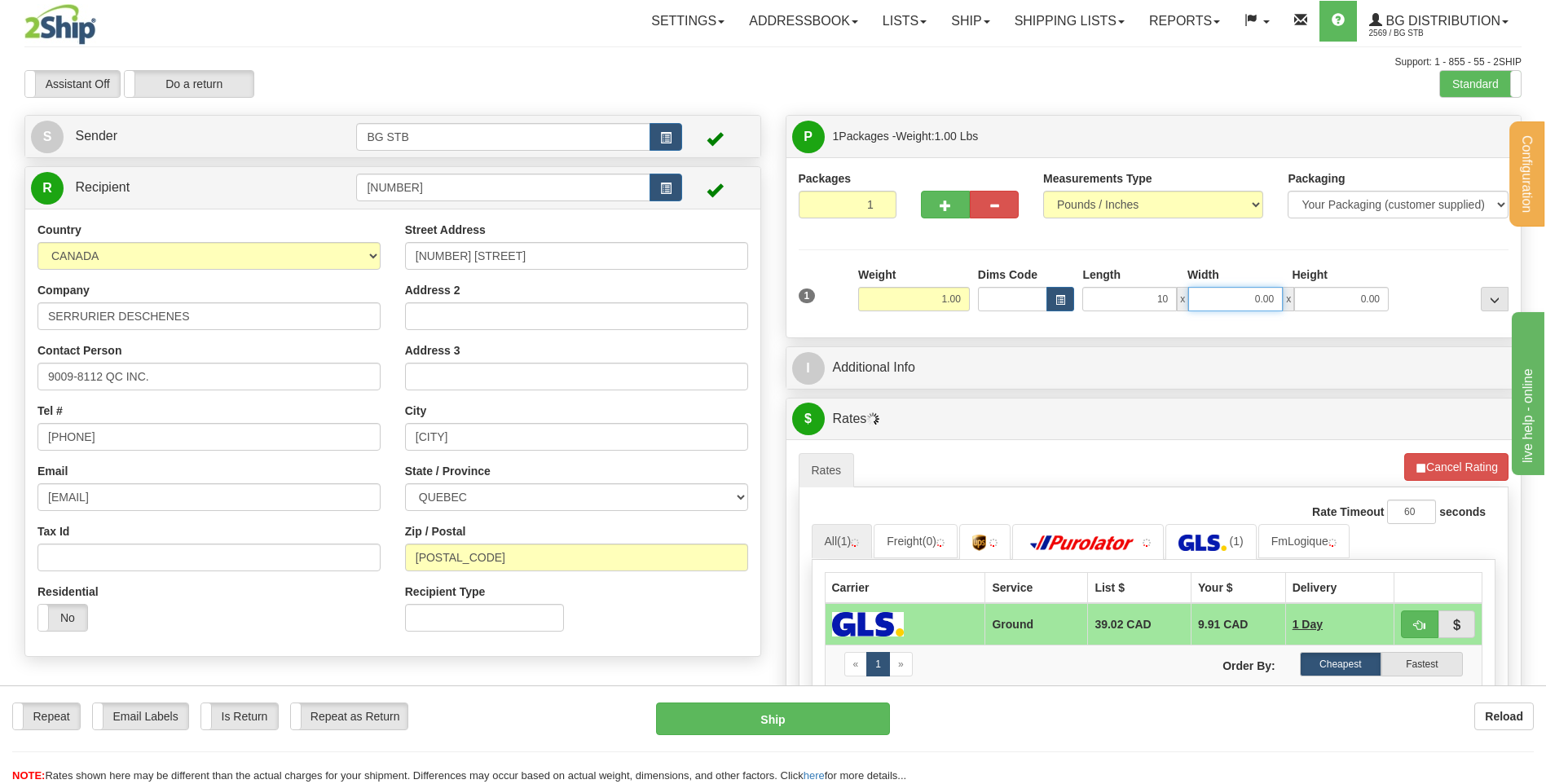 type on "10.00" 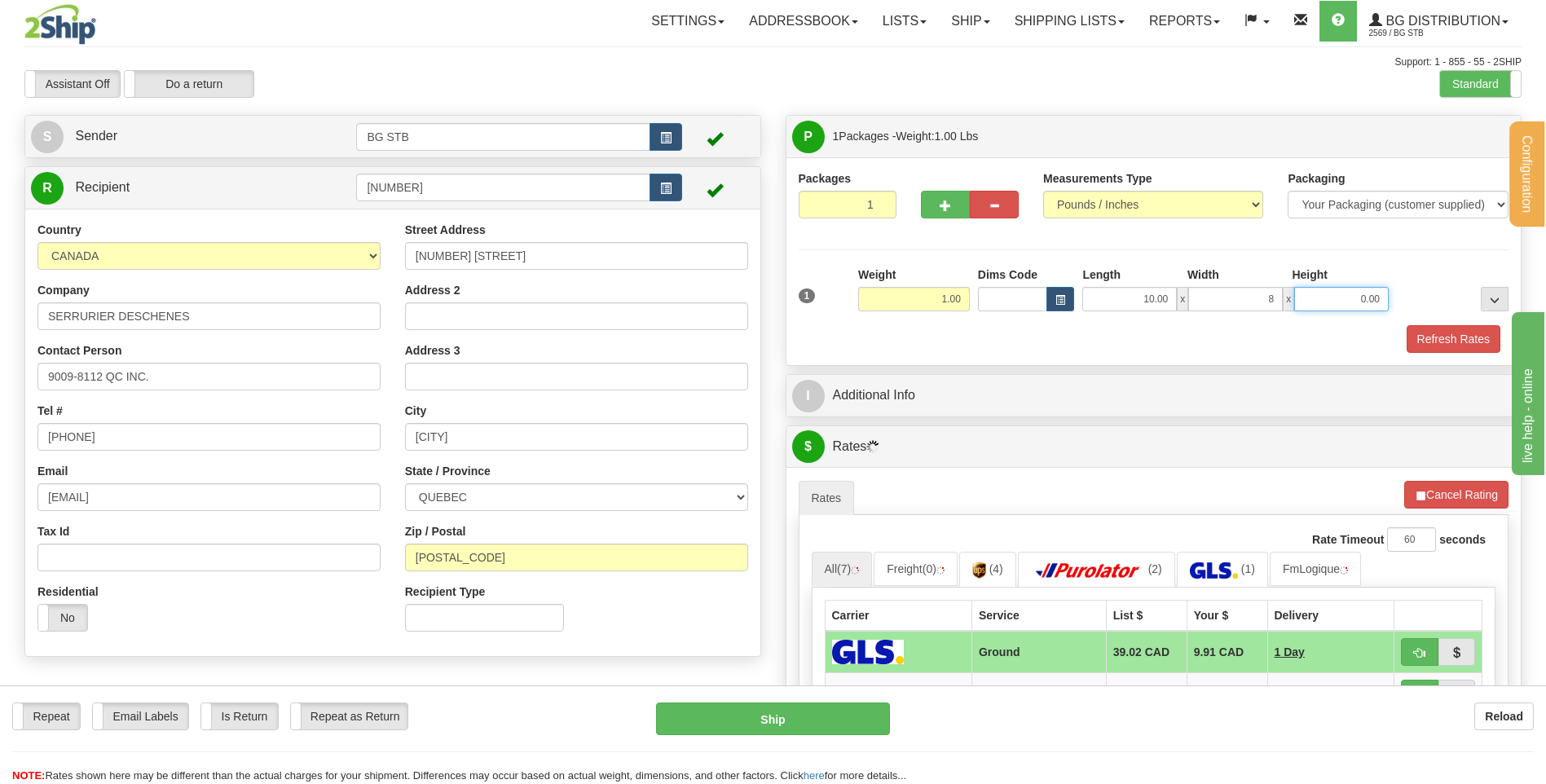 type on "8.00" 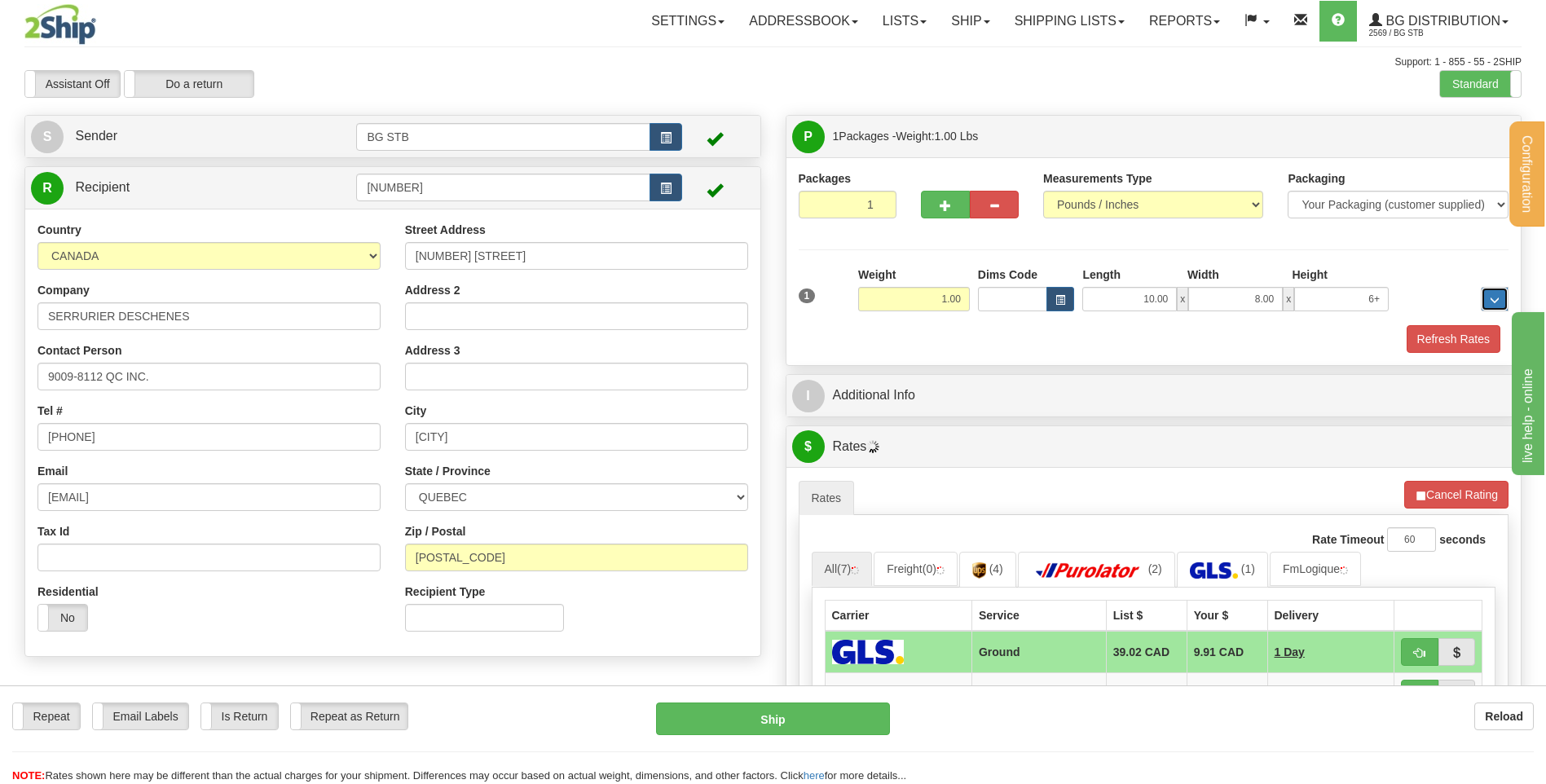 type on "0.00" 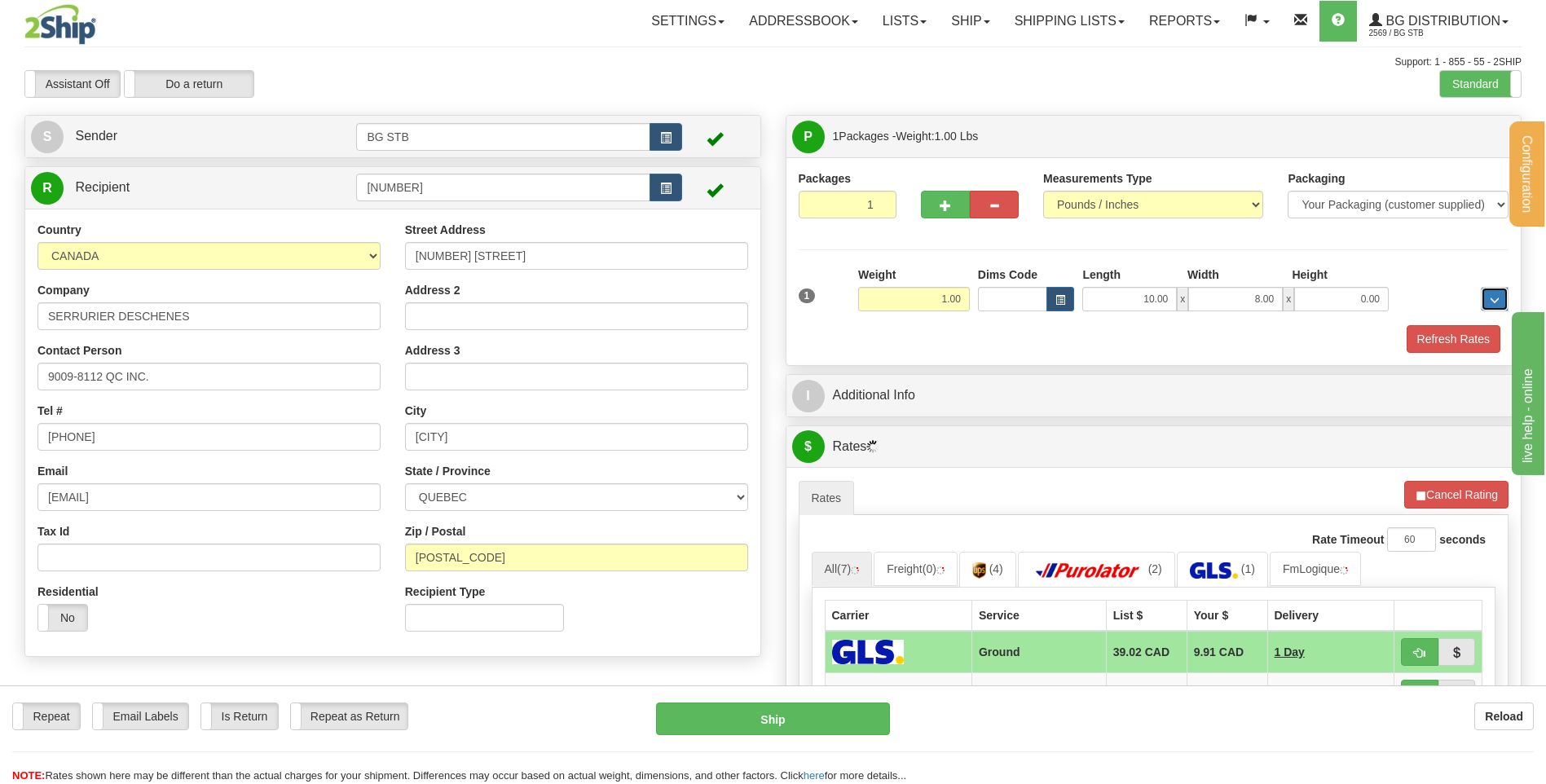 type 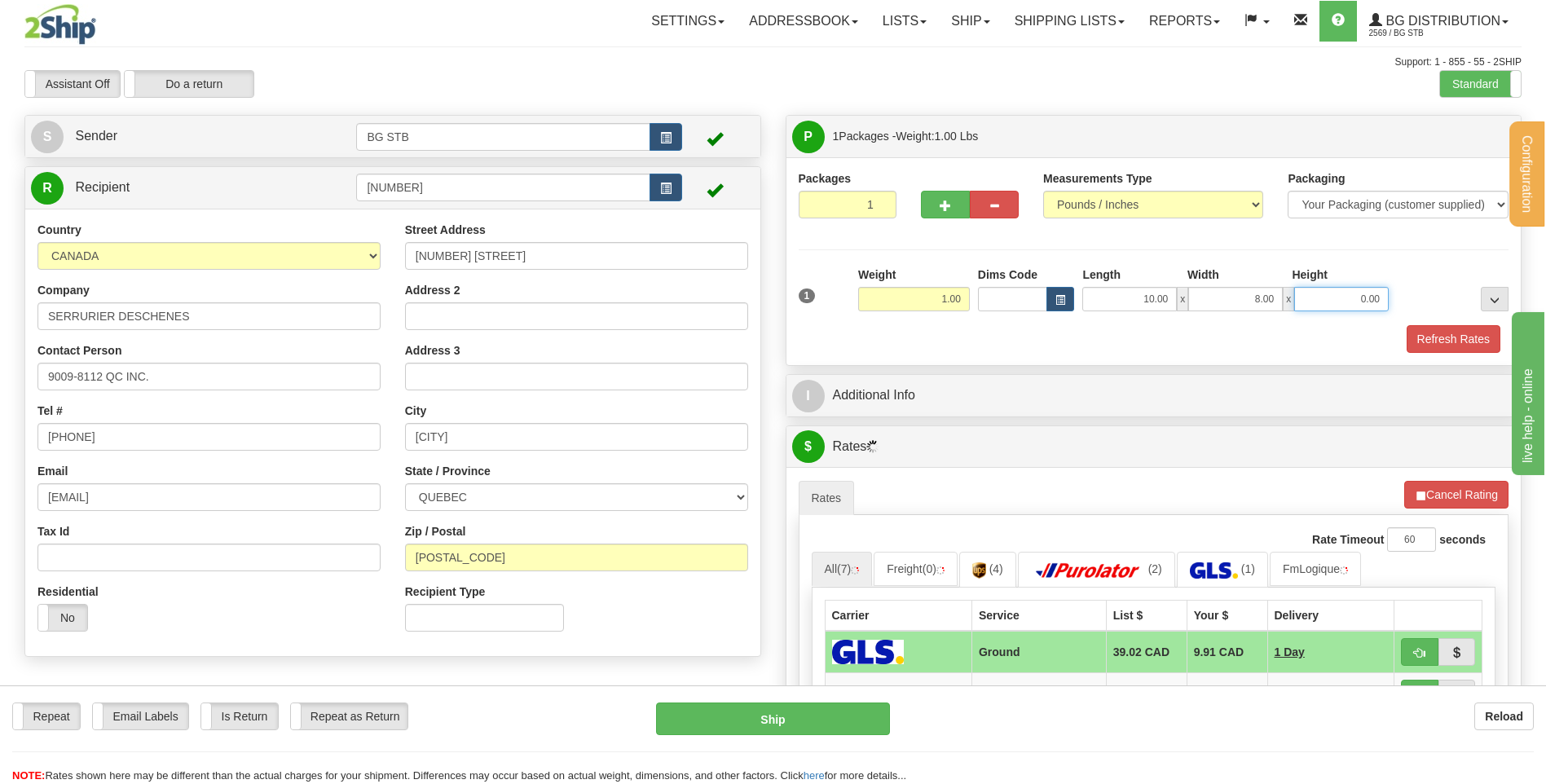 click on "0.00" at bounding box center [1341, 299] 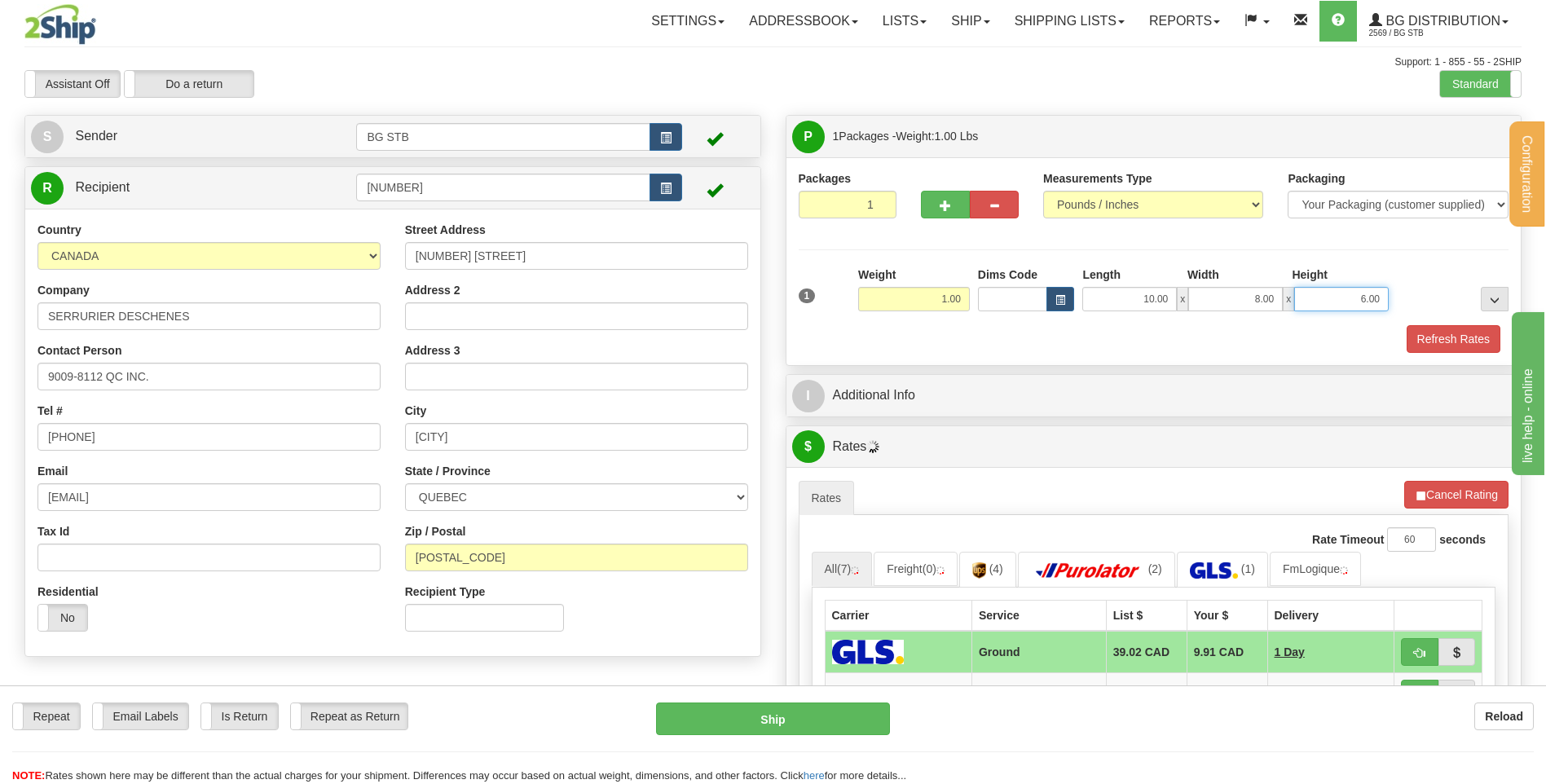 drag, startPoint x: 1351, startPoint y: 294, endPoint x: 1554, endPoint y: 275, distance: 203.88722 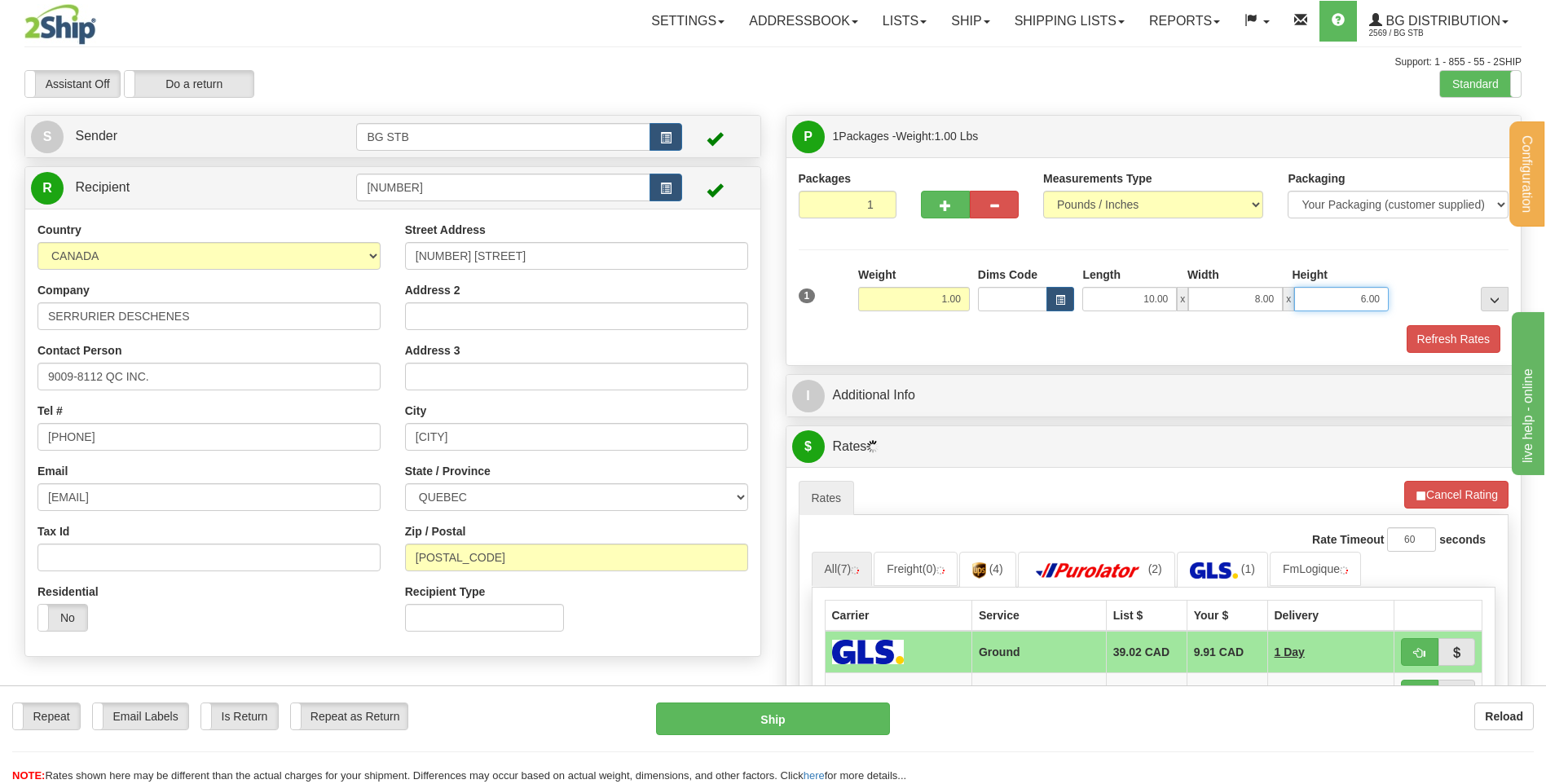 click on "Training Course
Close
Configuration
My Configuration Panel
Close" at bounding box center (773, 392) 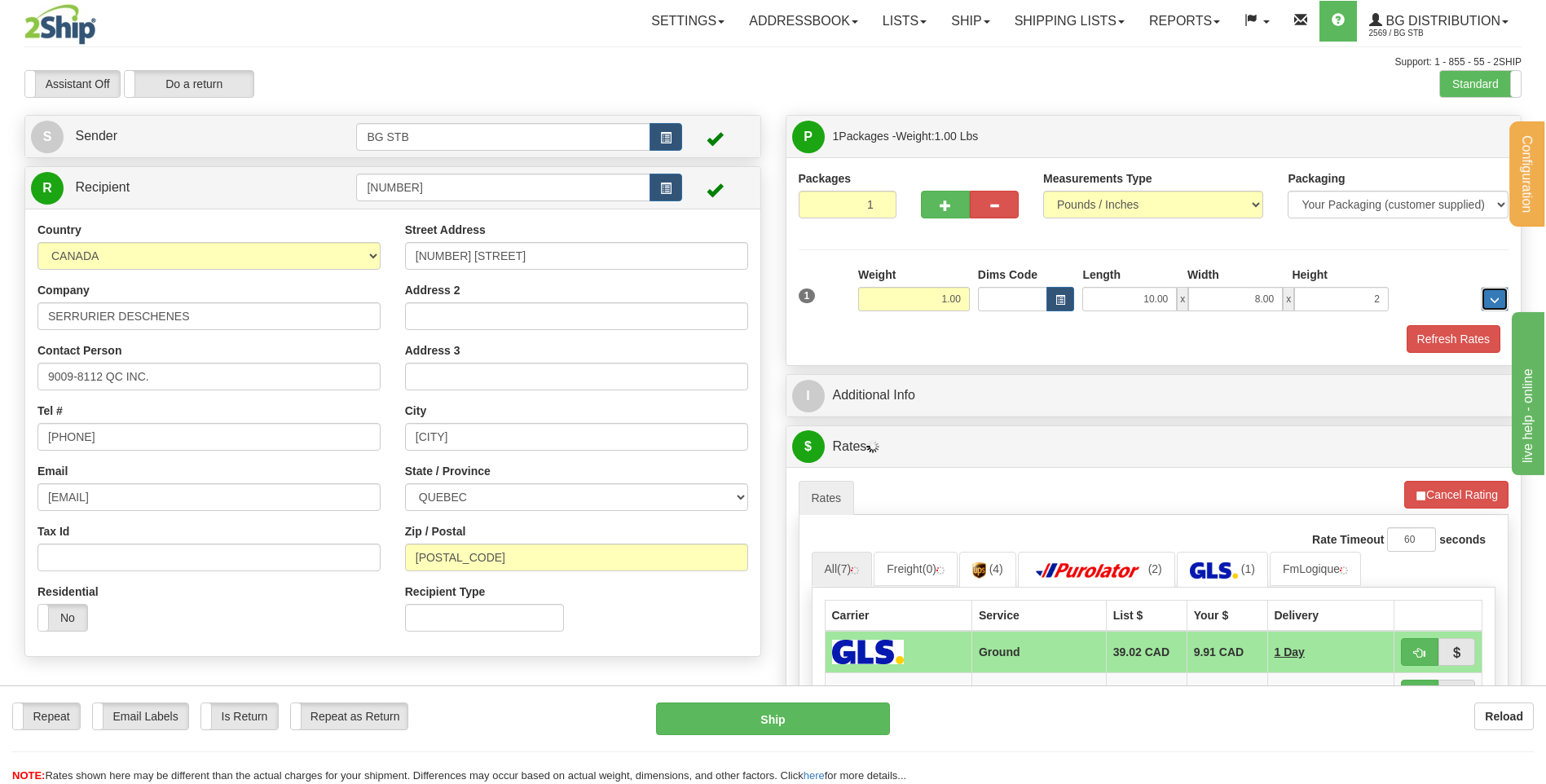 type on "2.00" 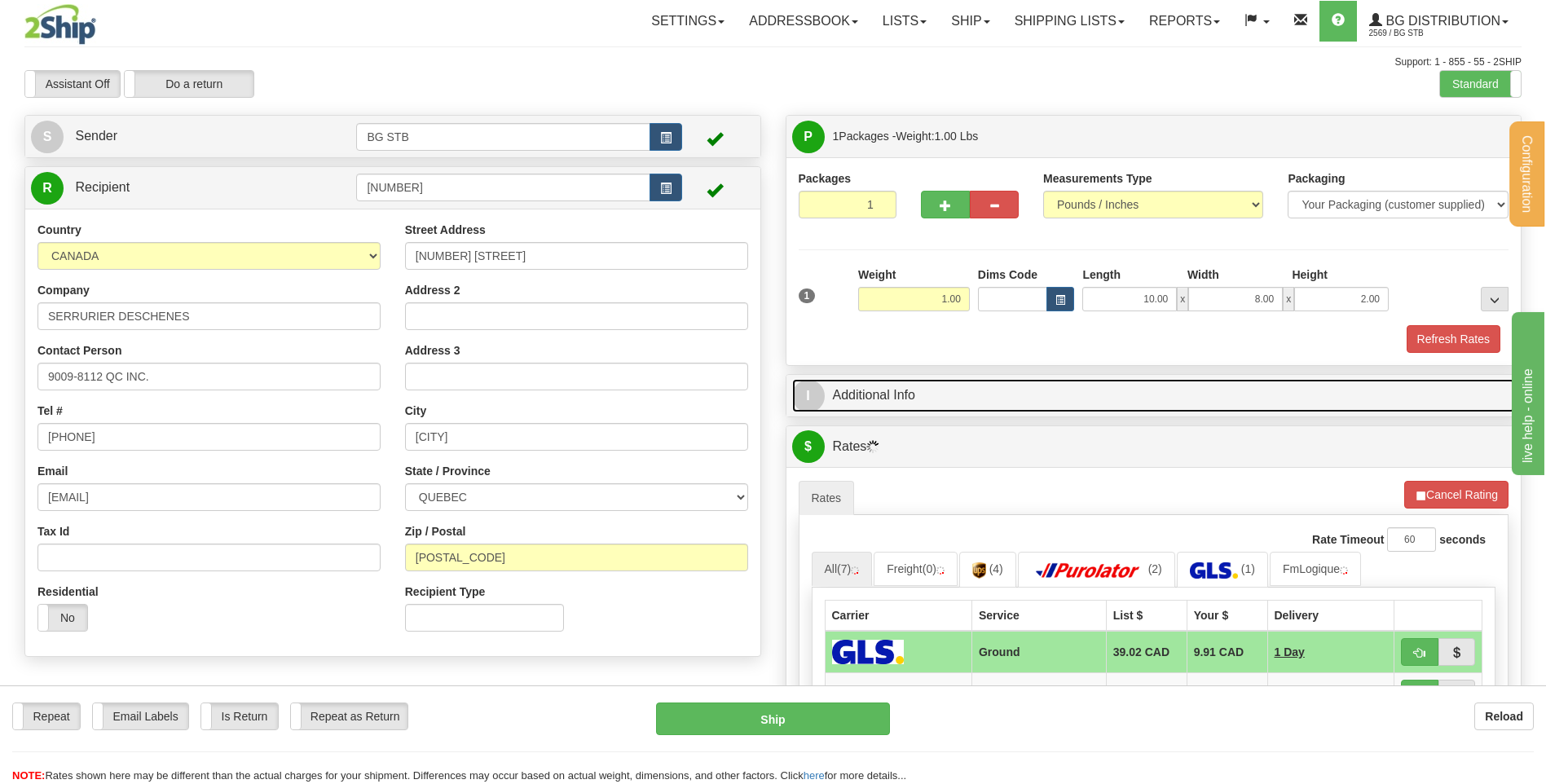click on "I Additional Info" at bounding box center (1154, 395) 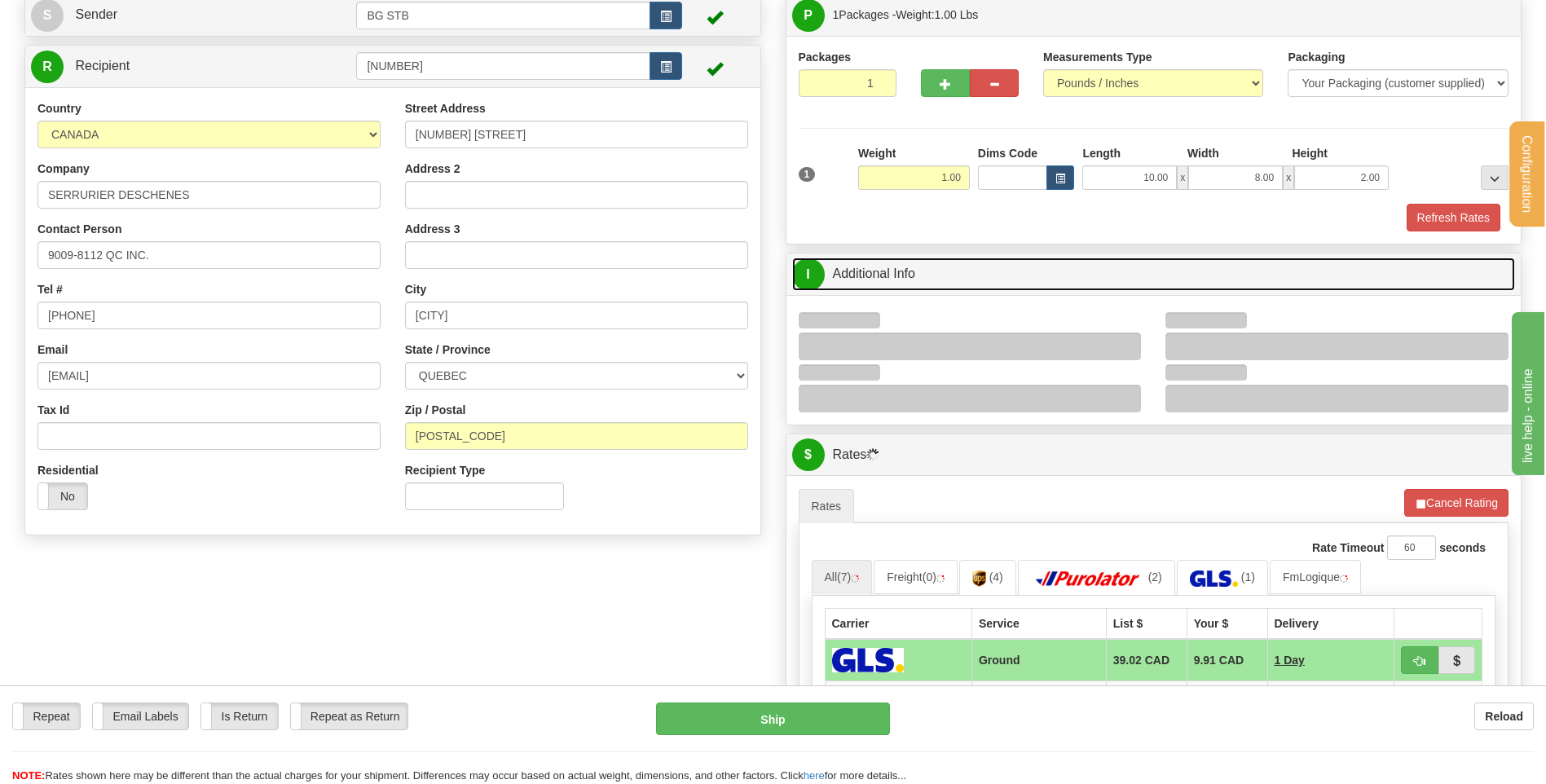 scroll, scrollTop: 244, scrollLeft: 0, axis: vertical 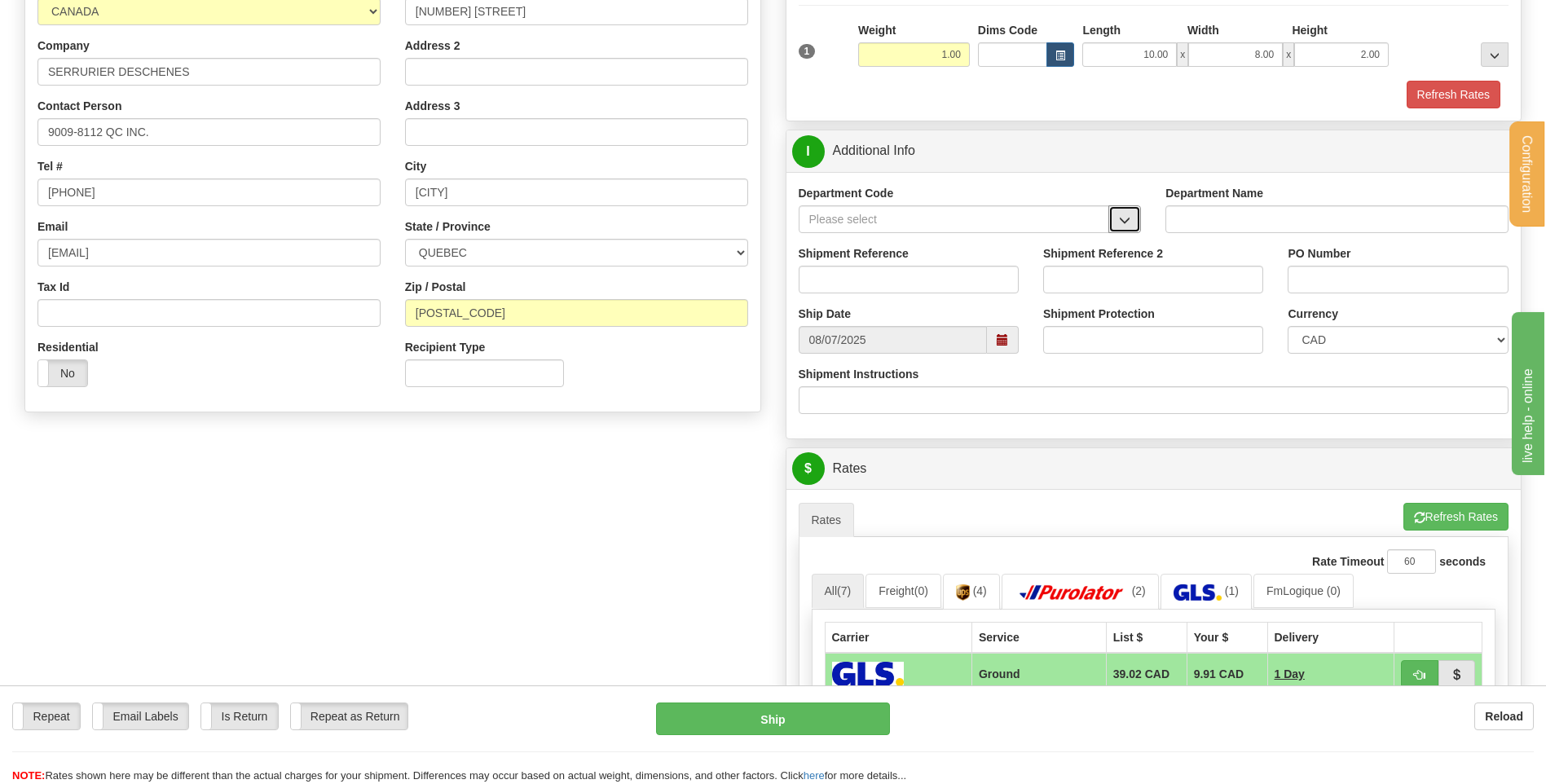 click at bounding box center [1125, 219] 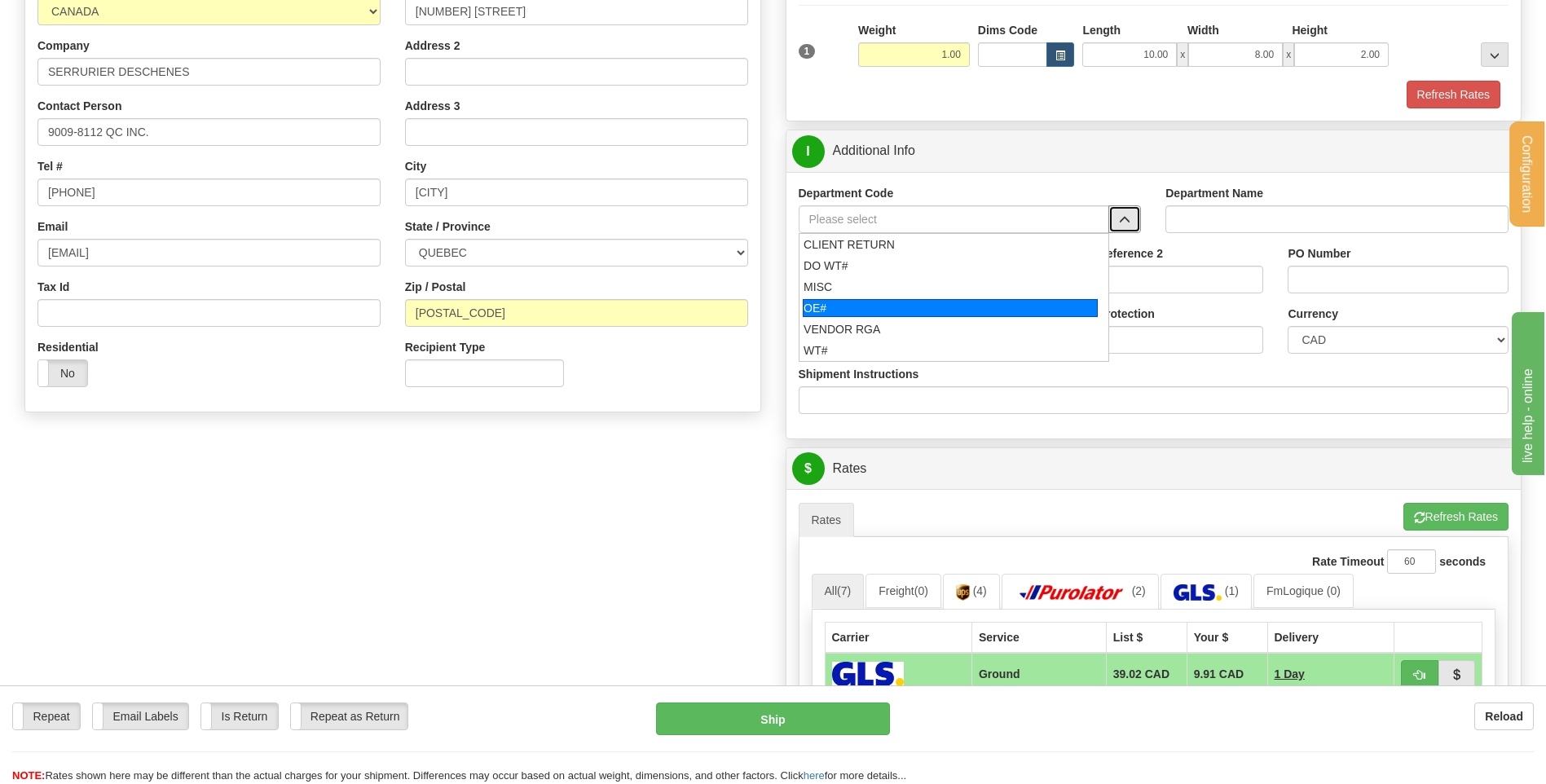 click on "OE#" at bounding box center [950, 308] 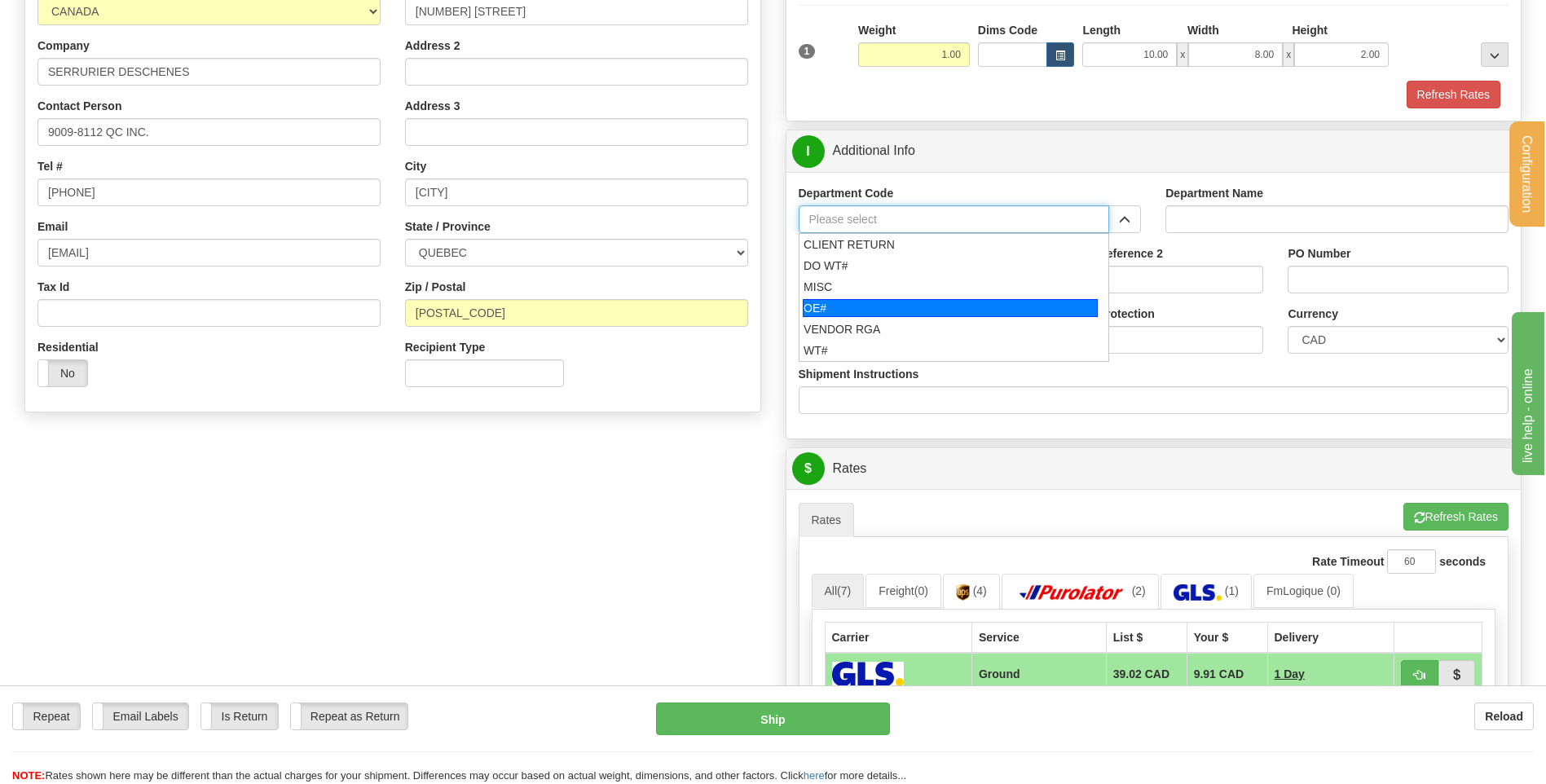 type on "OE#" 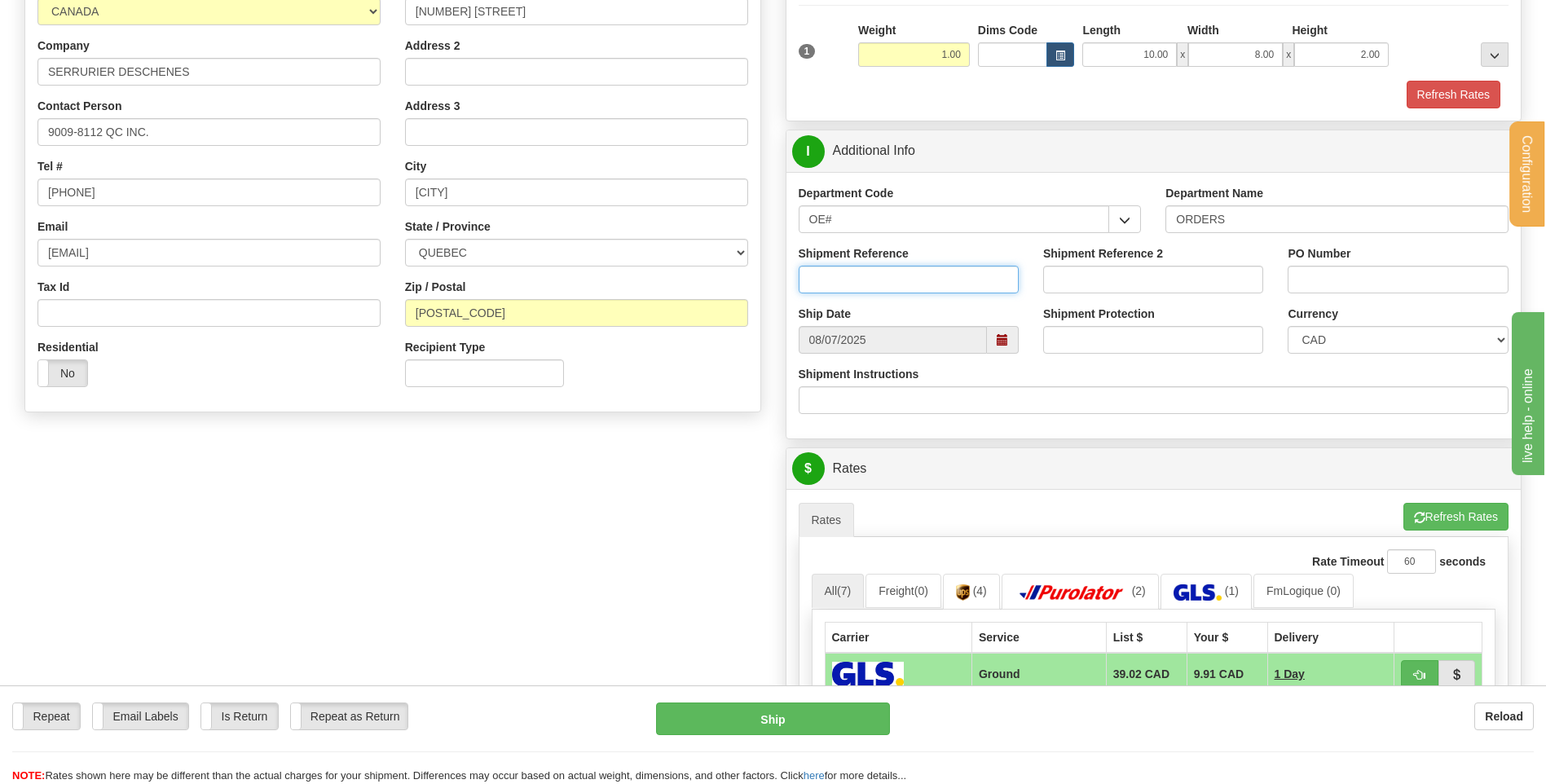 click on "Shipment Reference" at bounding box center [909, 280] 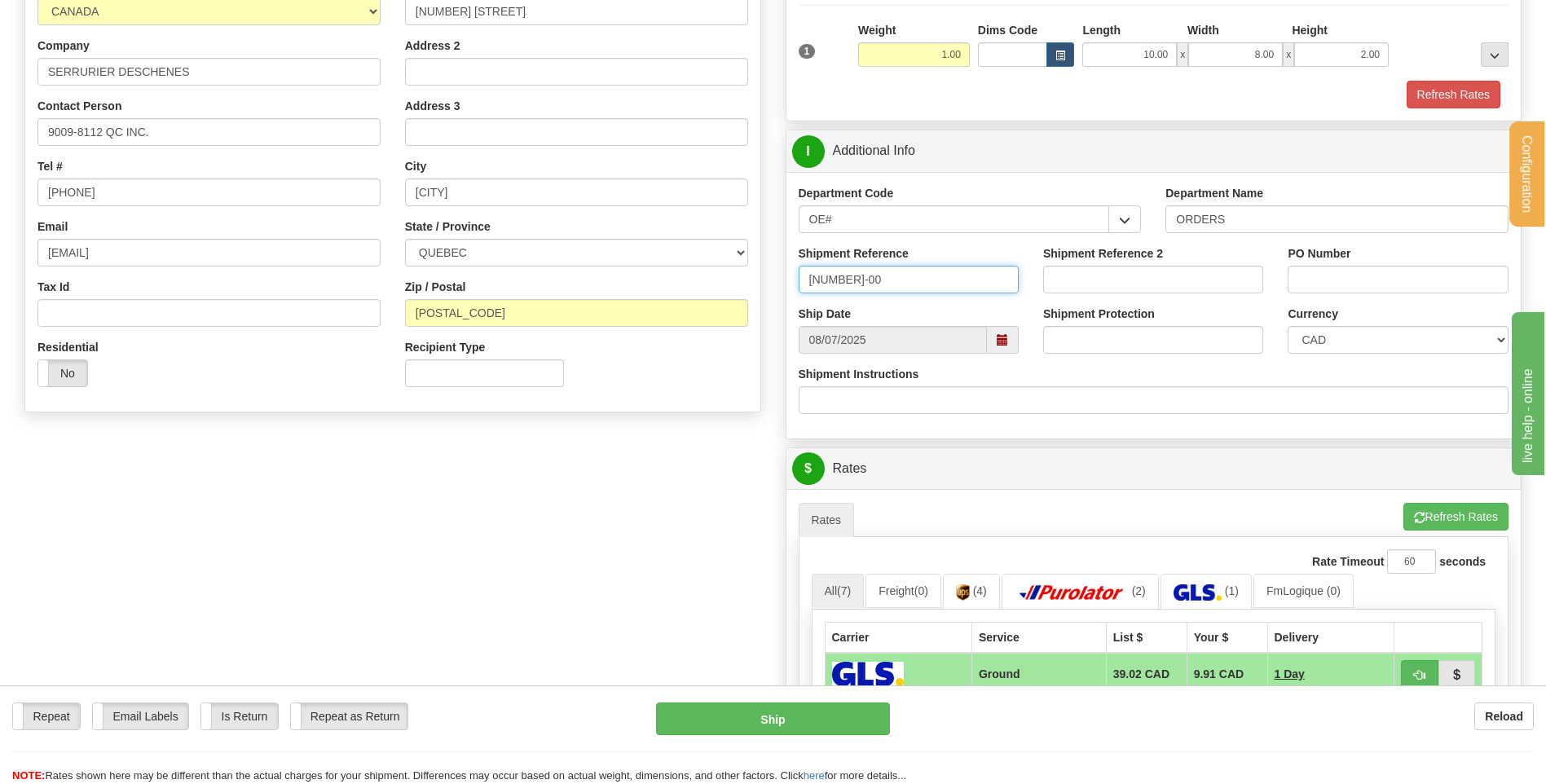 type on "80004399-00" 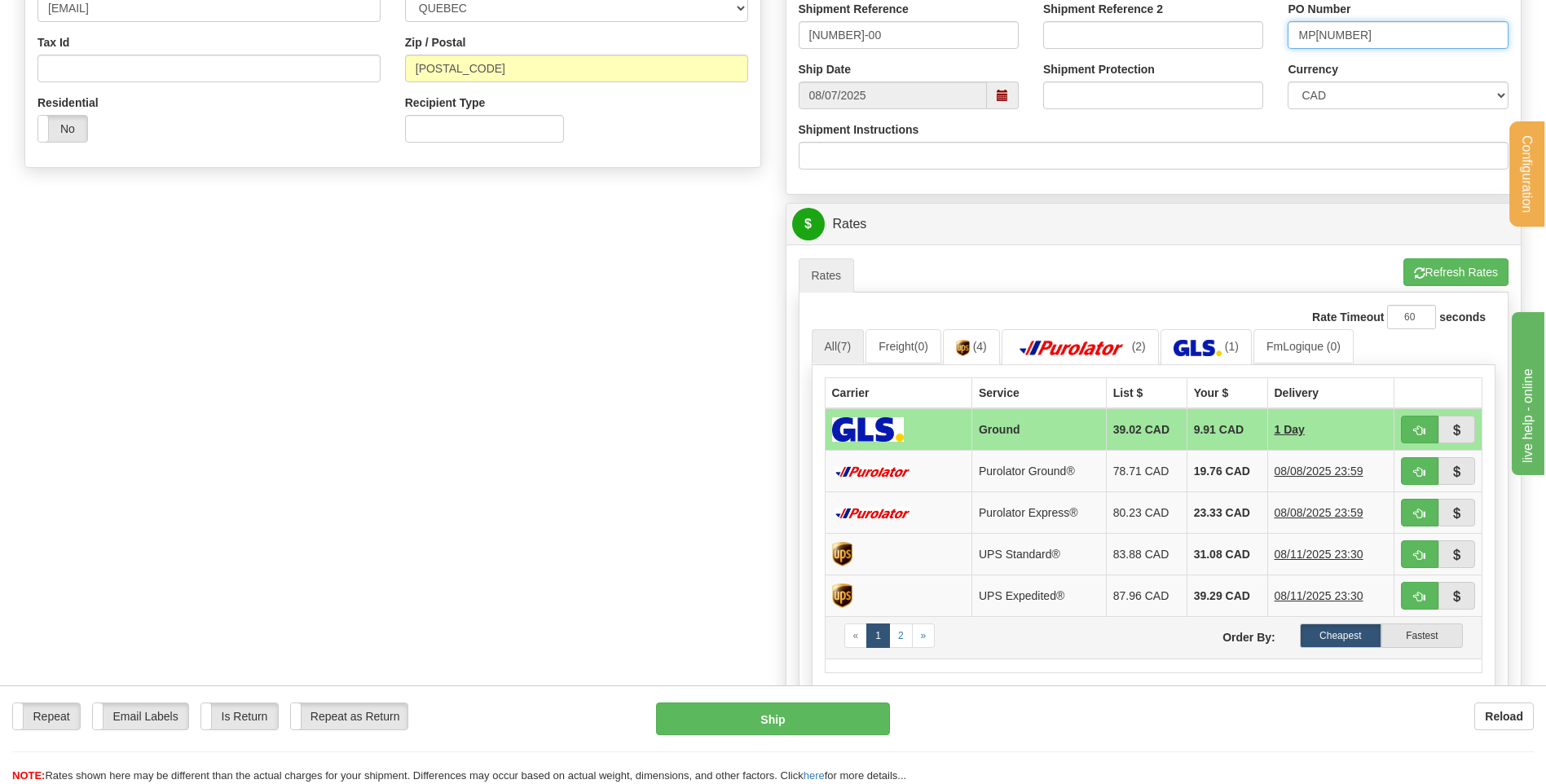 scroll, scrollTop: 733, scrollLeft: 0, axis: vertical 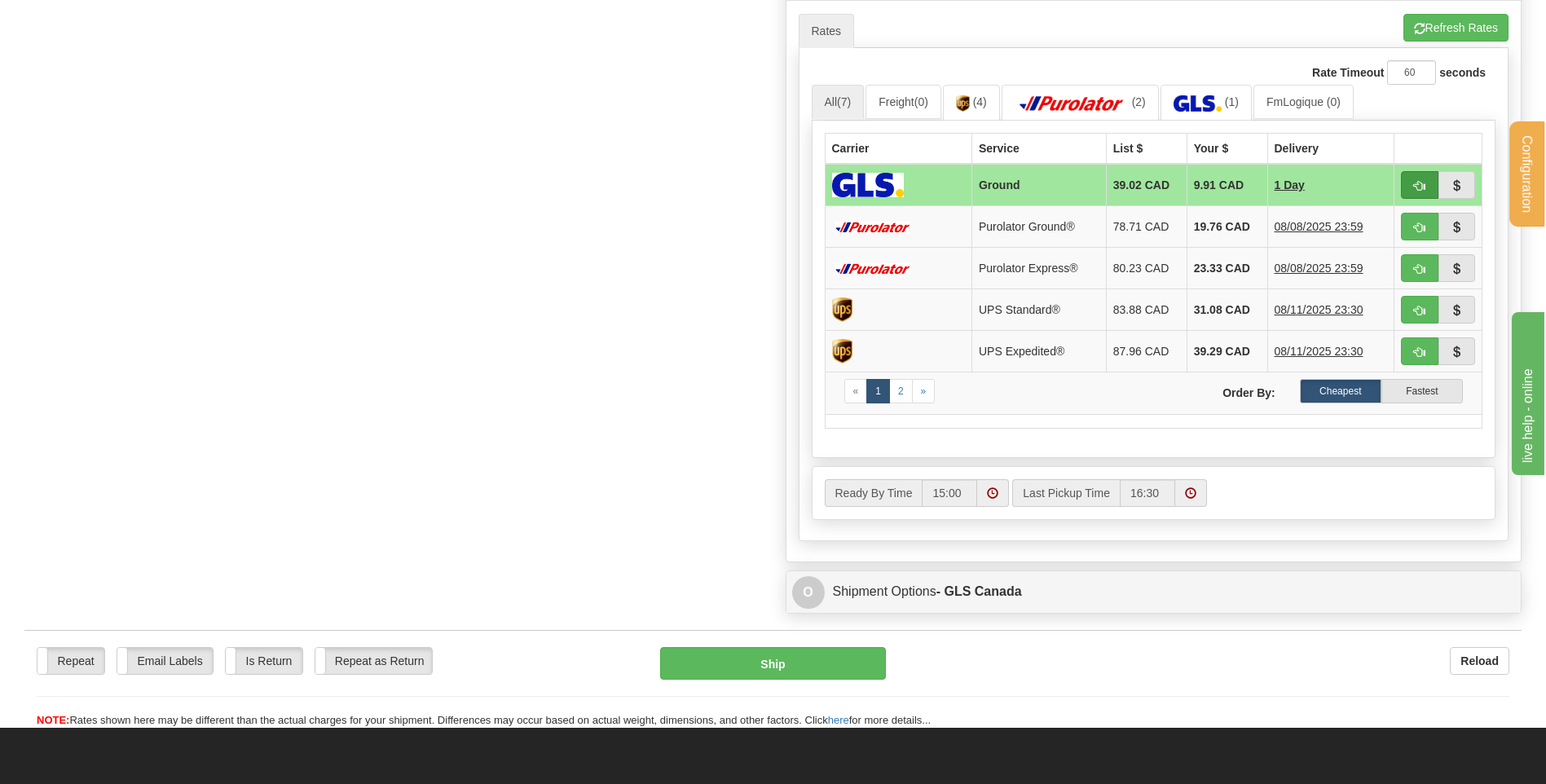 type on "MP1072" 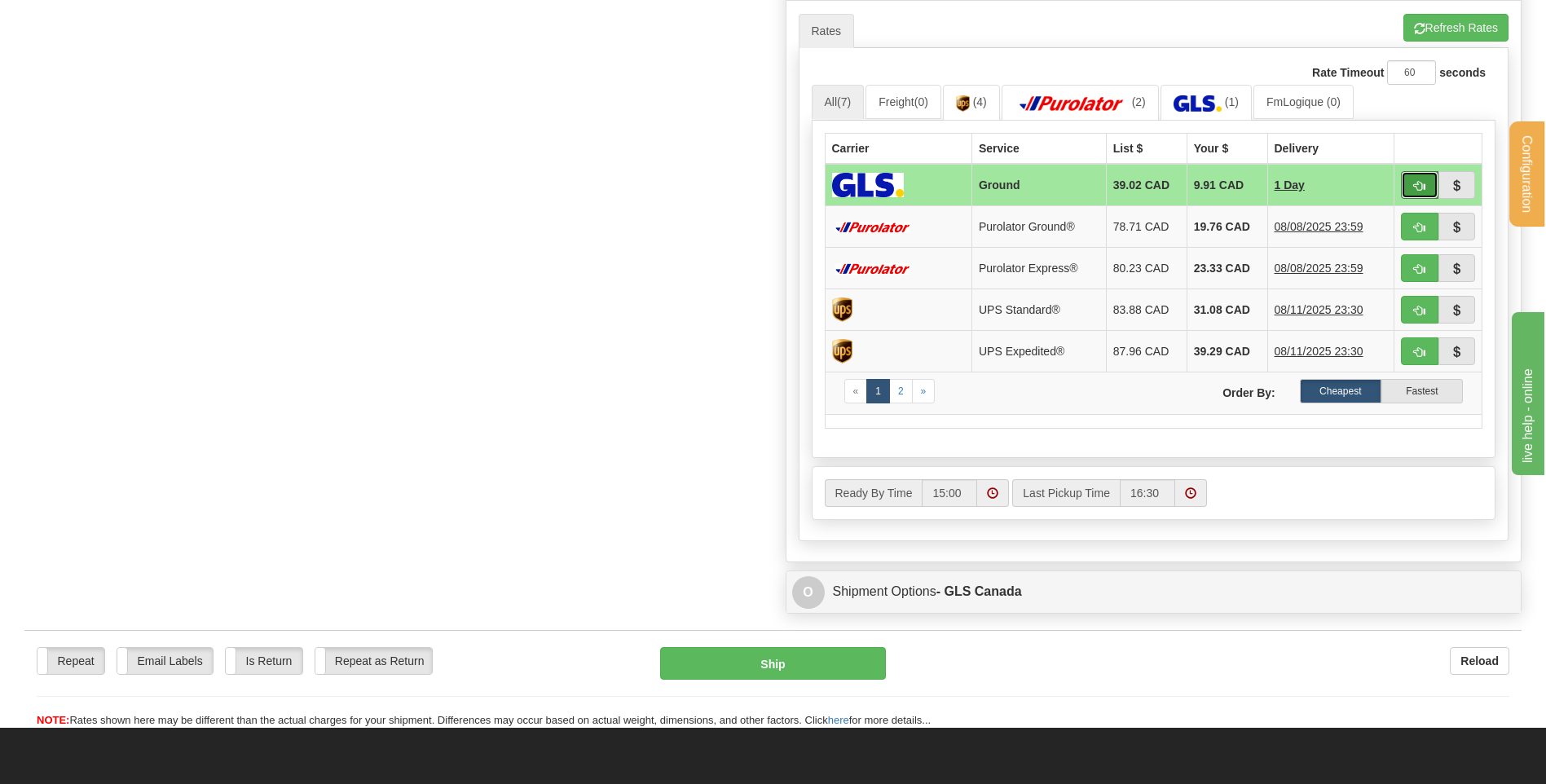 click at bounding box center (1420, 185) 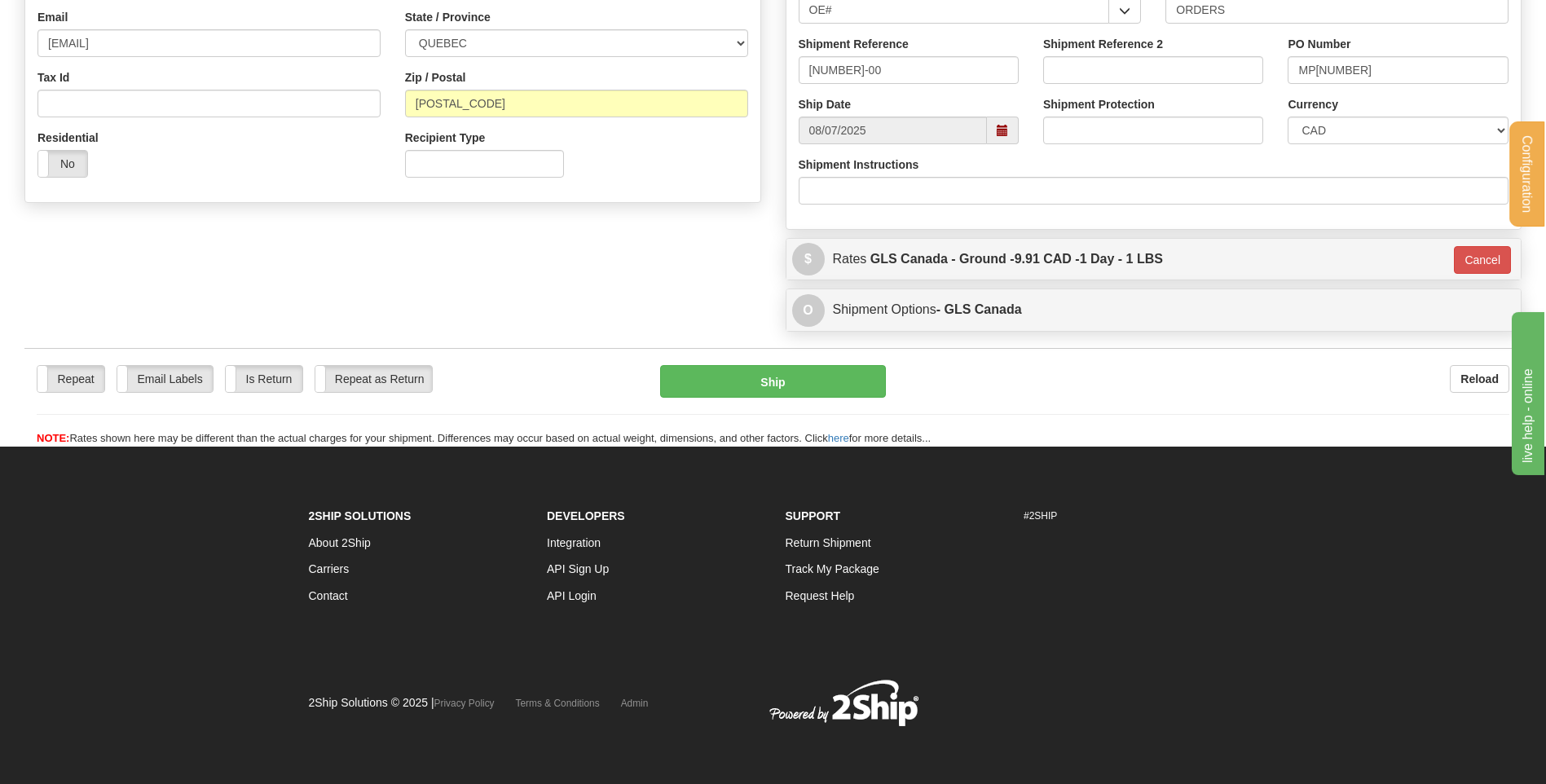 type on "1" 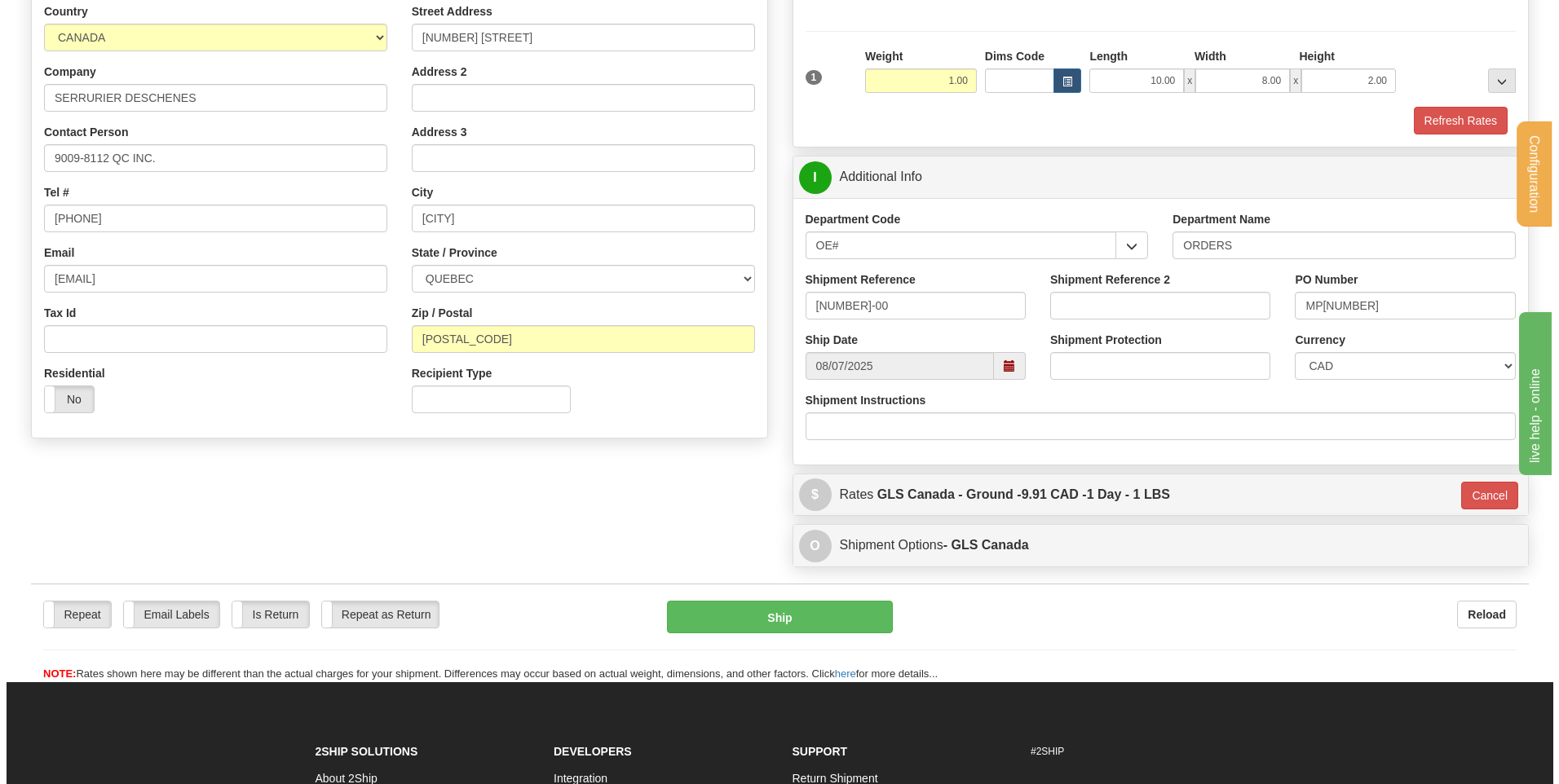 scroll, scrollTop: 210, scrollLeft: 0, axis: vertical 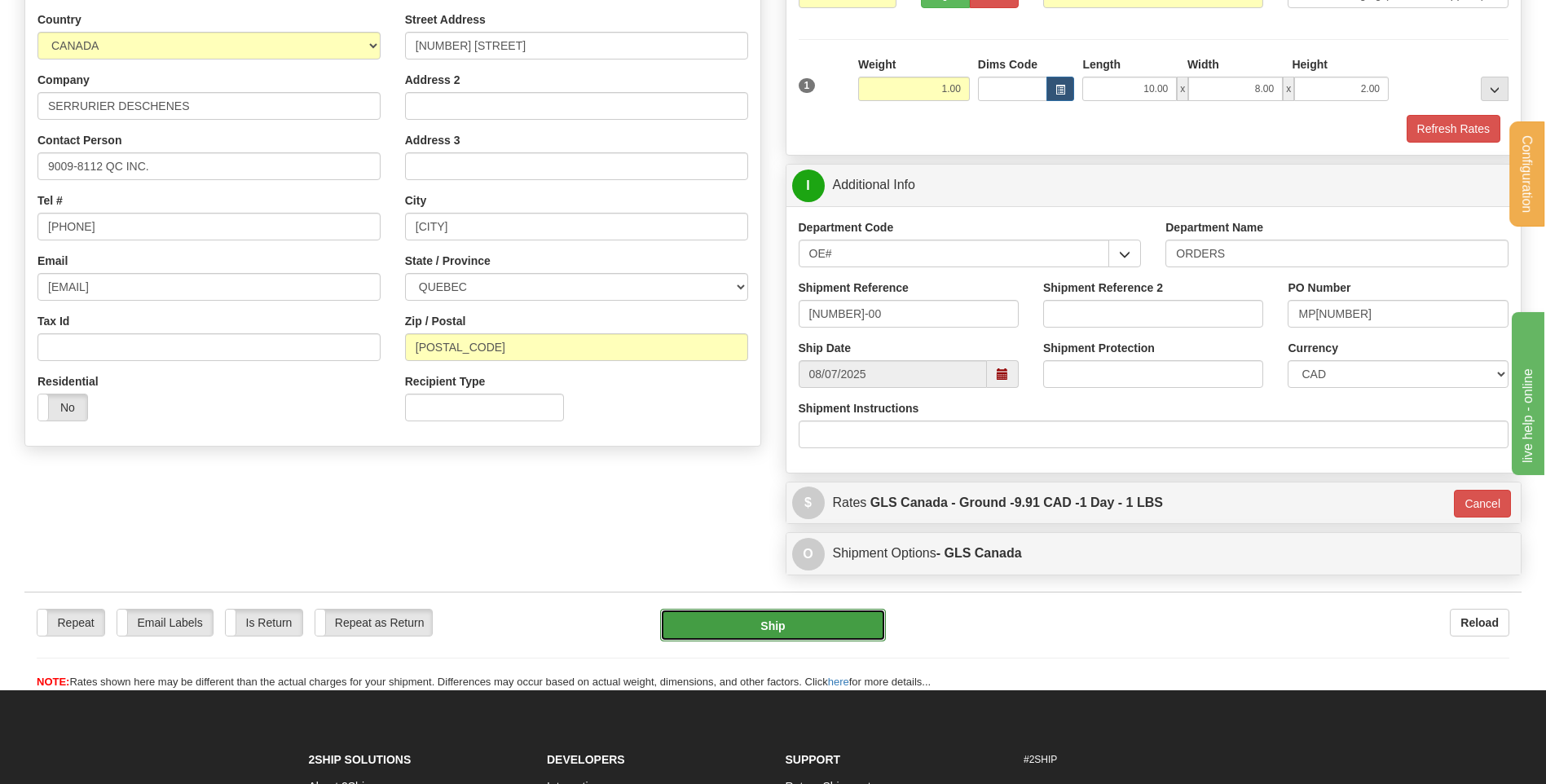 click on "Ship" at bounding box center [773, 625] 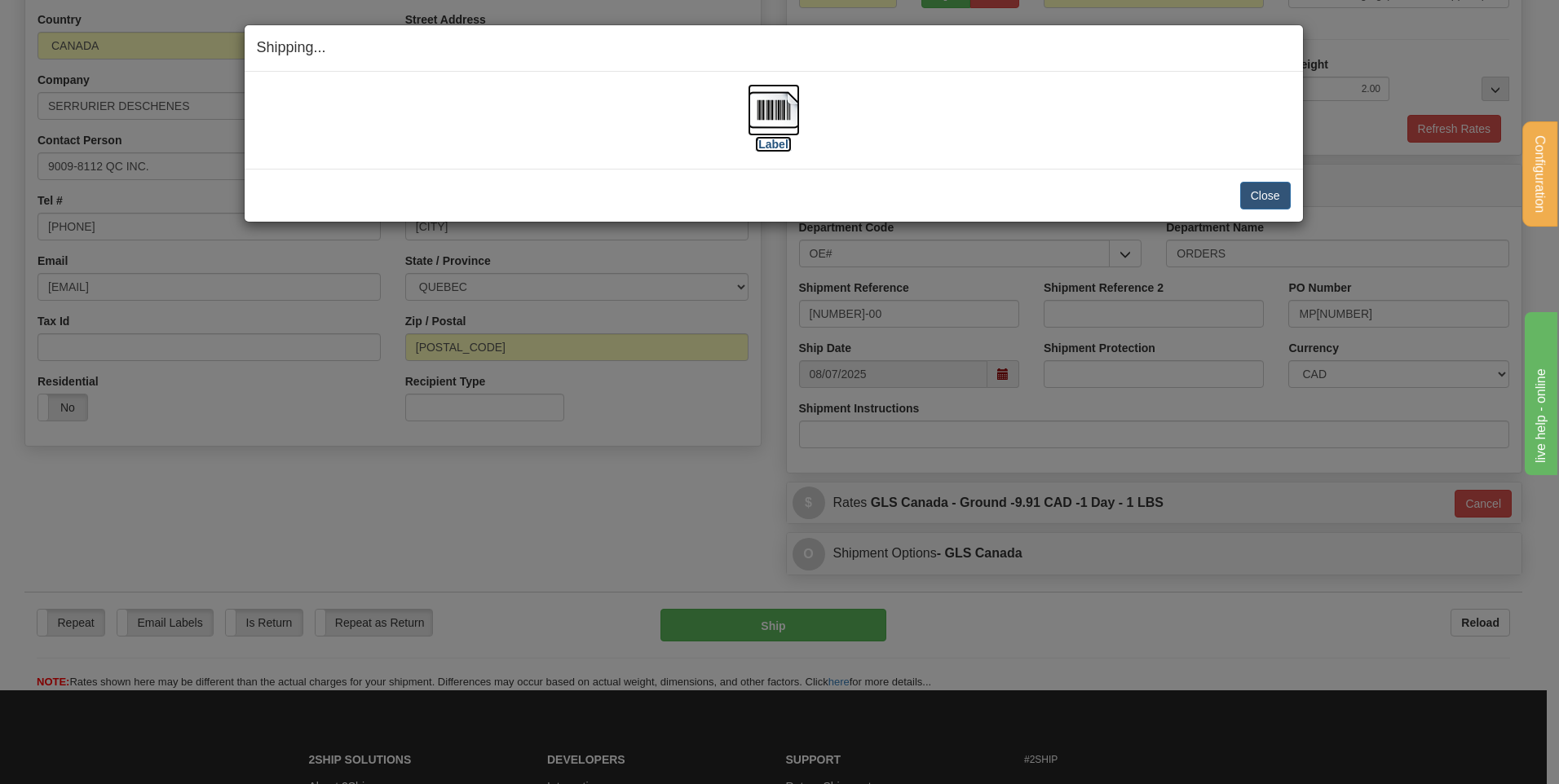 click at bounding box center [774, 110] 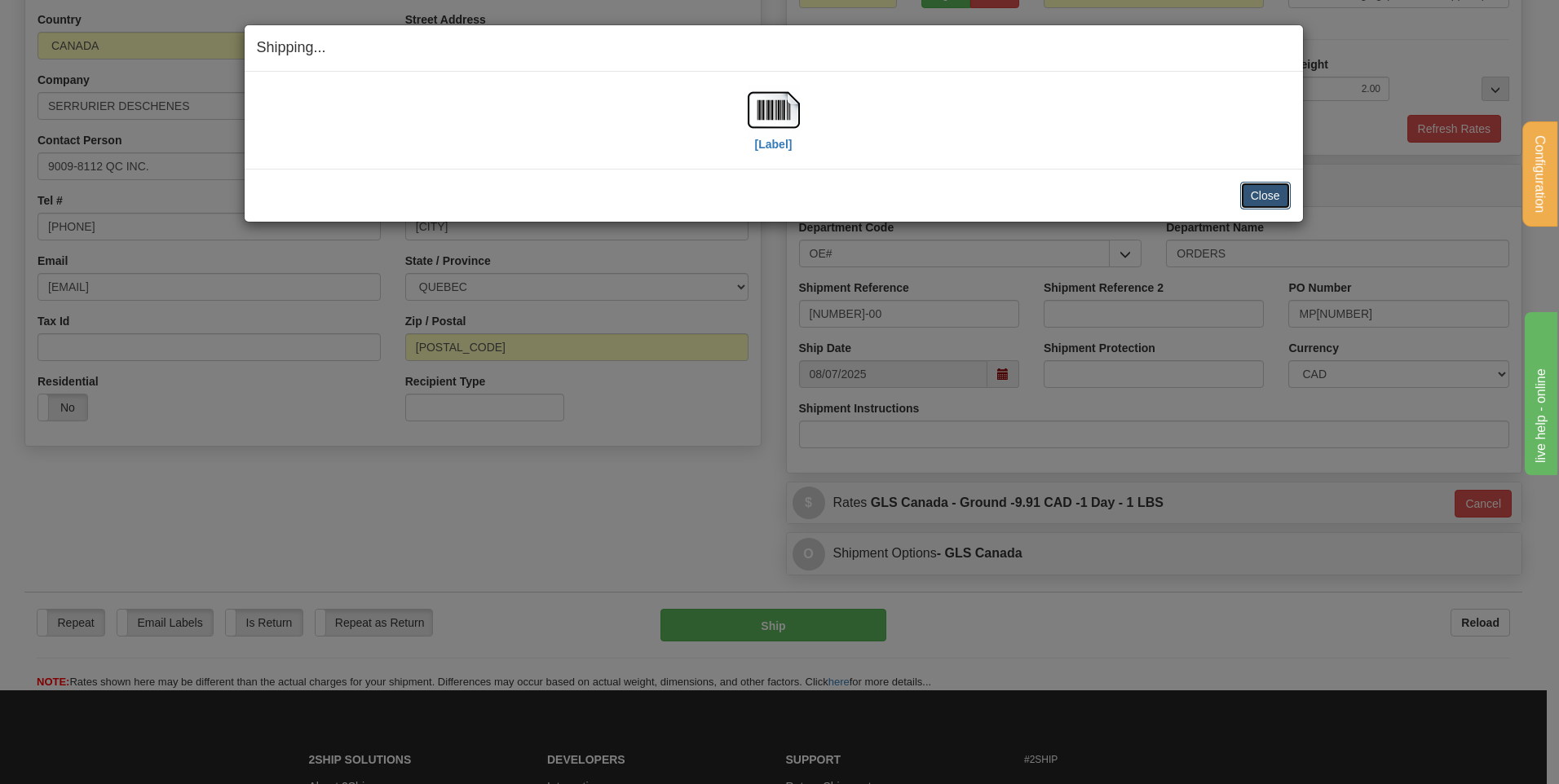 click on "Close" at bounding box center (1265, 196) 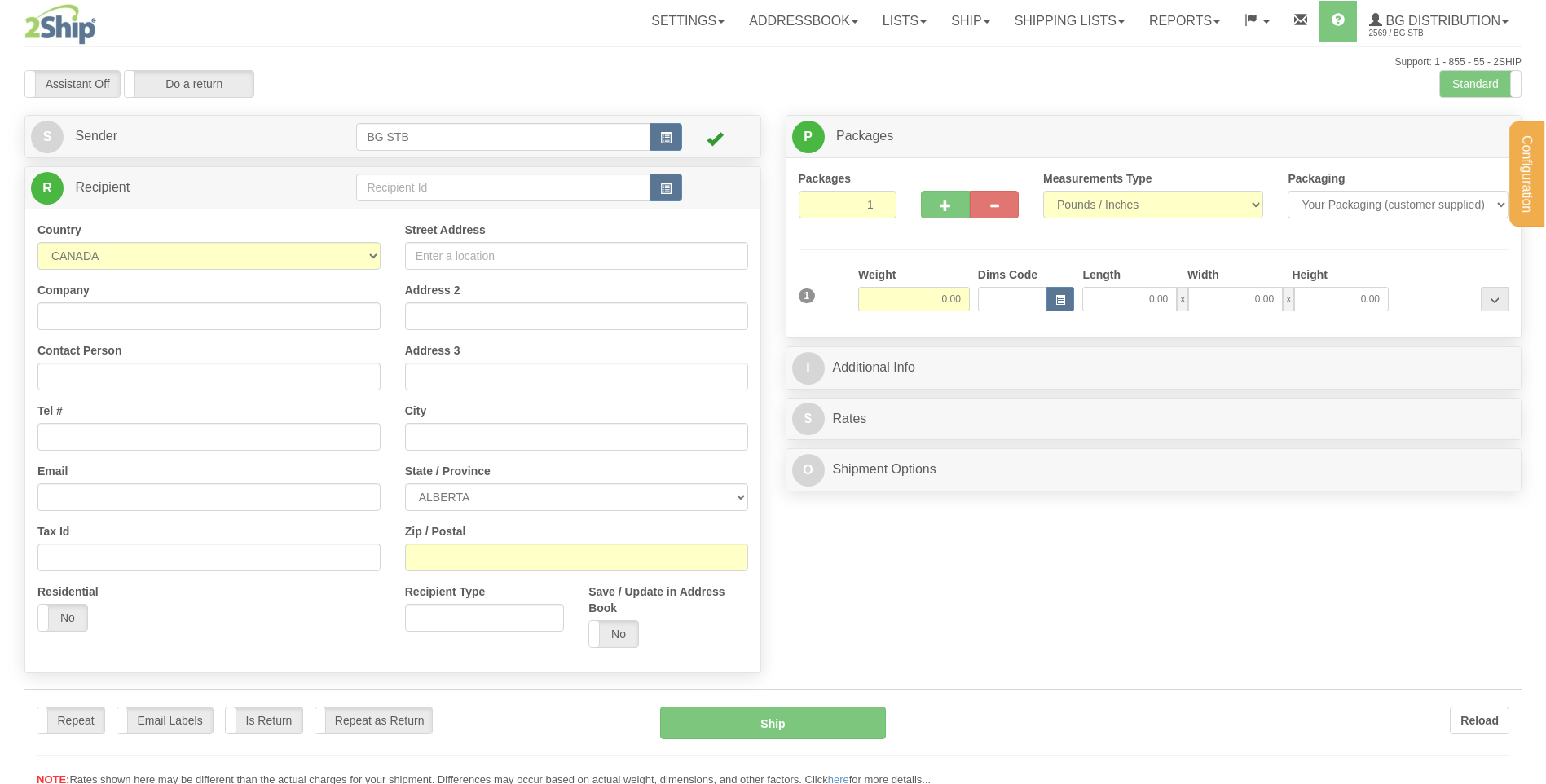 scroll, scrollTop: 0, scrollLeft: 0, axis: both 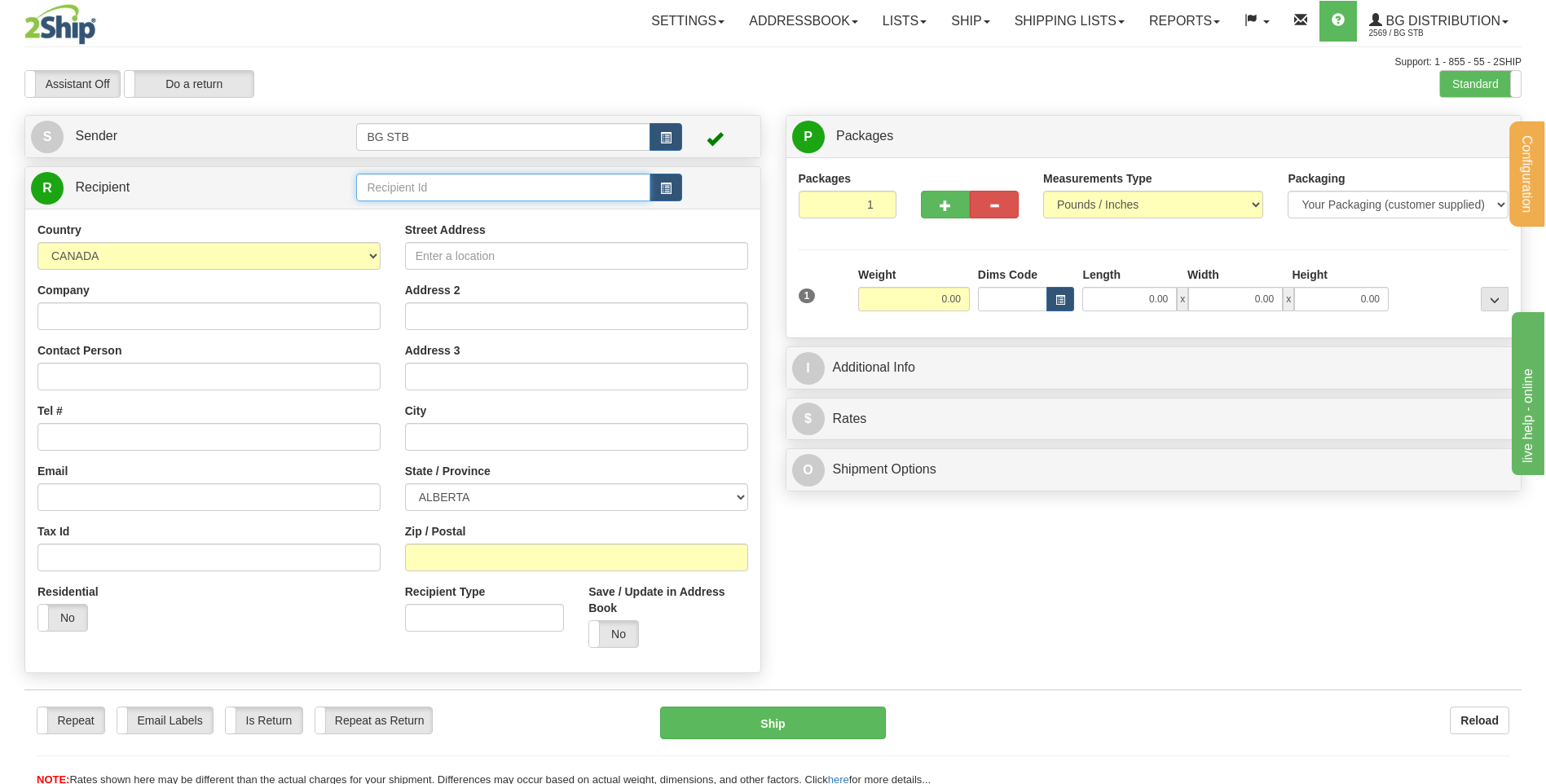 click at bounding box center (503, 187) 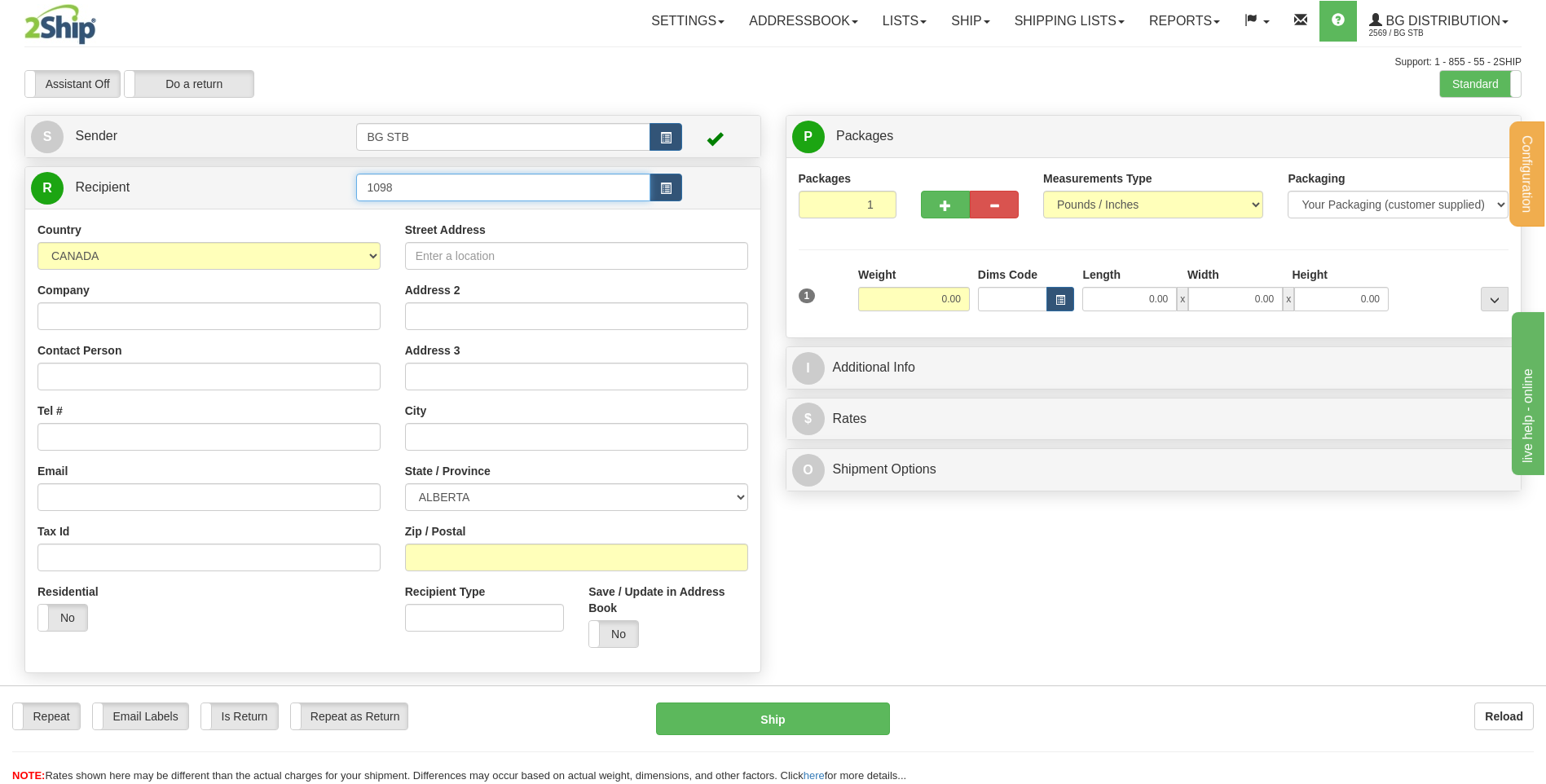 type on "1098" 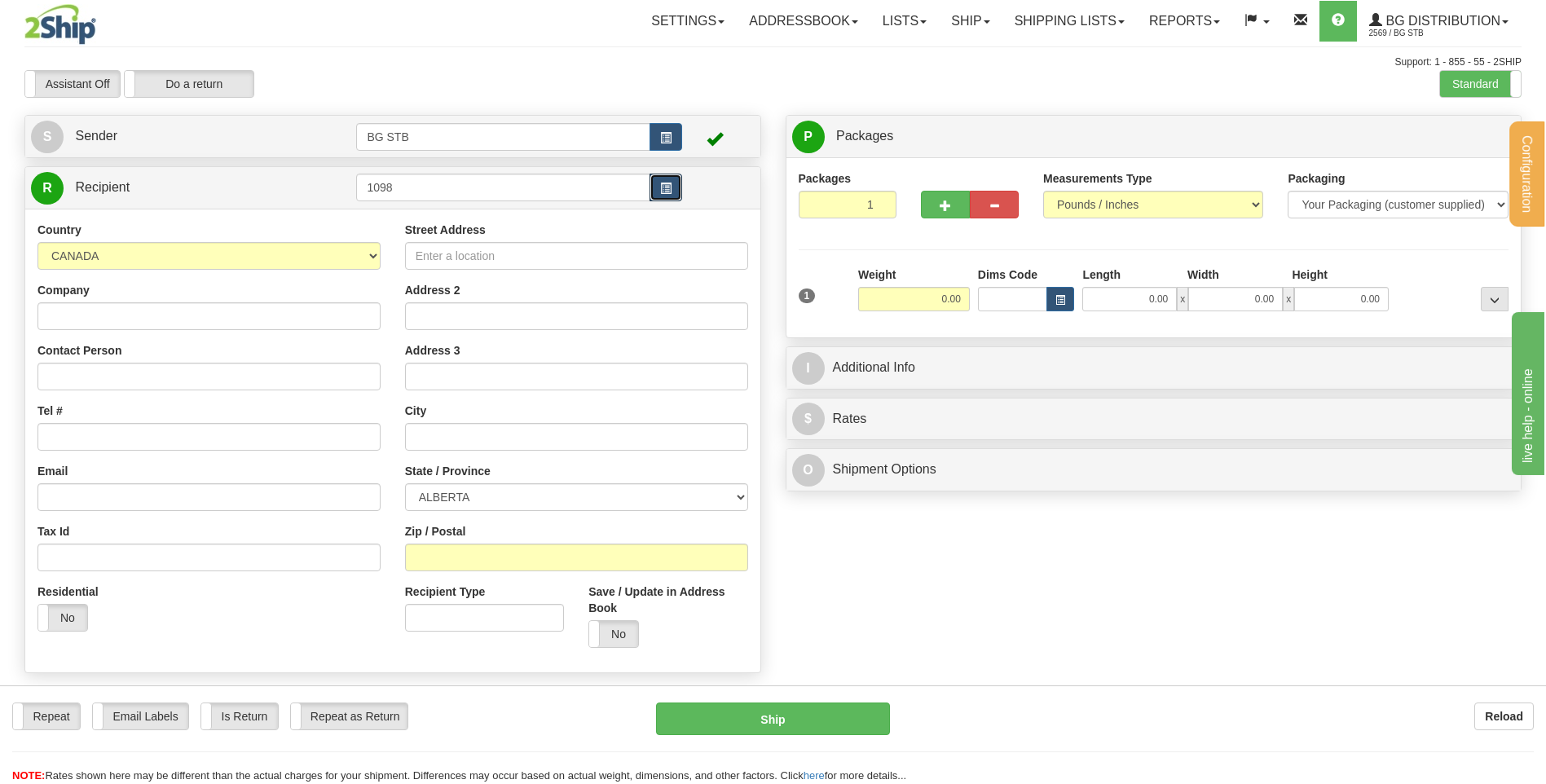 type 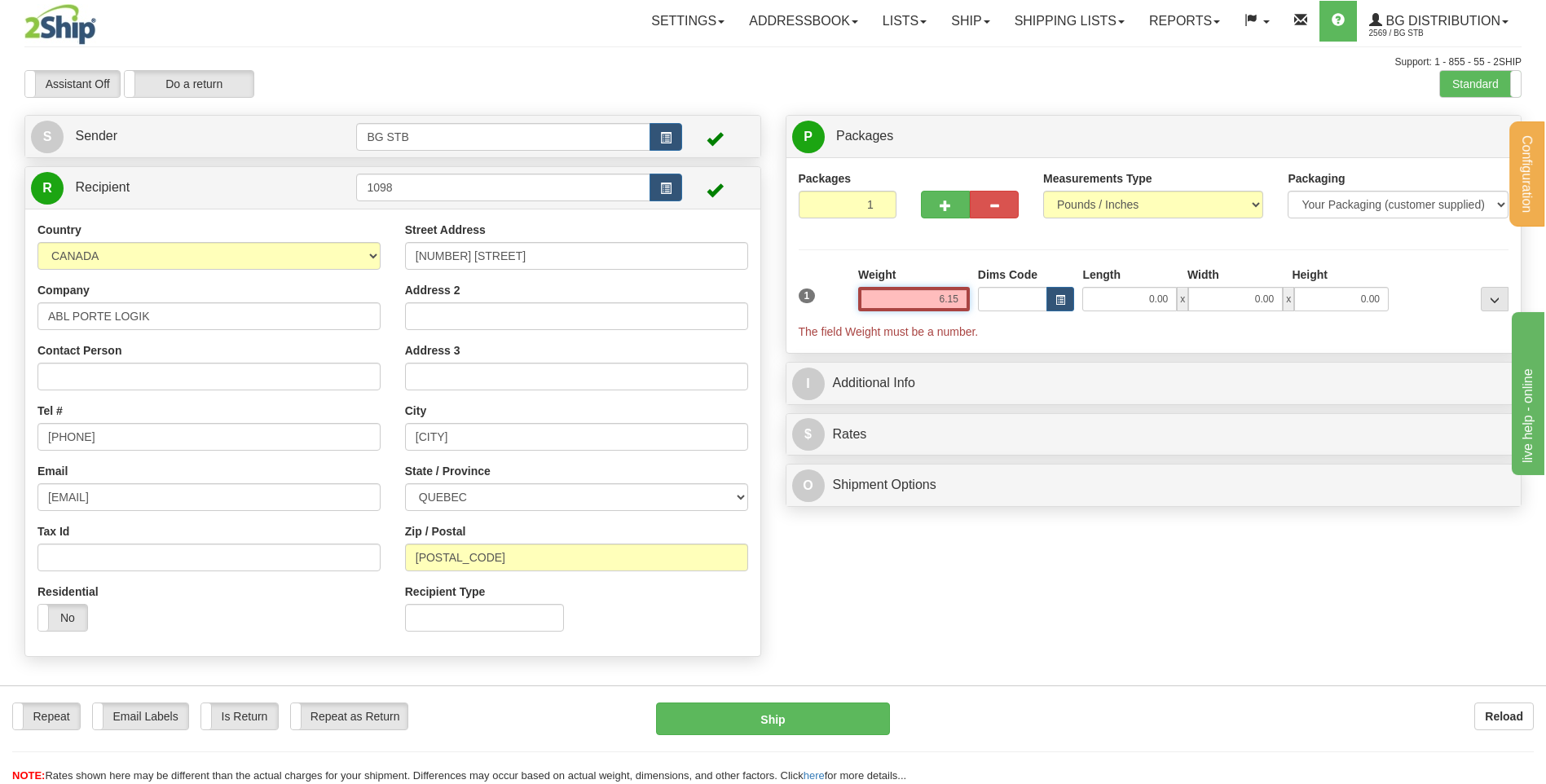 type on "6.15" 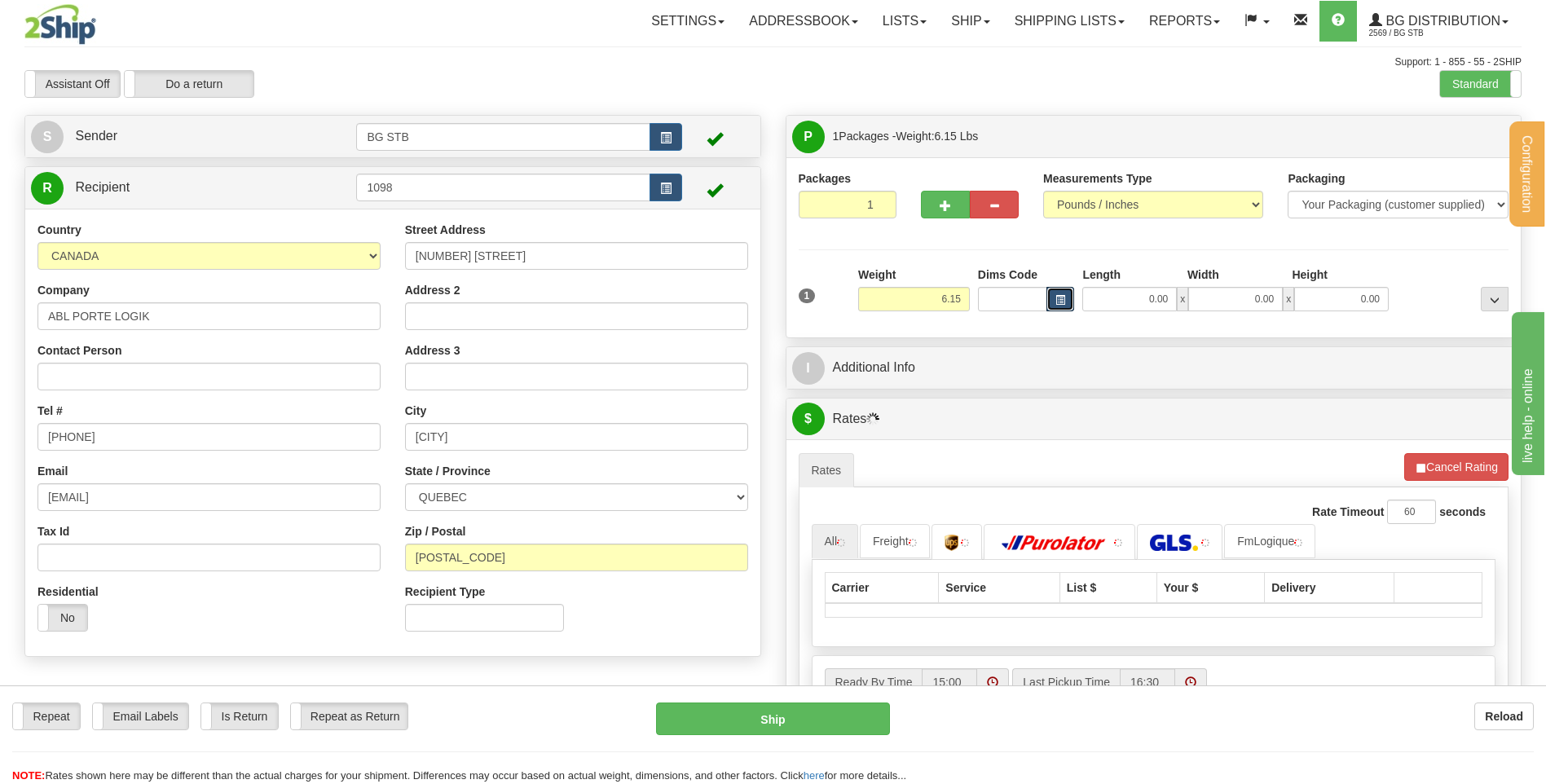 type 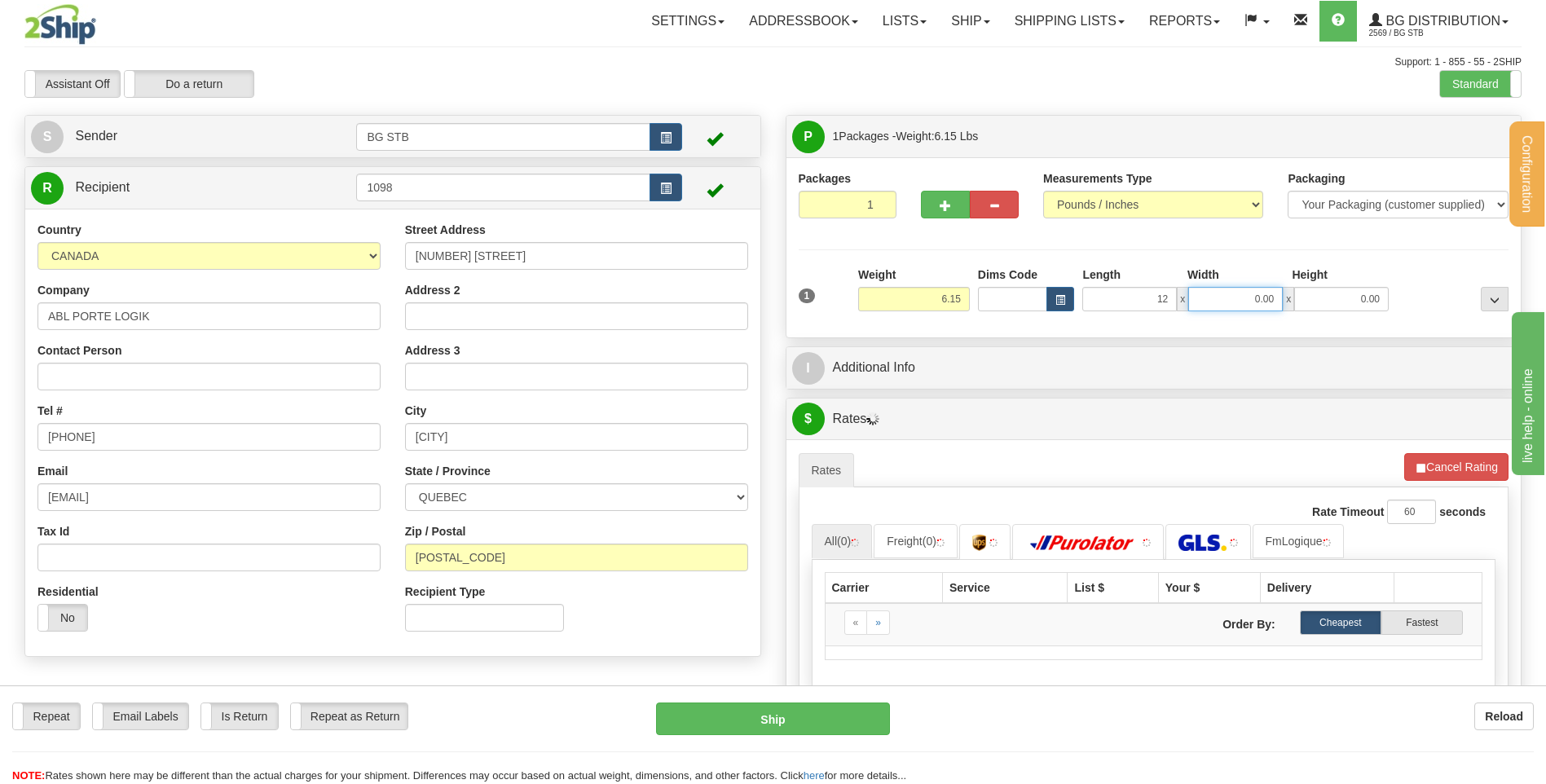 type on "12.00" 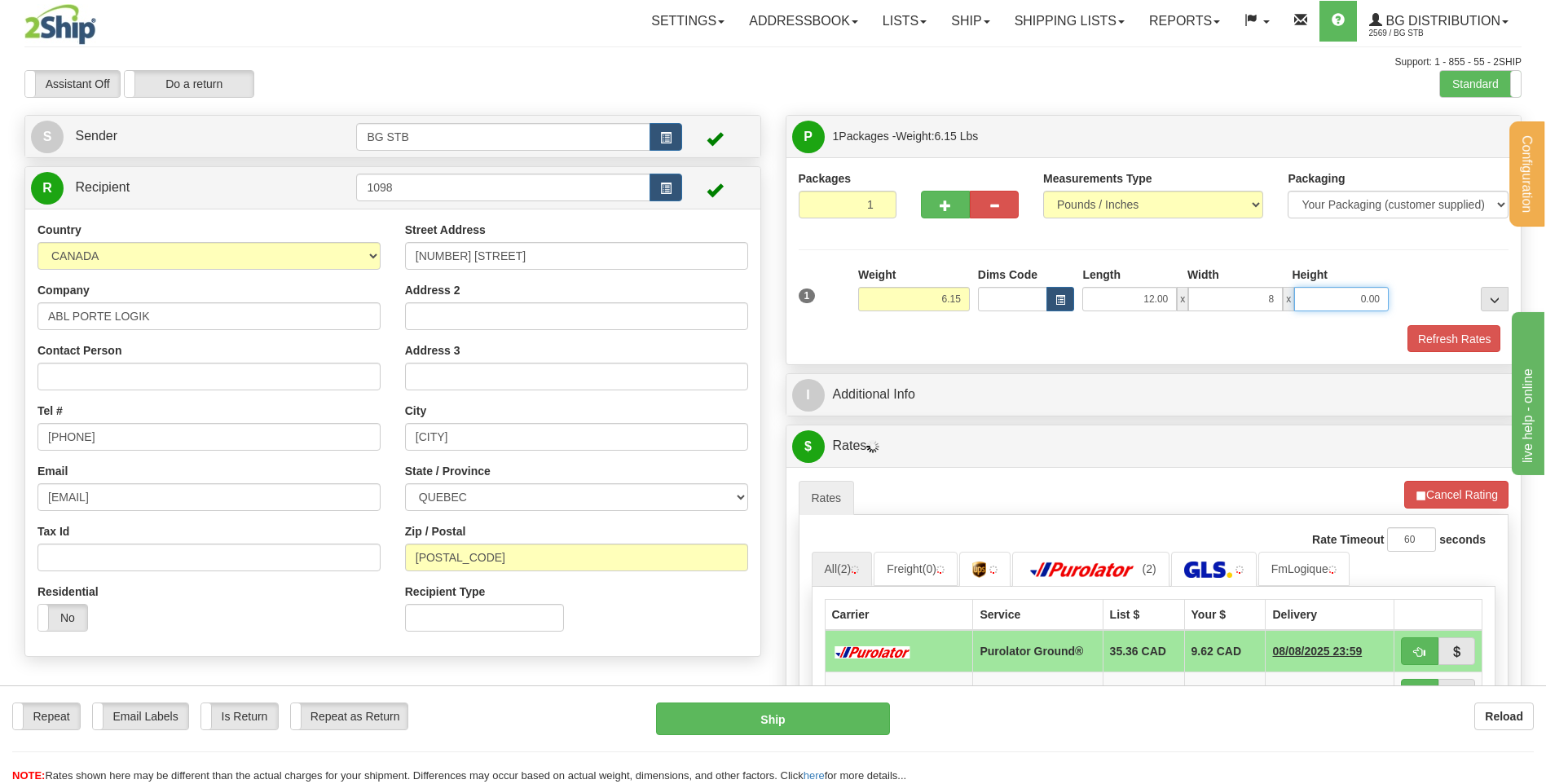 type on "8.00" 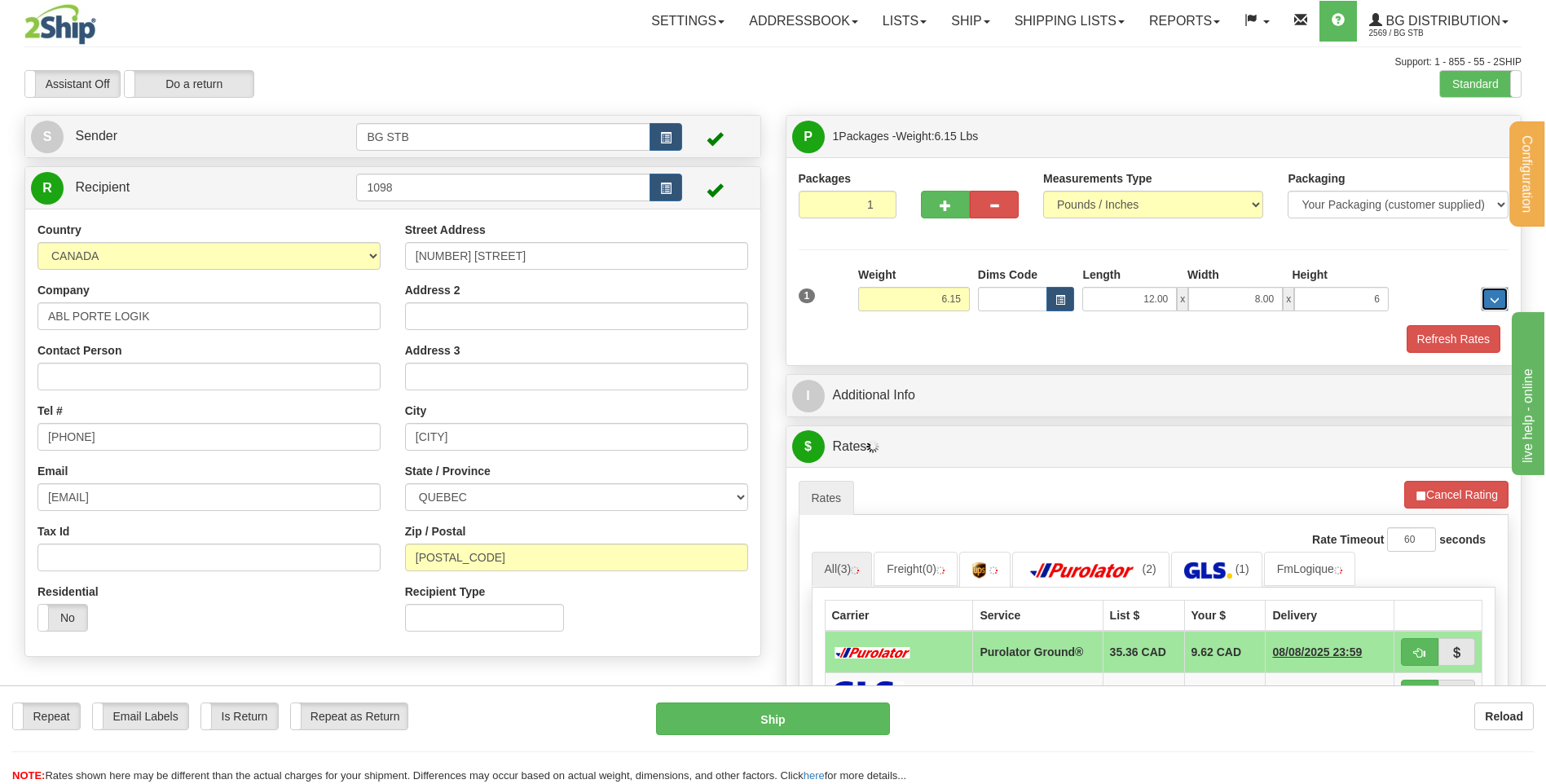 type on "6.00" 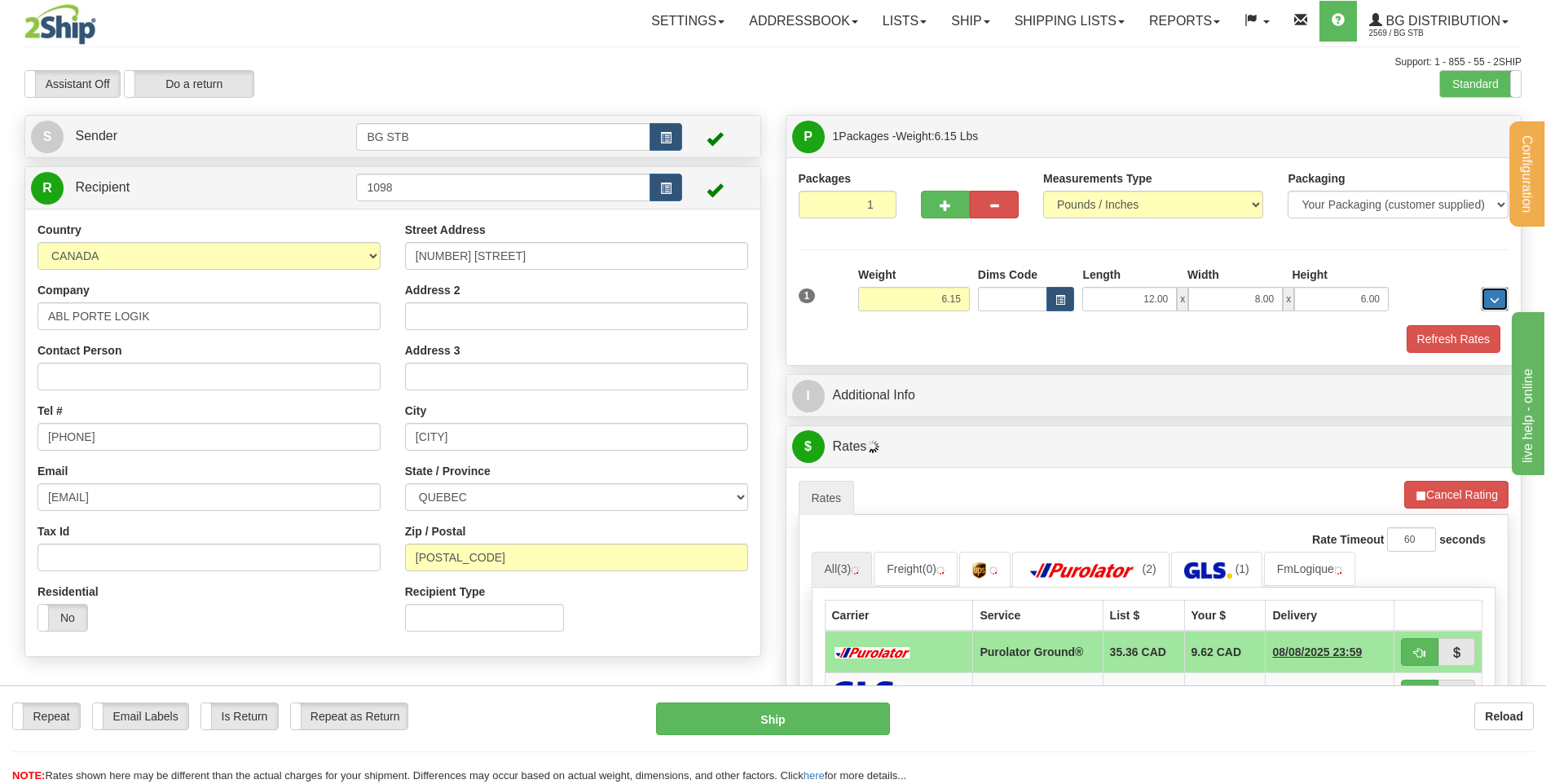 type 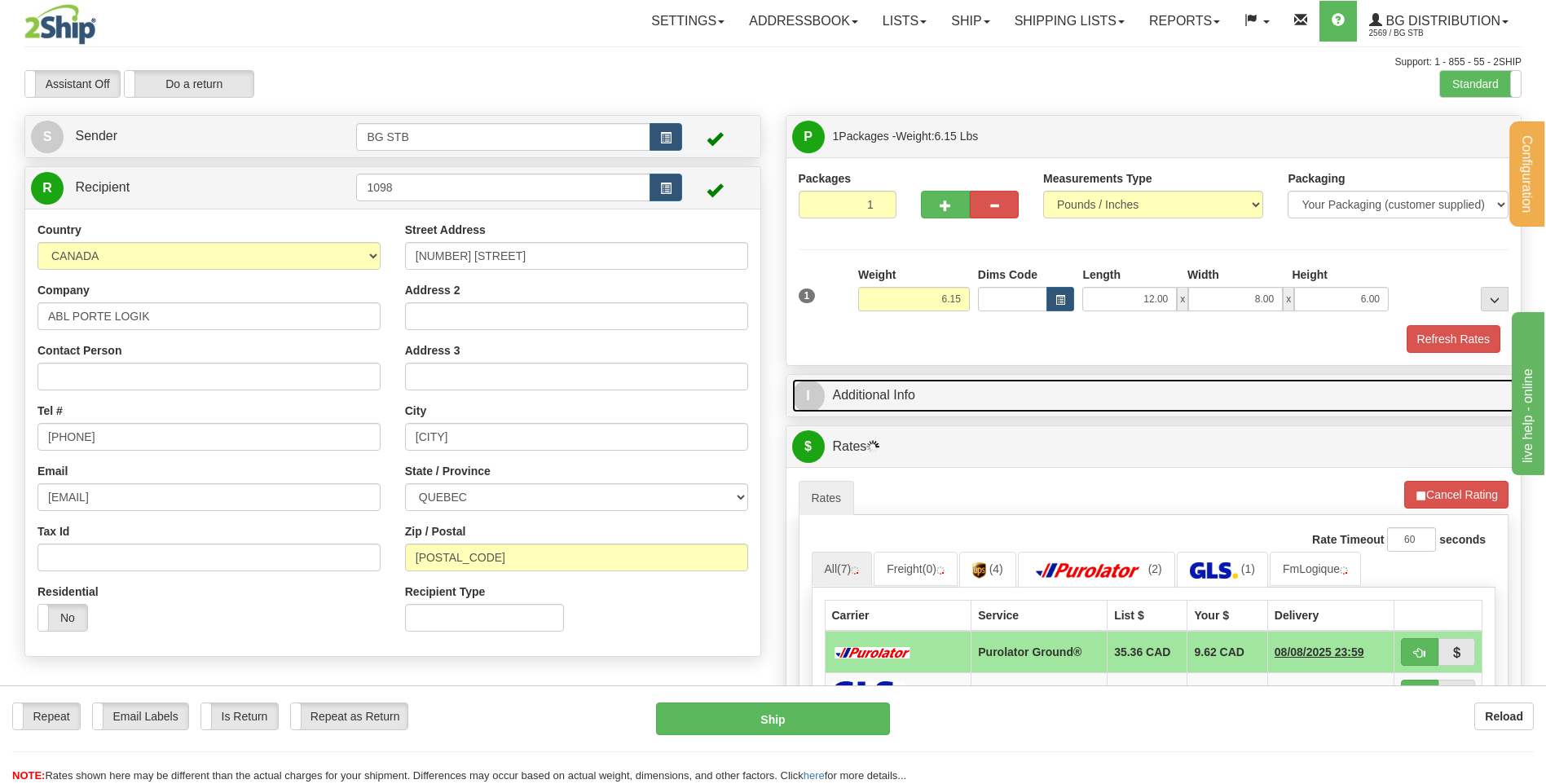 click on "I Additional Info" at bounding box center [1154, 395] 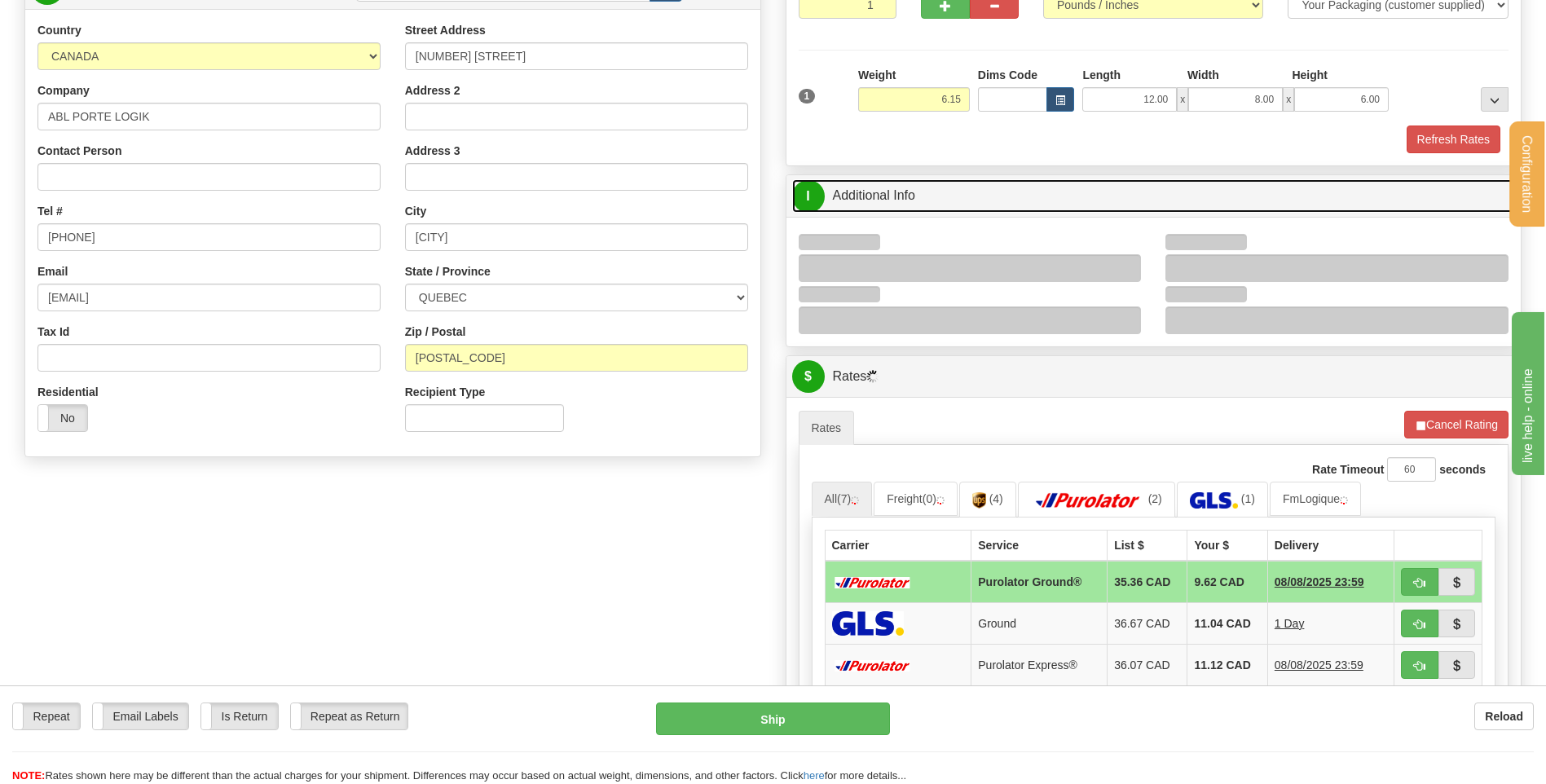 scroll, scrollTop: 326, scrollLeft: 0, axis: vertical 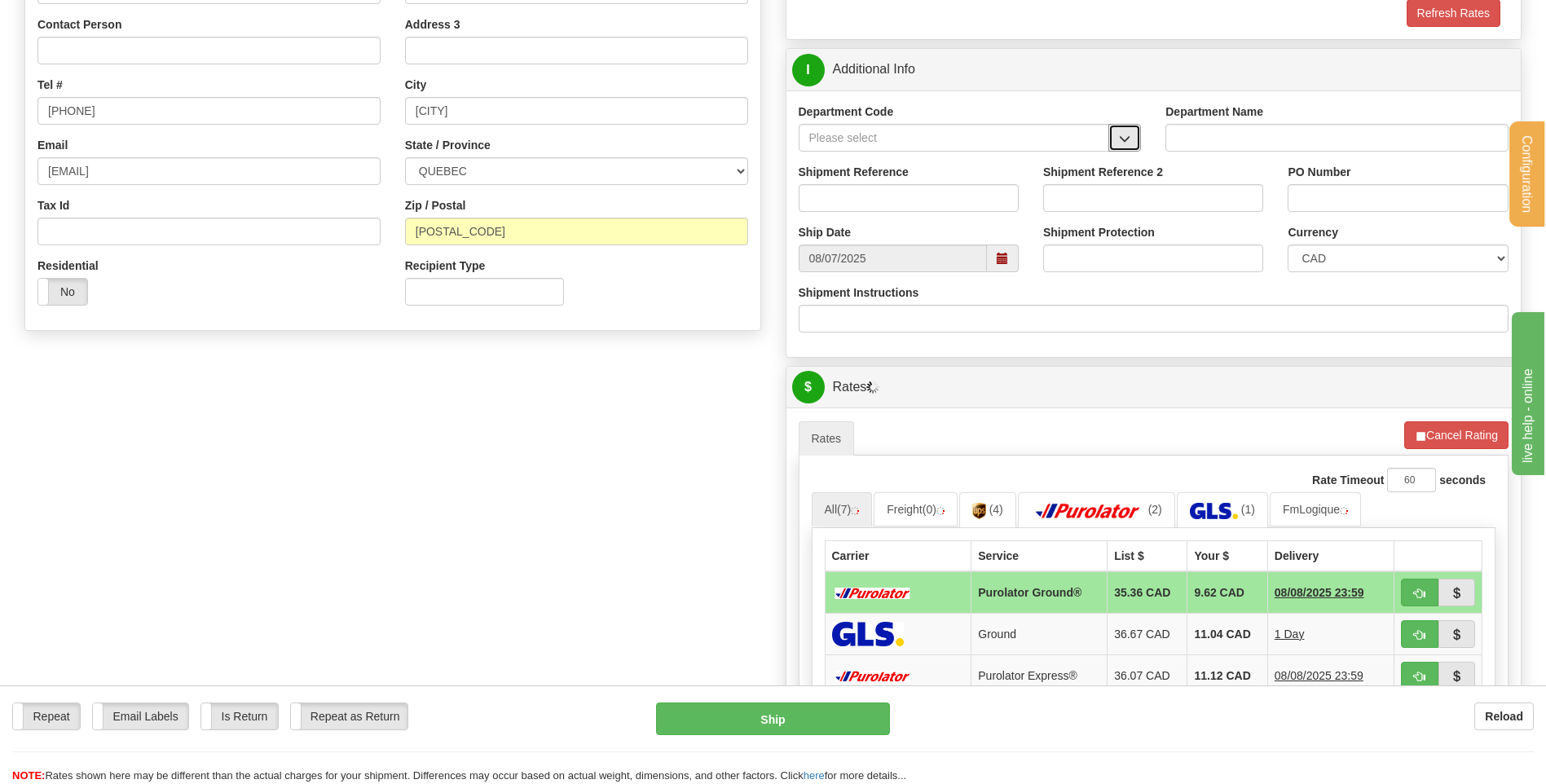 click at bounding box center (1125, 138) 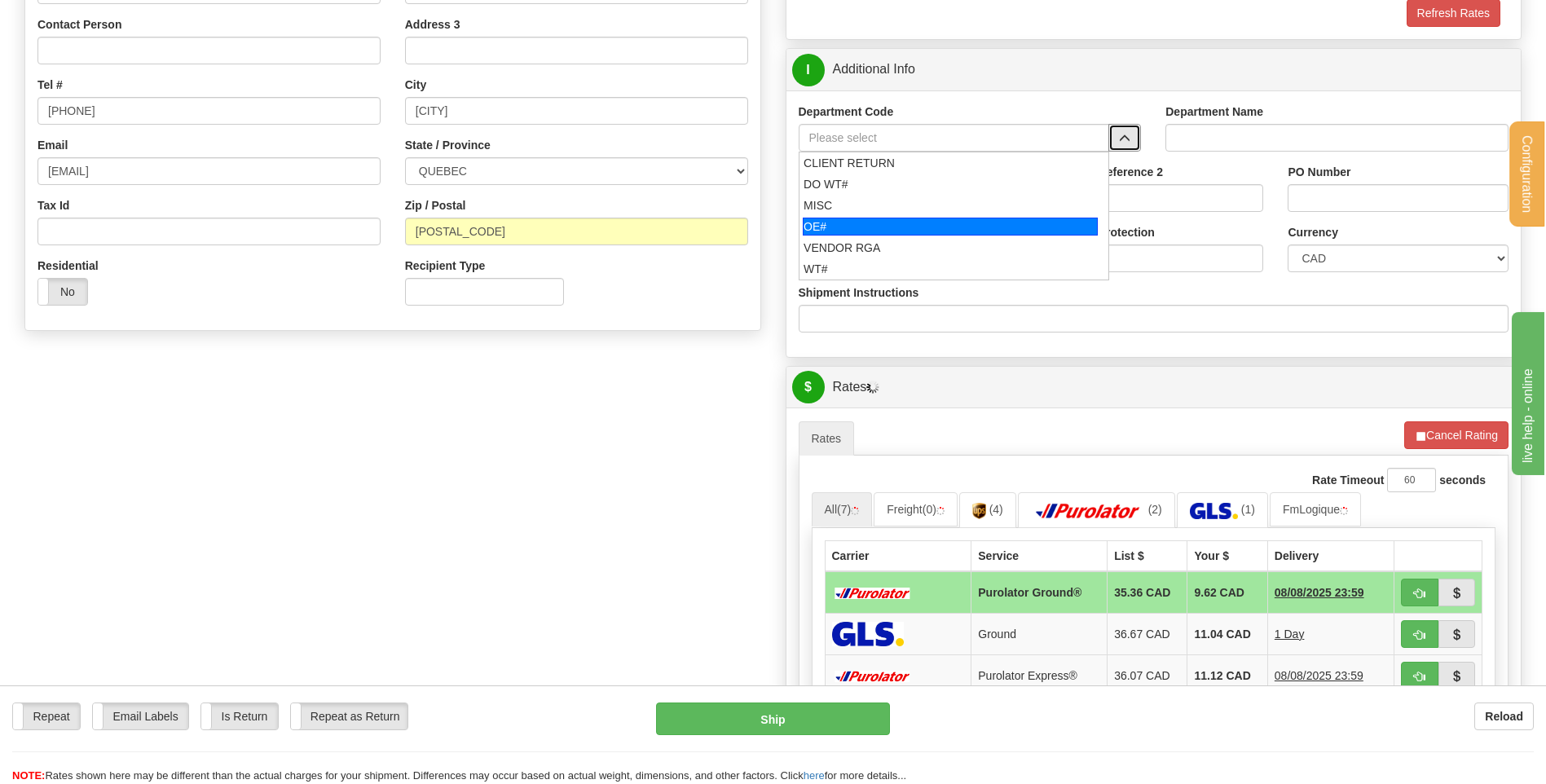 click on "OE#" at bounding box center [950, 227] 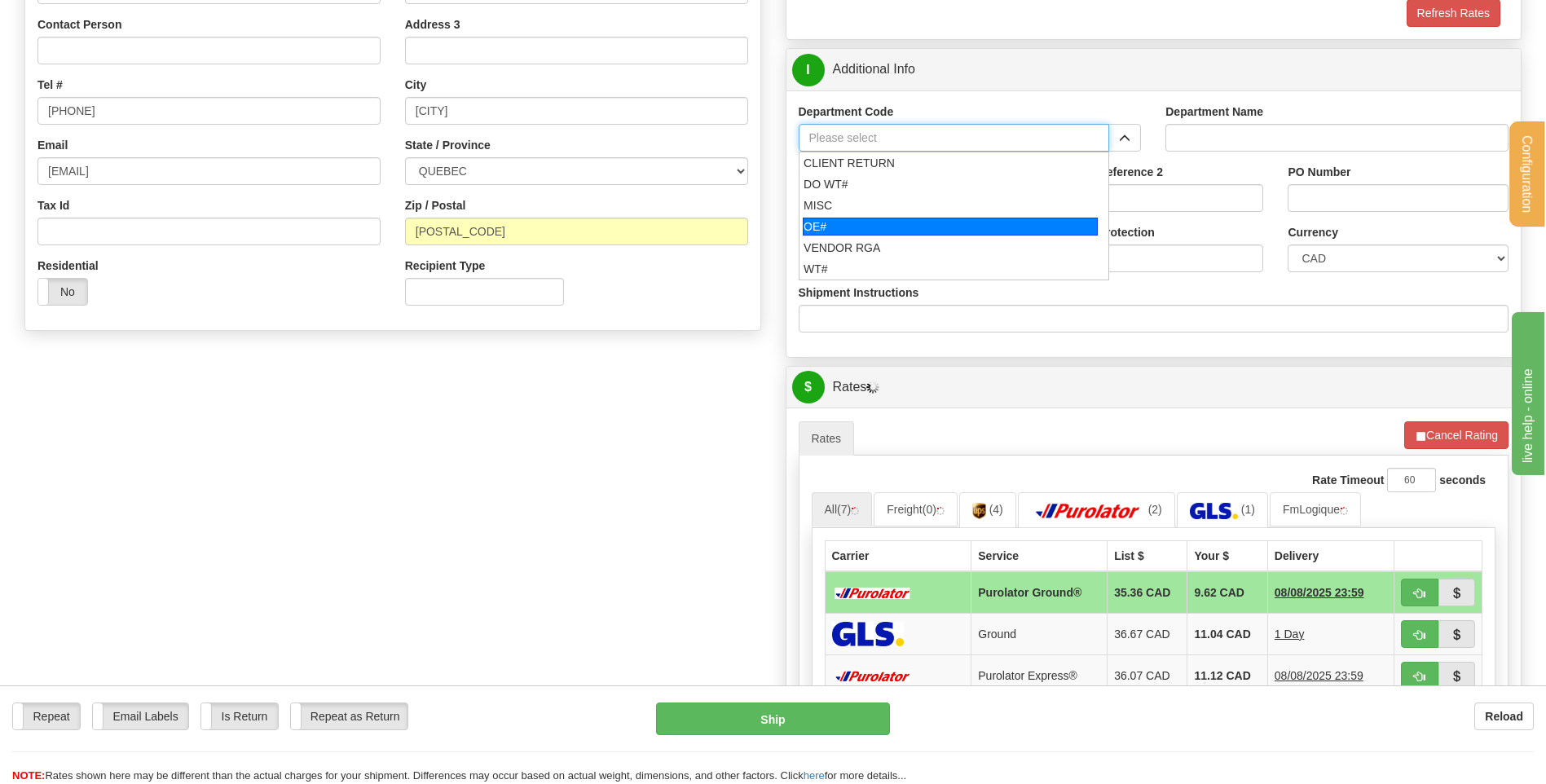 type on "OE#" 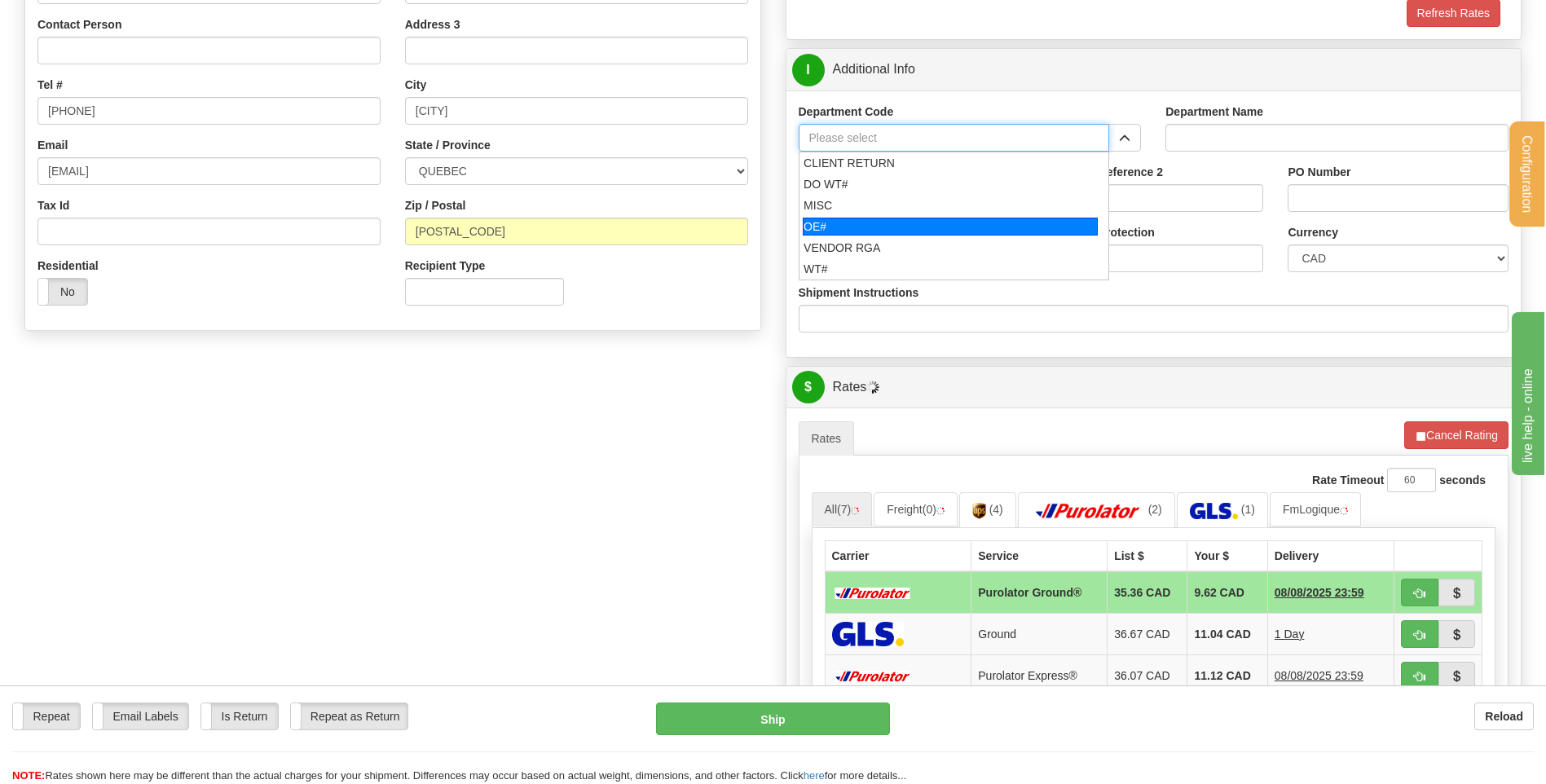 type on "ORDERS" 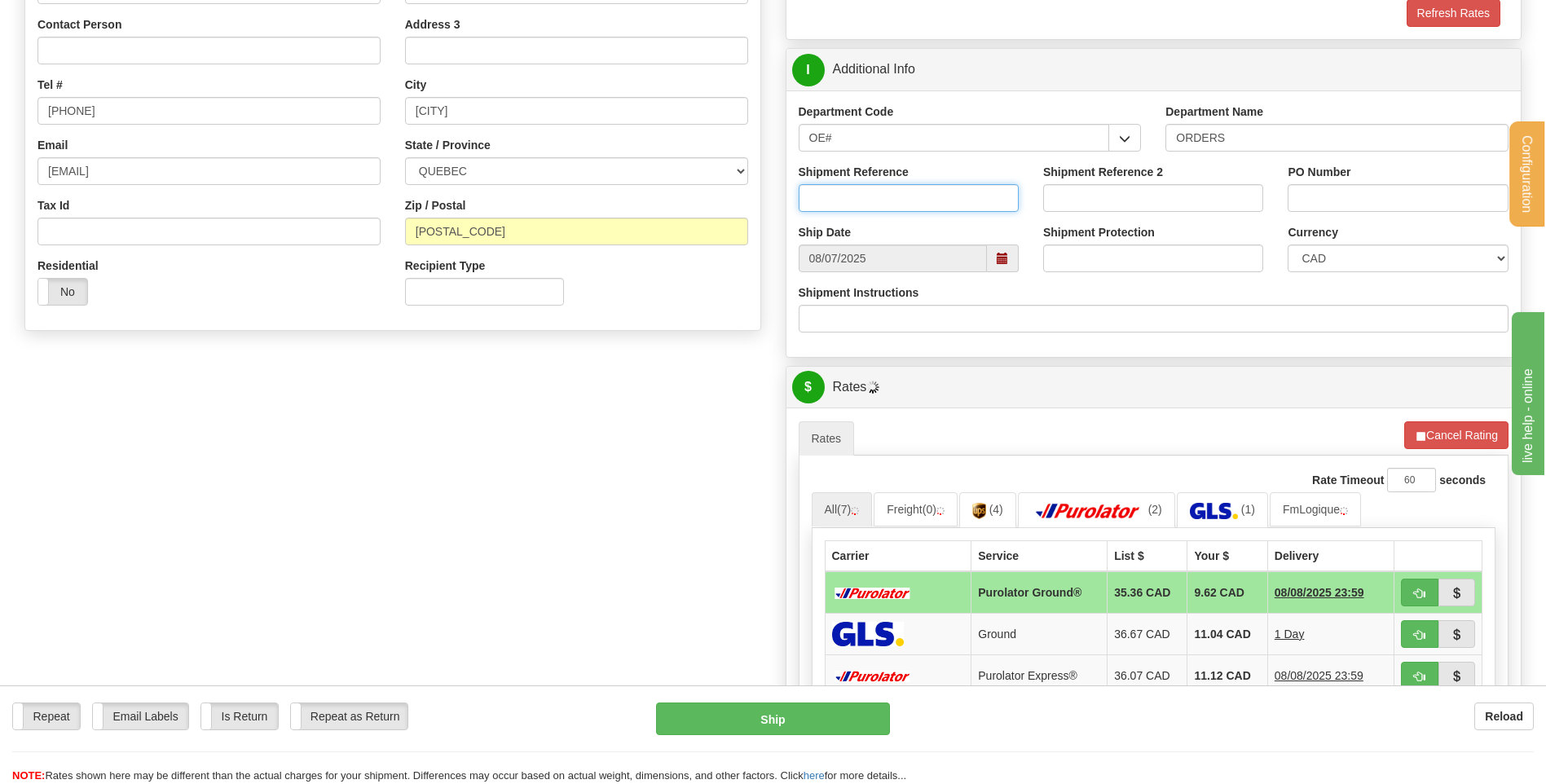 click on "Shipment Reference" at bounding box center (909, 198) 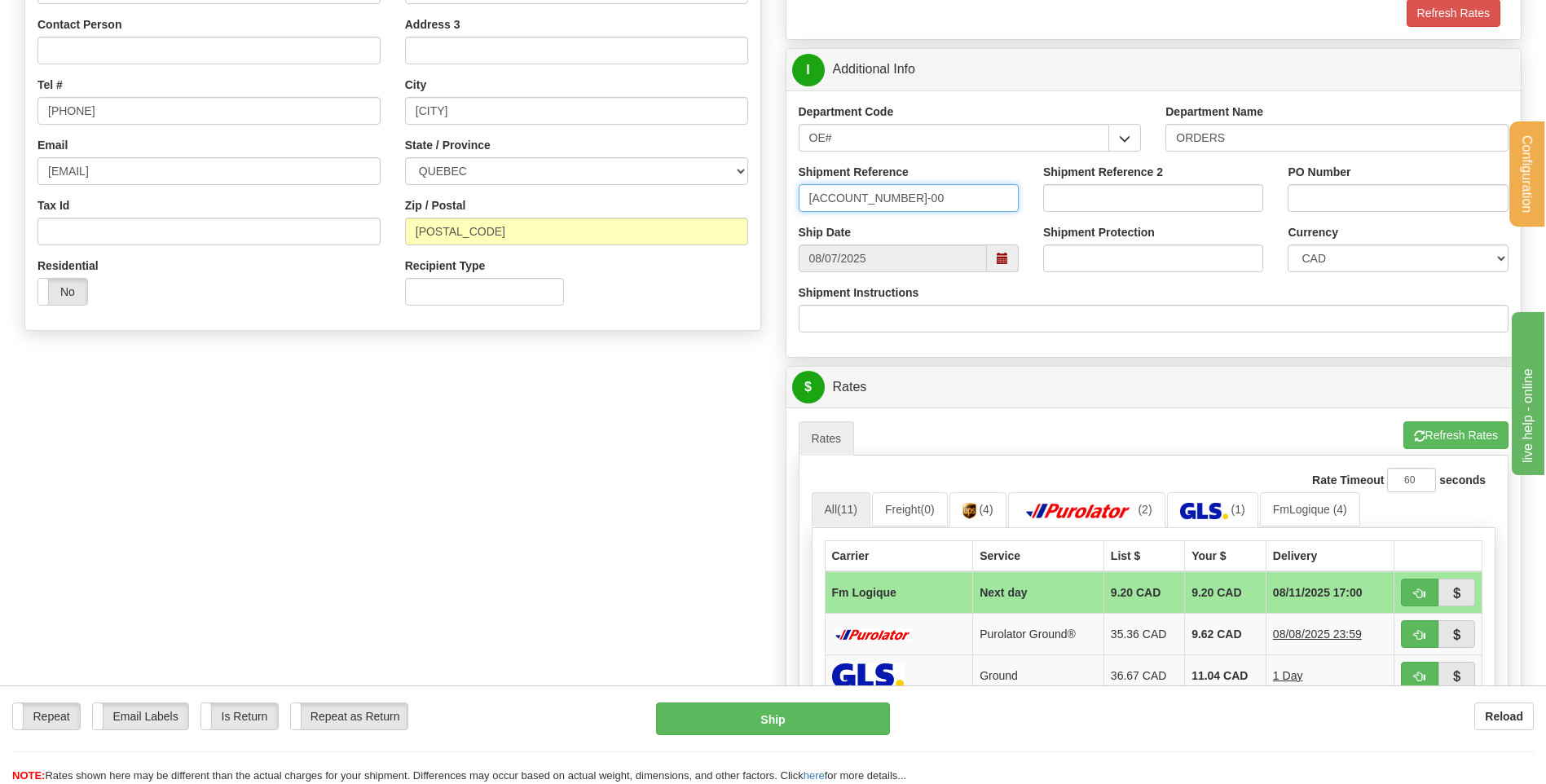 type on "80004391-00" 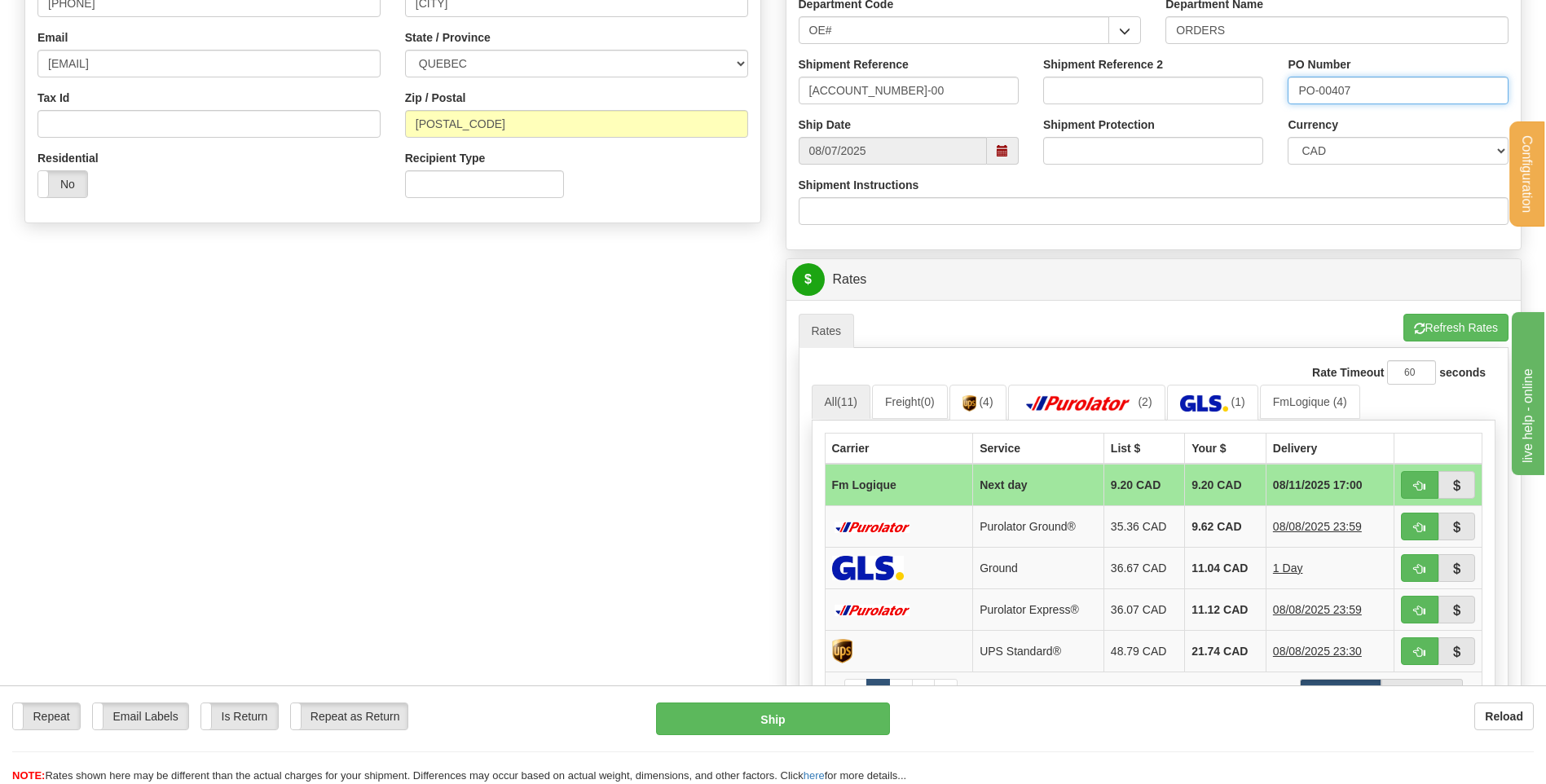 scroll, scrollTop: 733, scrollLeft: 0, axis: vertical 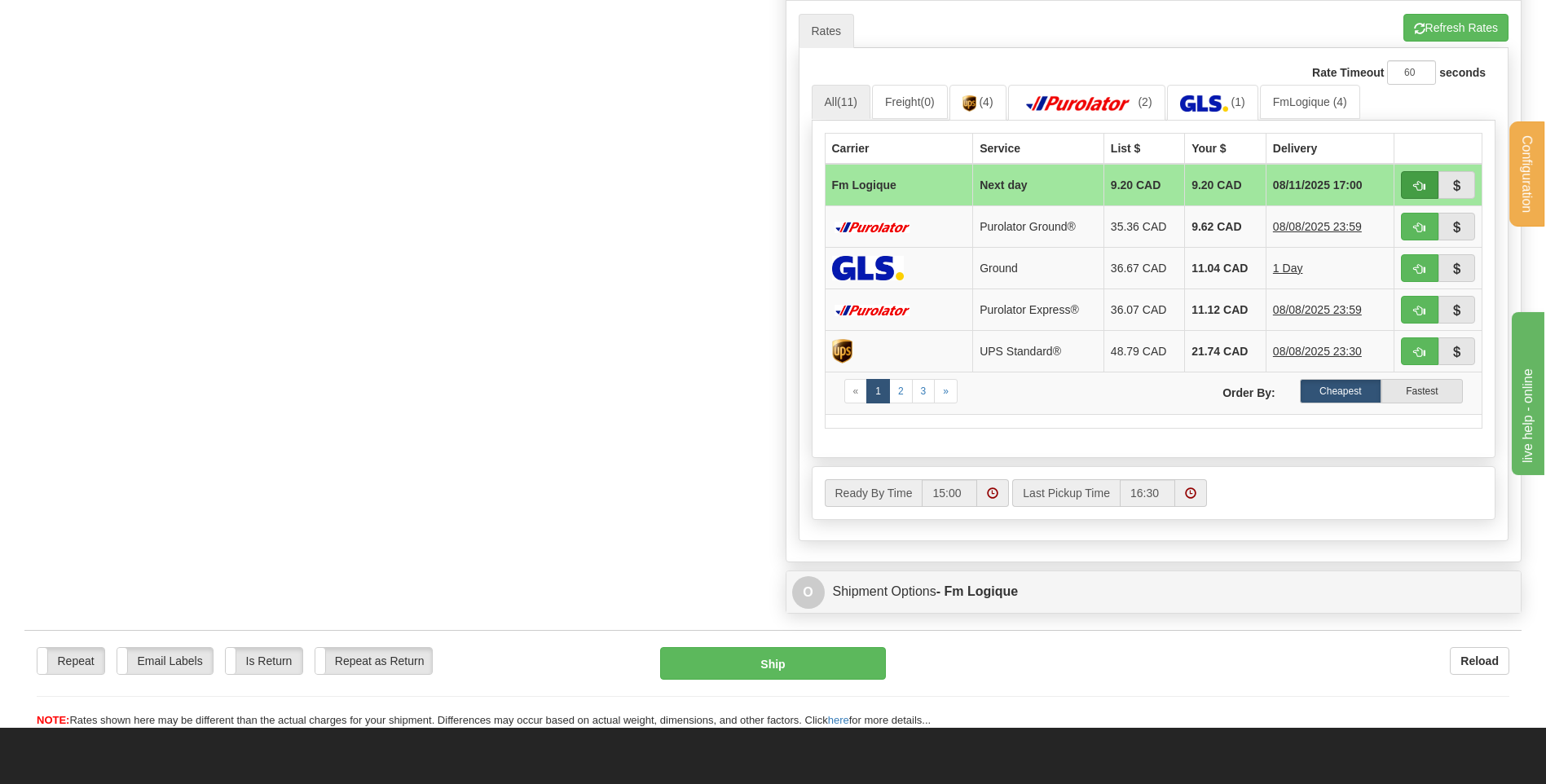 type on "PO-00407" 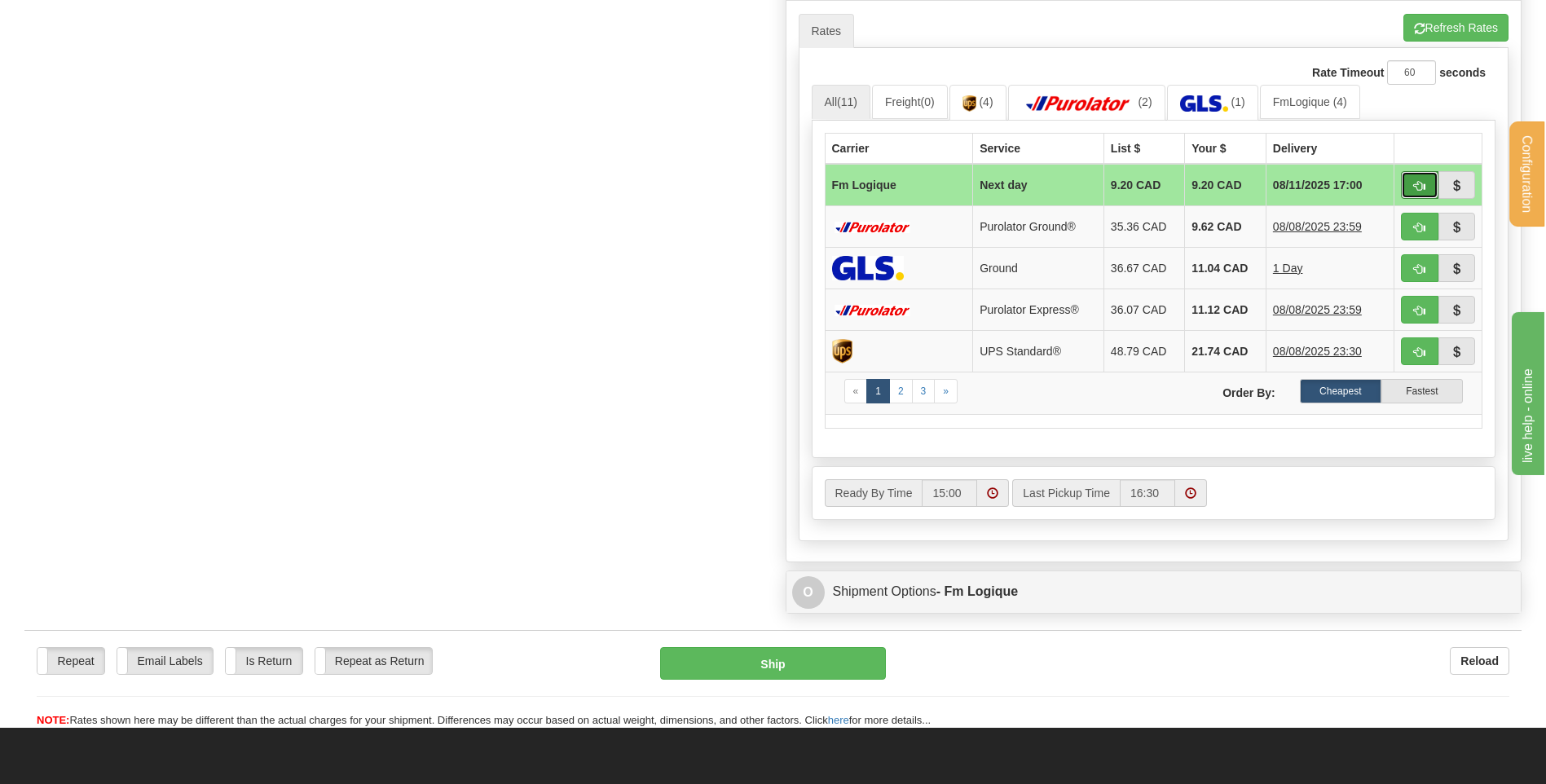 drag, startPoint x: 1410, startPoint y: 194, endPoint x: 1414, endPoint y: 184, distance: 11 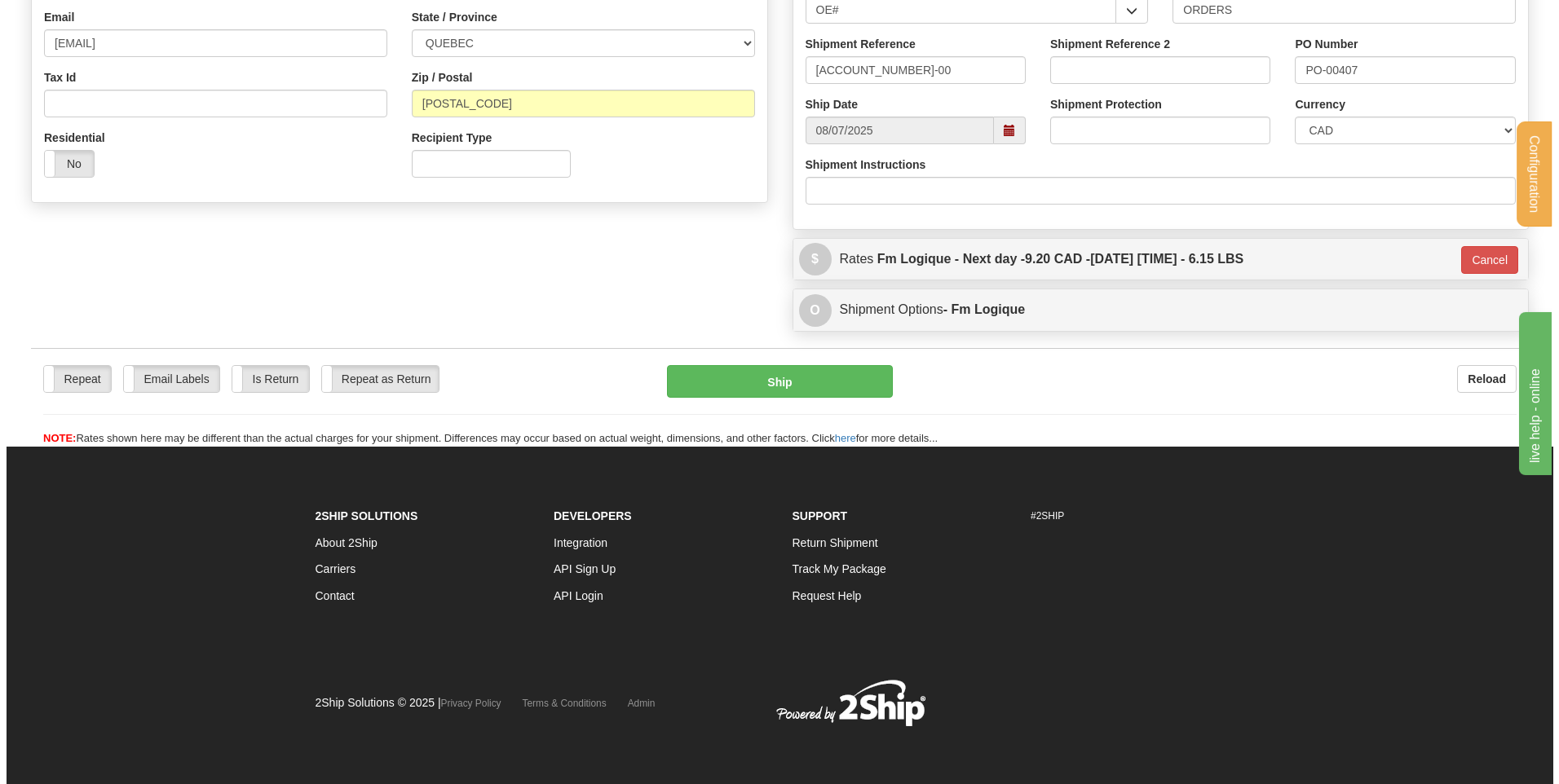 scroll, scrollTop: 455, scrollLeft: 0, axis: vertical 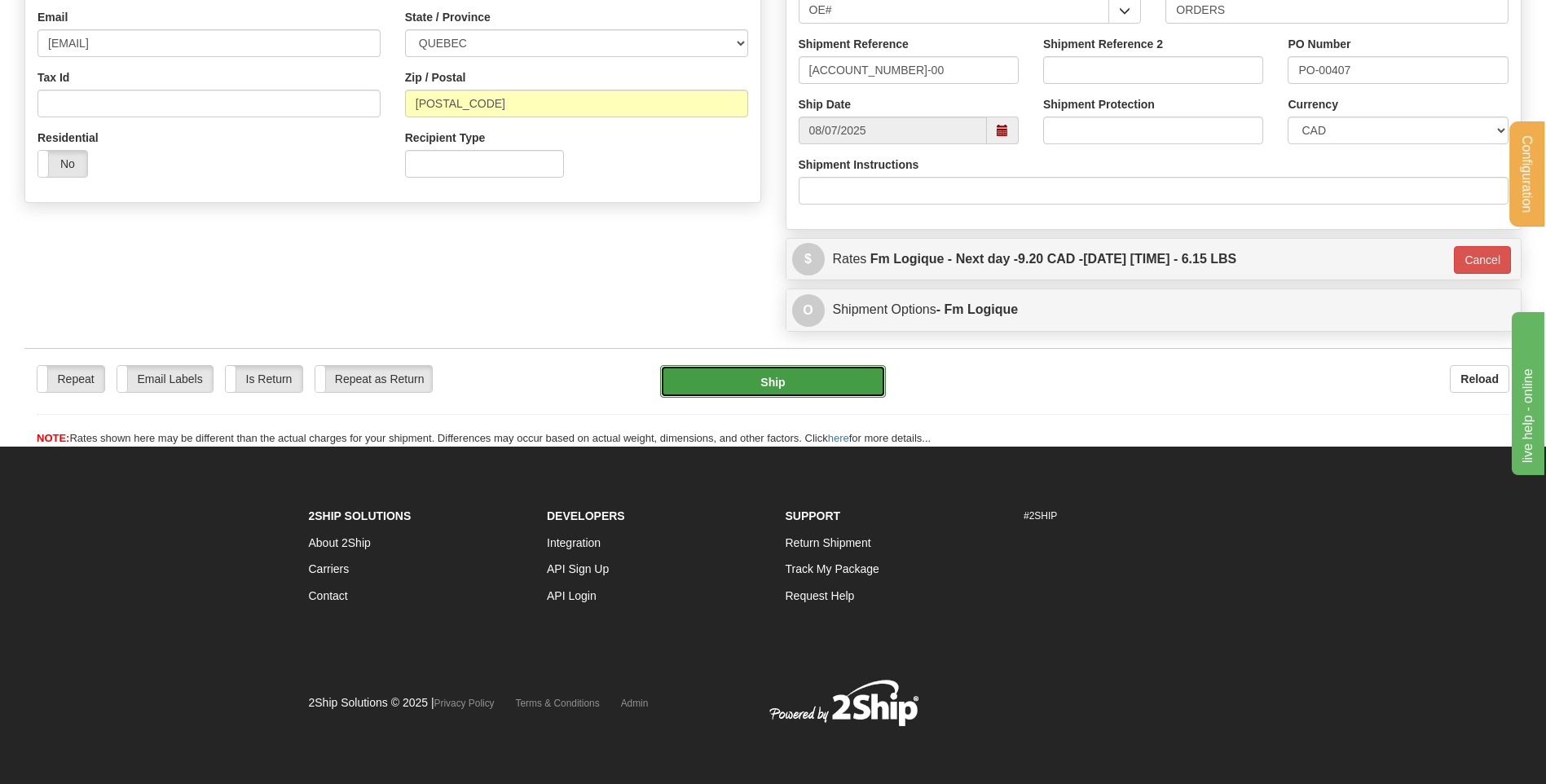 click on "Ship" at bounding box center (773, 381) 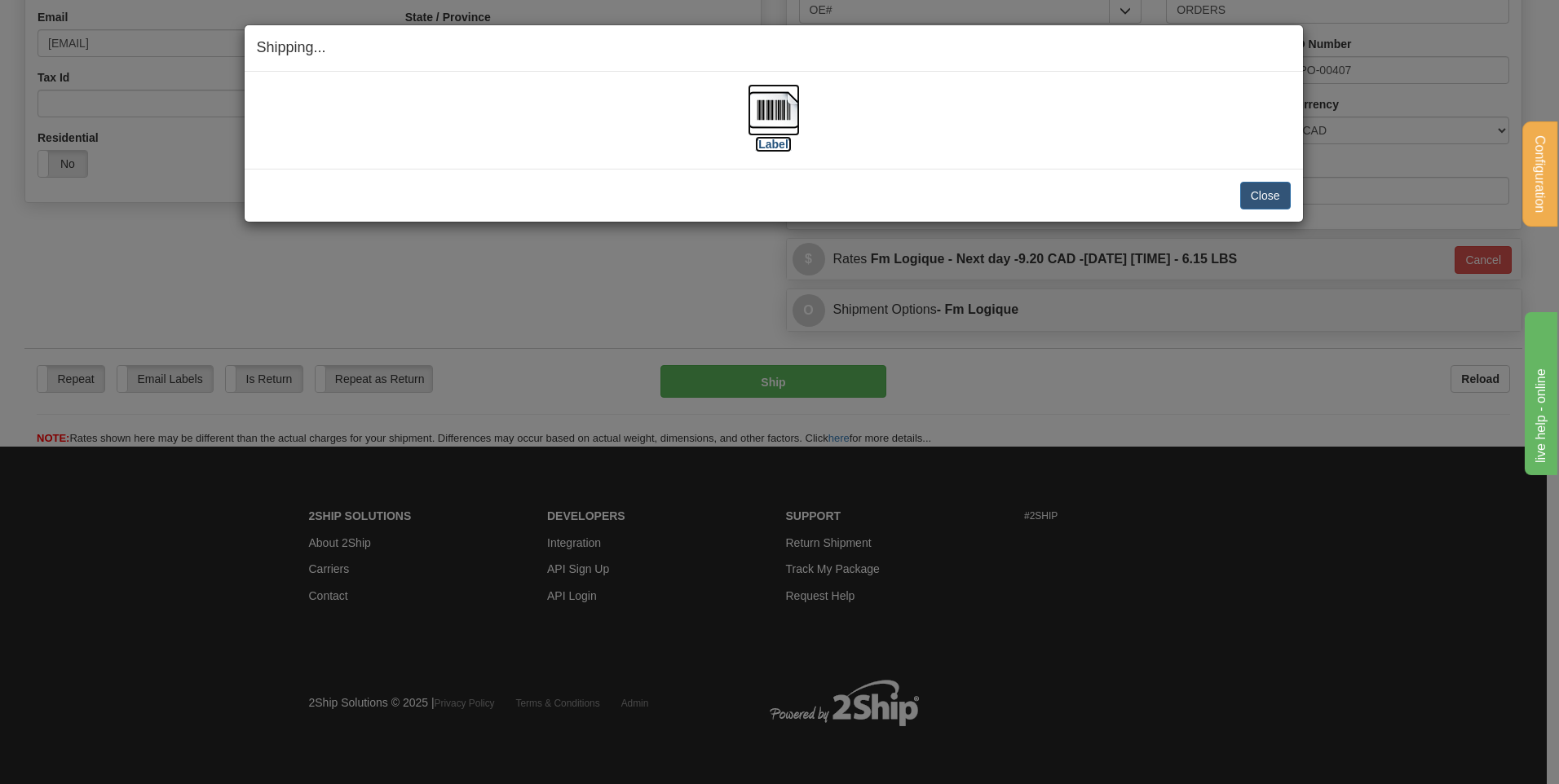 click at bounding box center (774, 110) 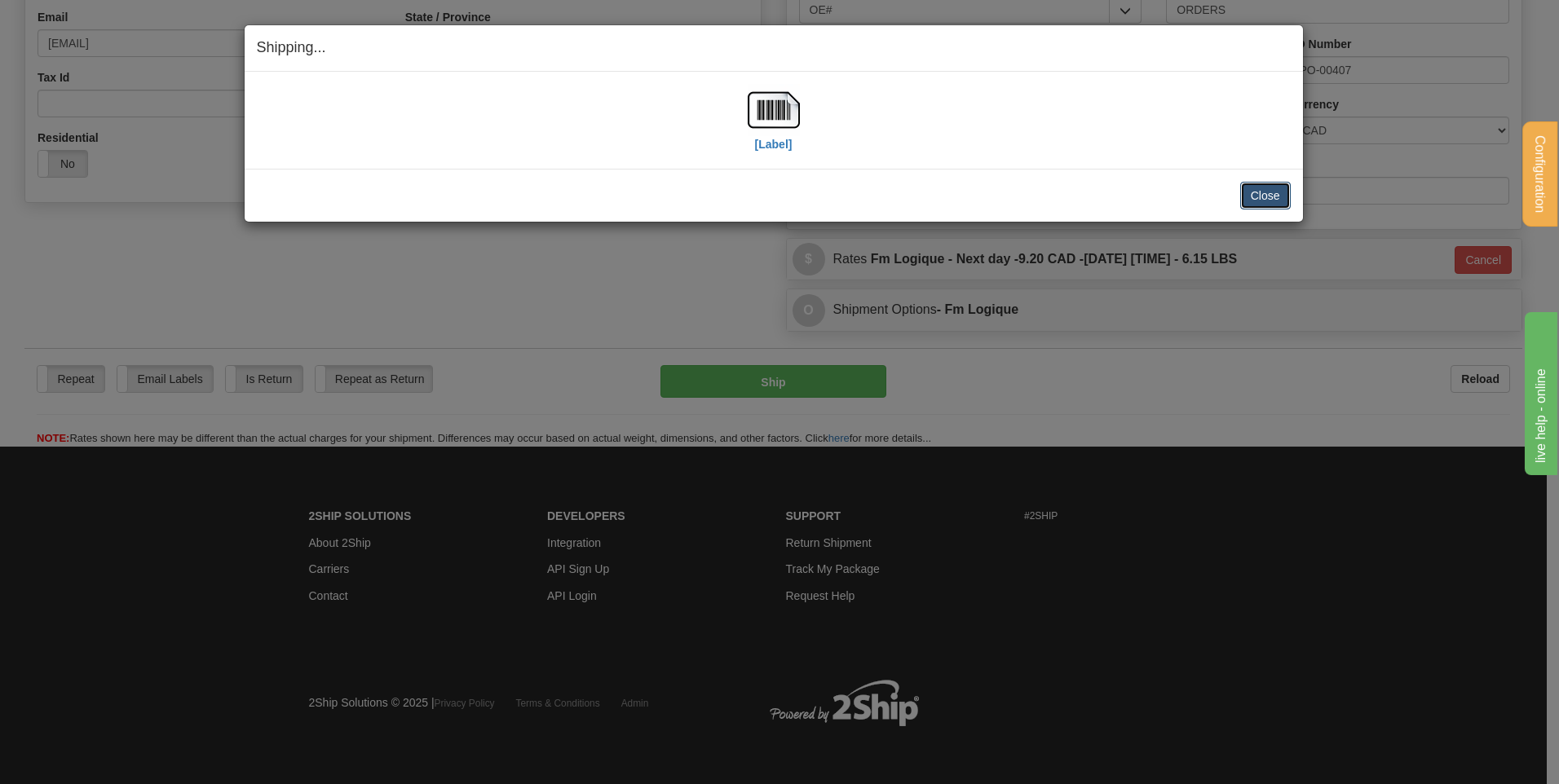 click on "Close" at bounding box center [1265, 196] 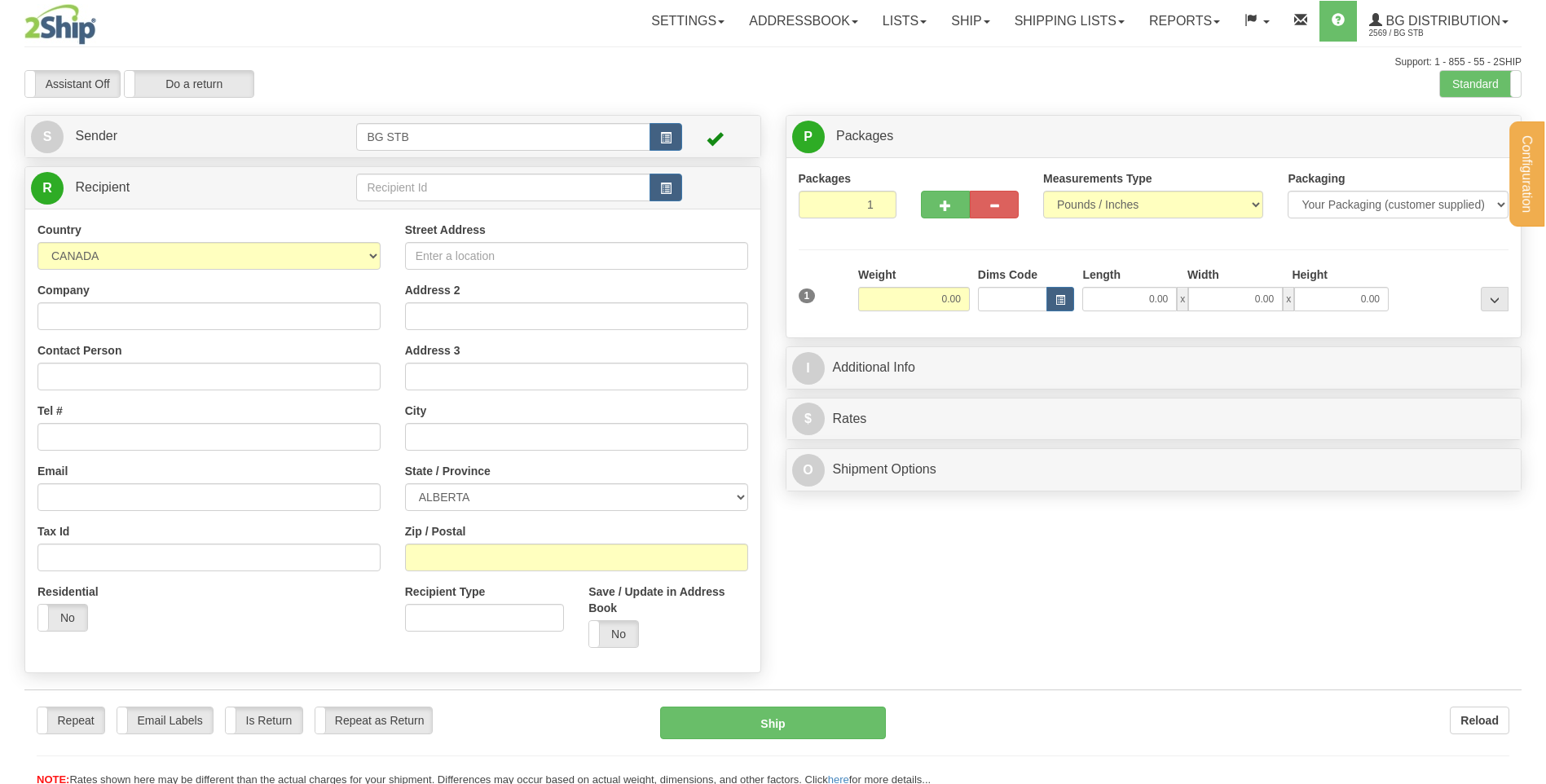 scroll, scrollTop: 0, scrollLeft: 0, axis: both 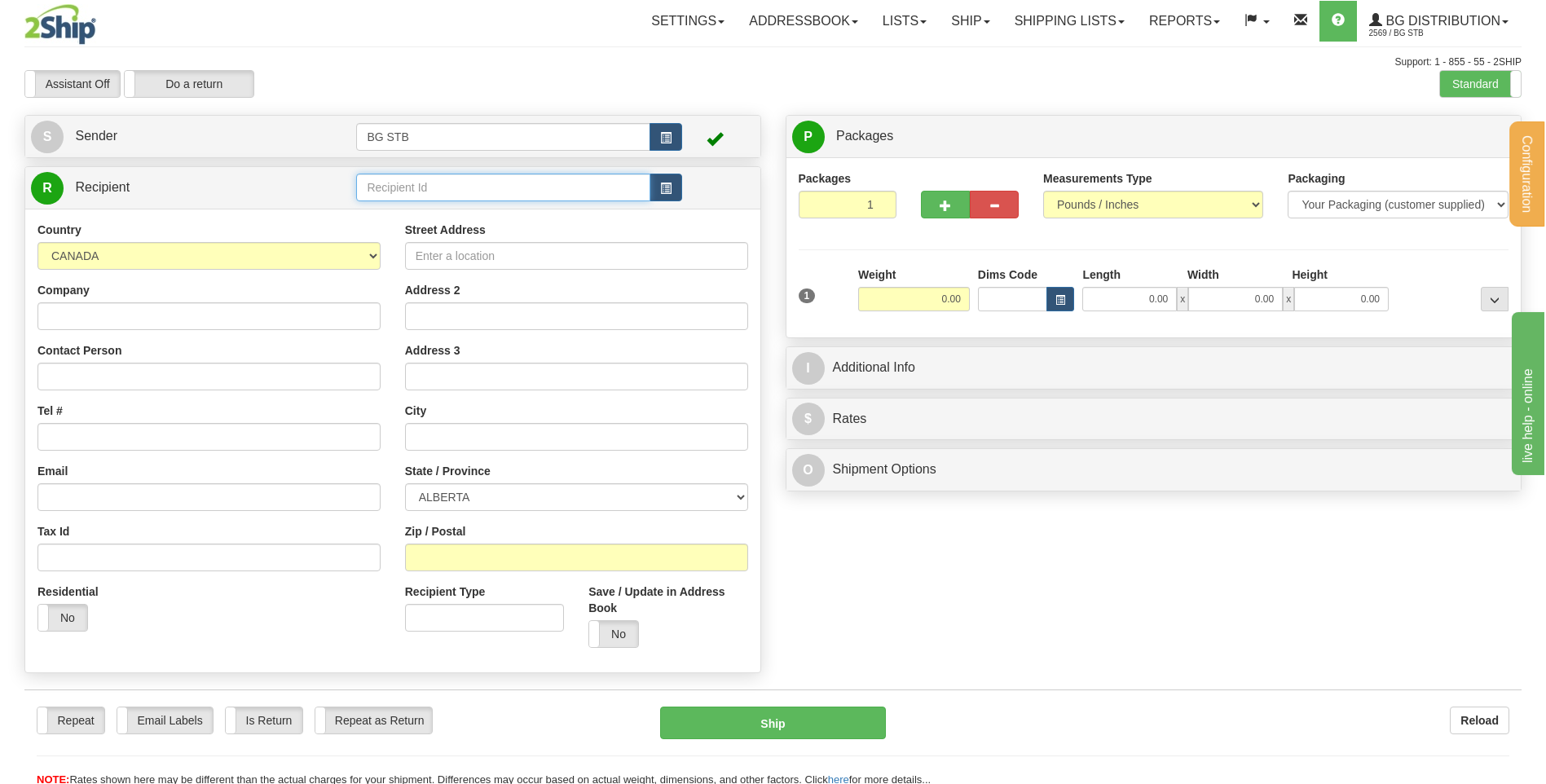 click at bounding box center [503, 187] 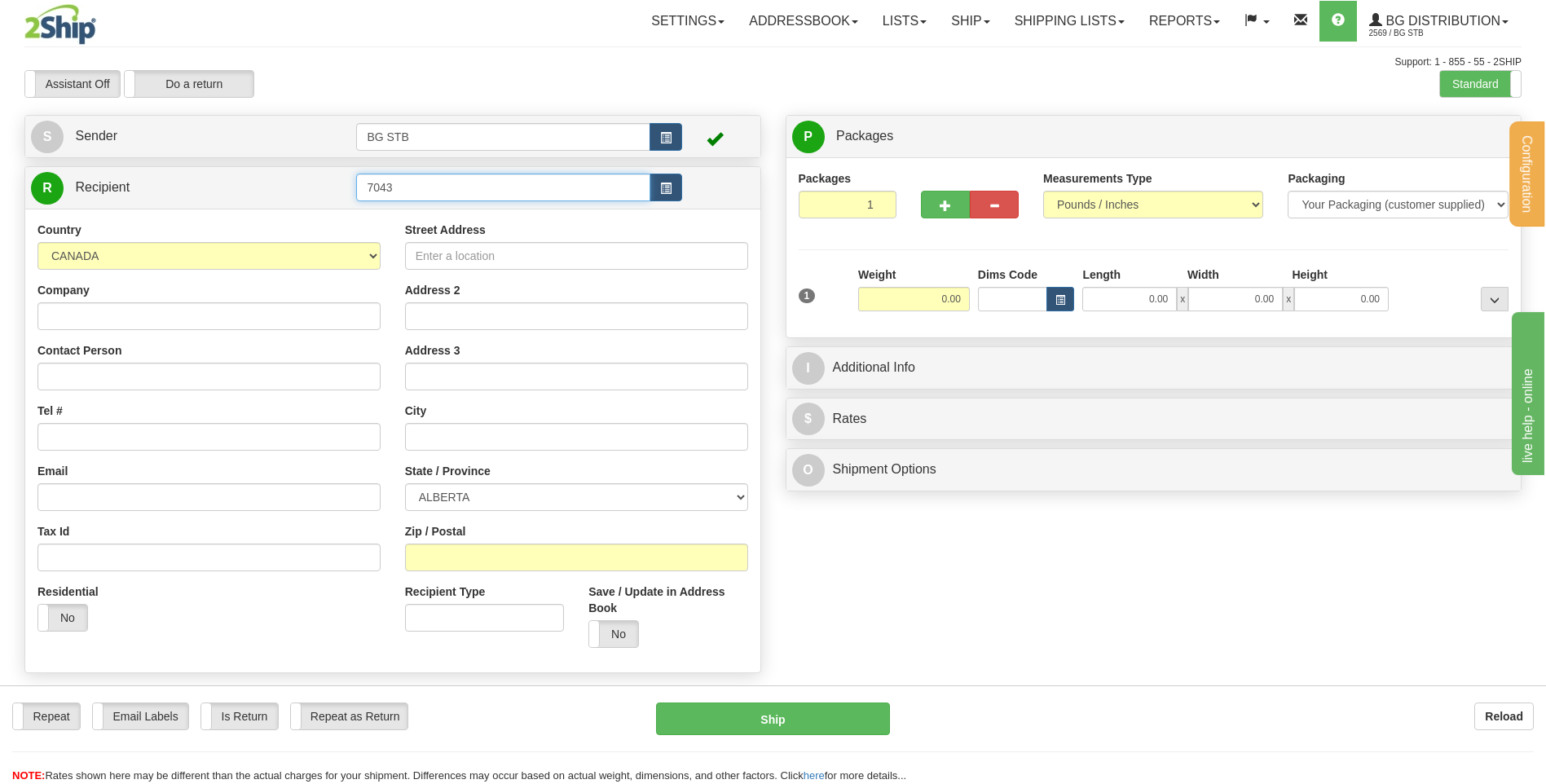 type on "7043" 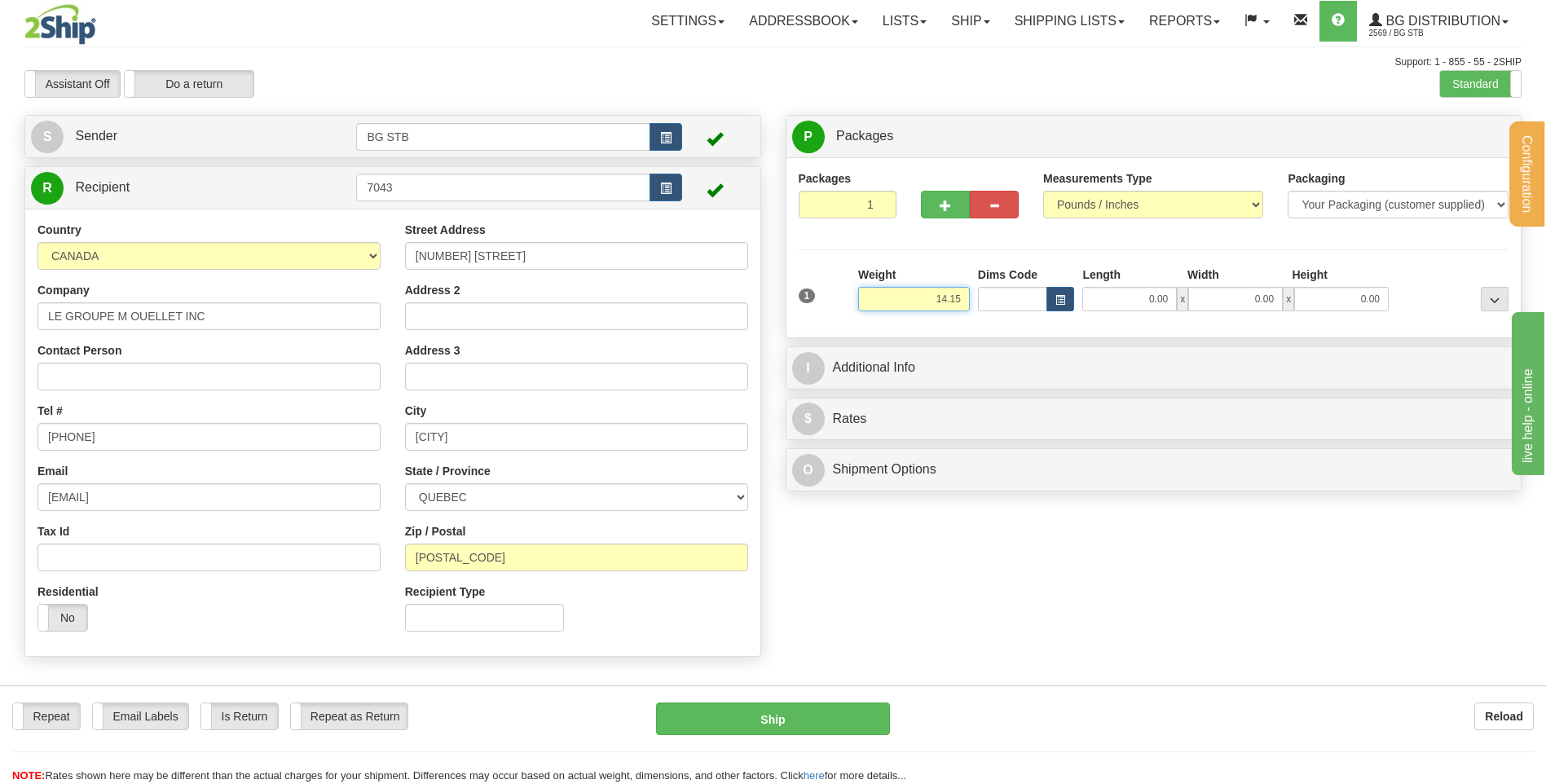 type on "14.15" 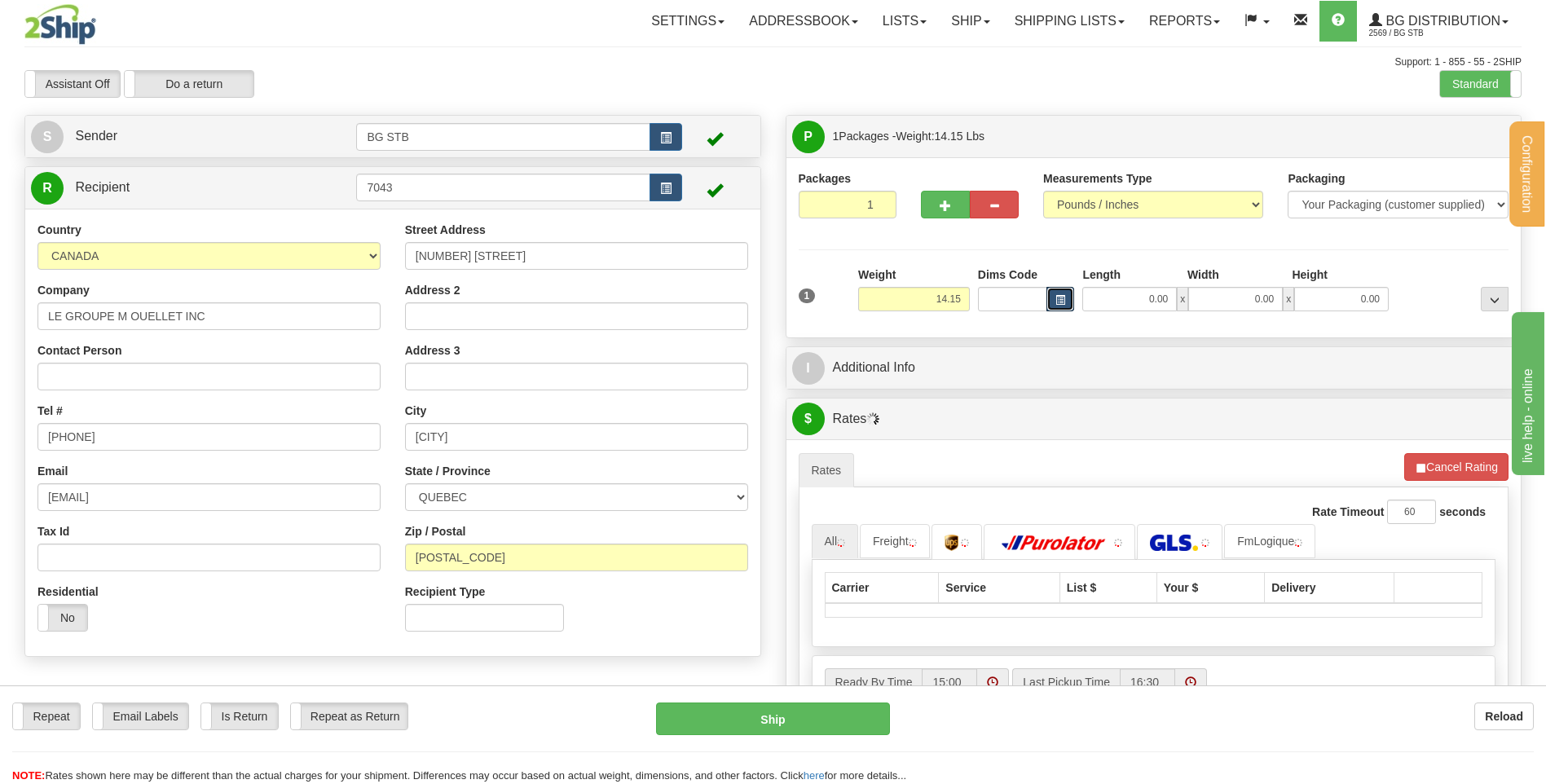 type 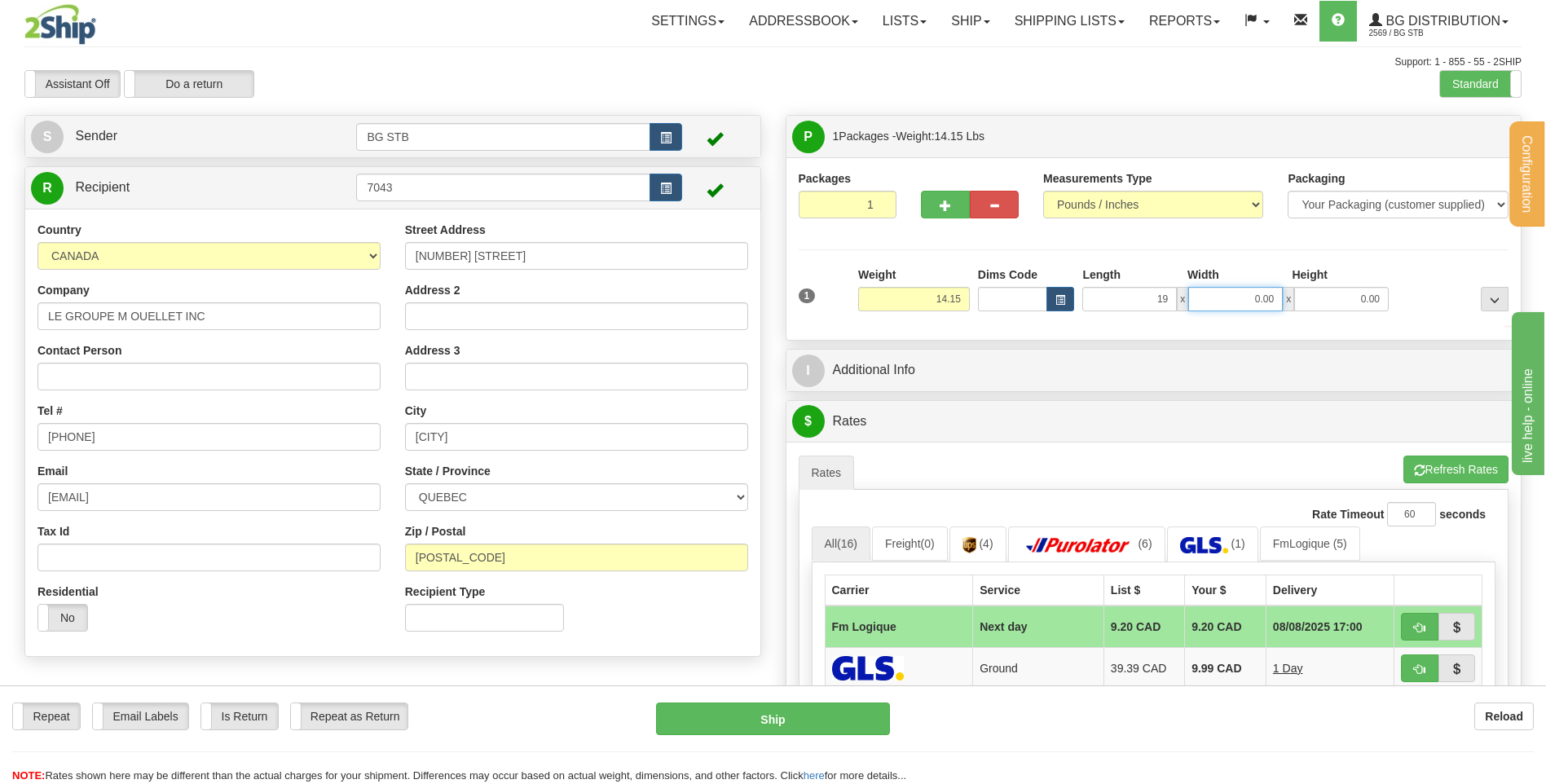 type on "19.00" 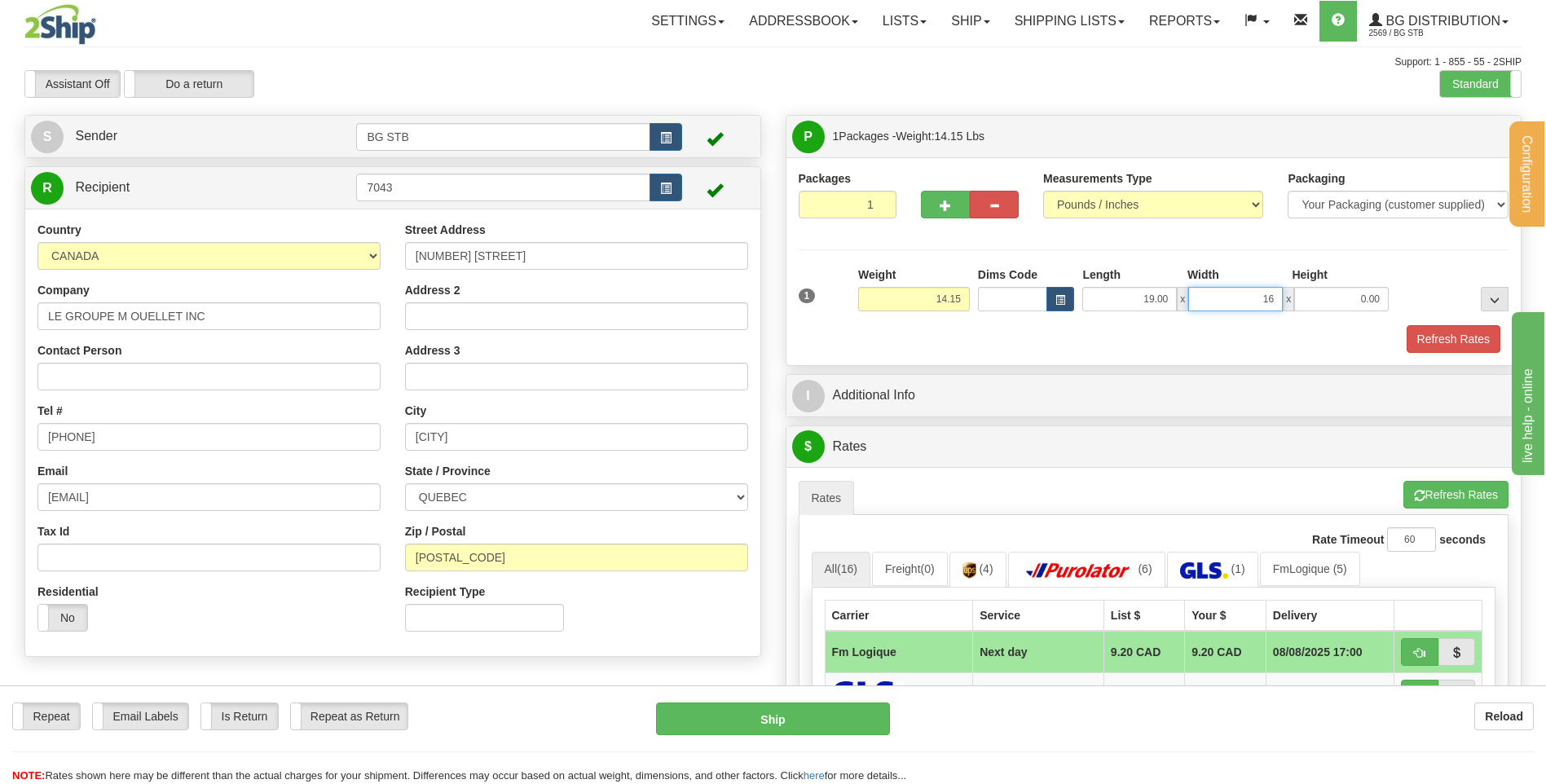 type on "16.00" 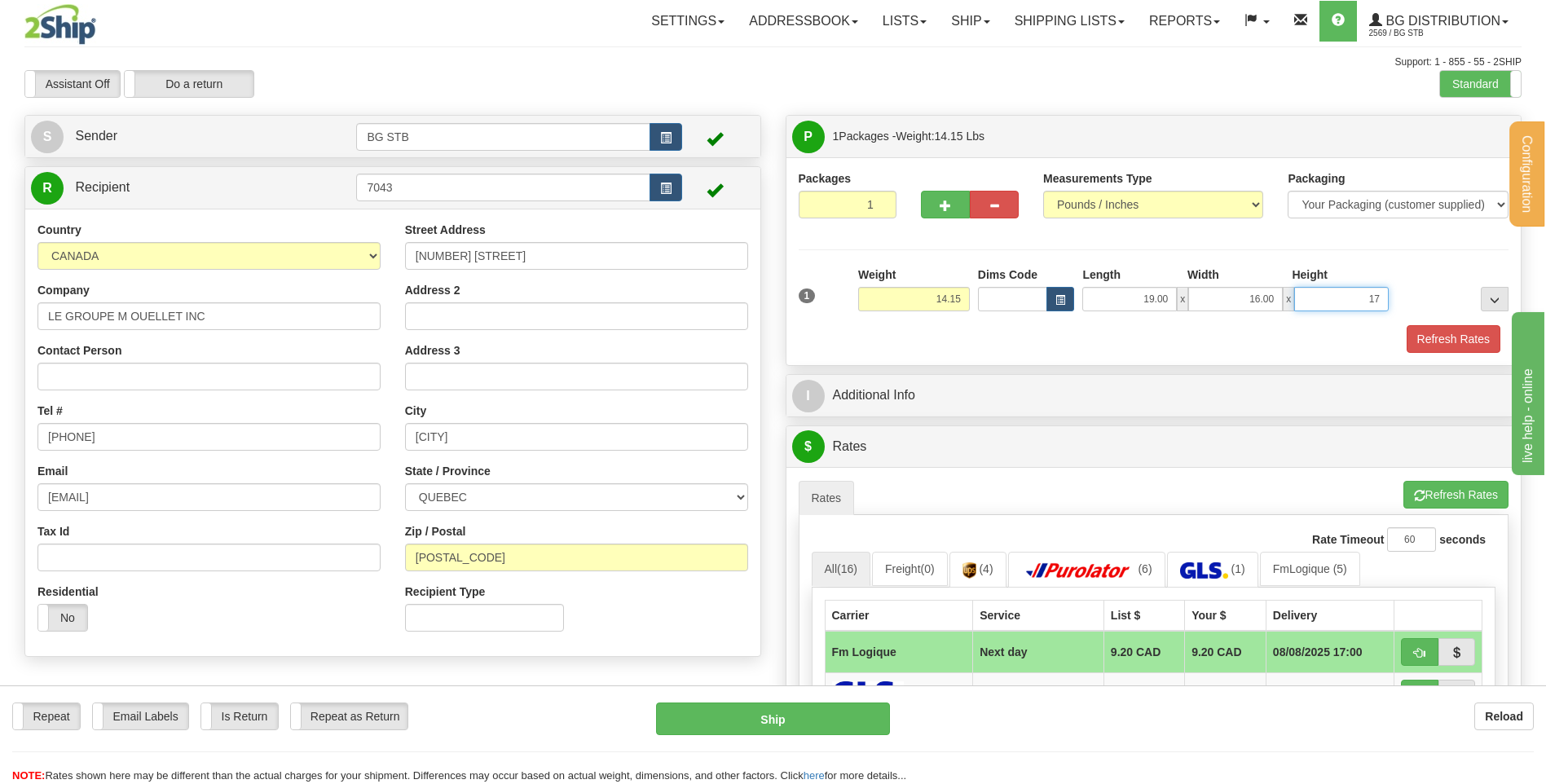 type on "17.00" 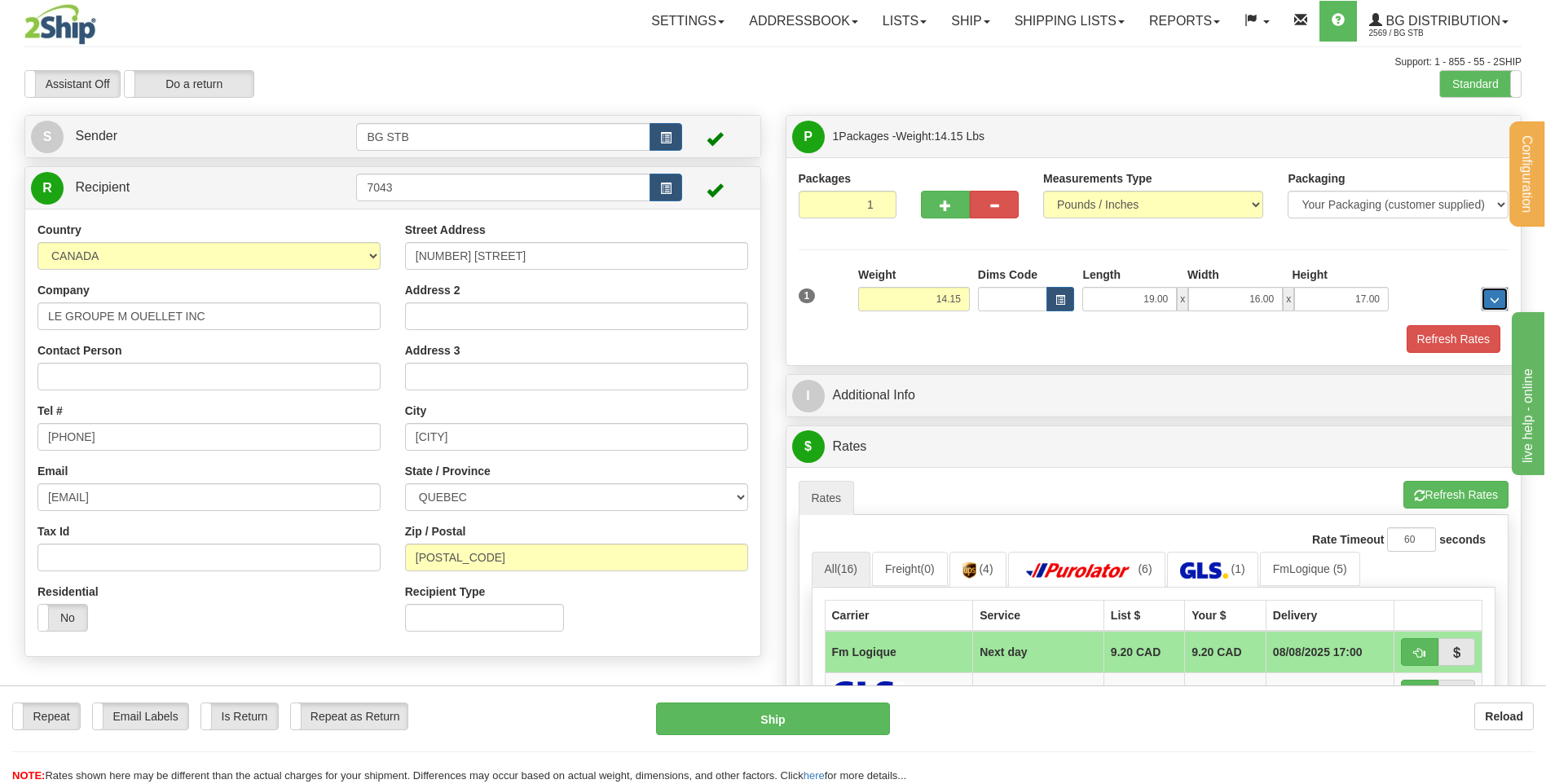 type 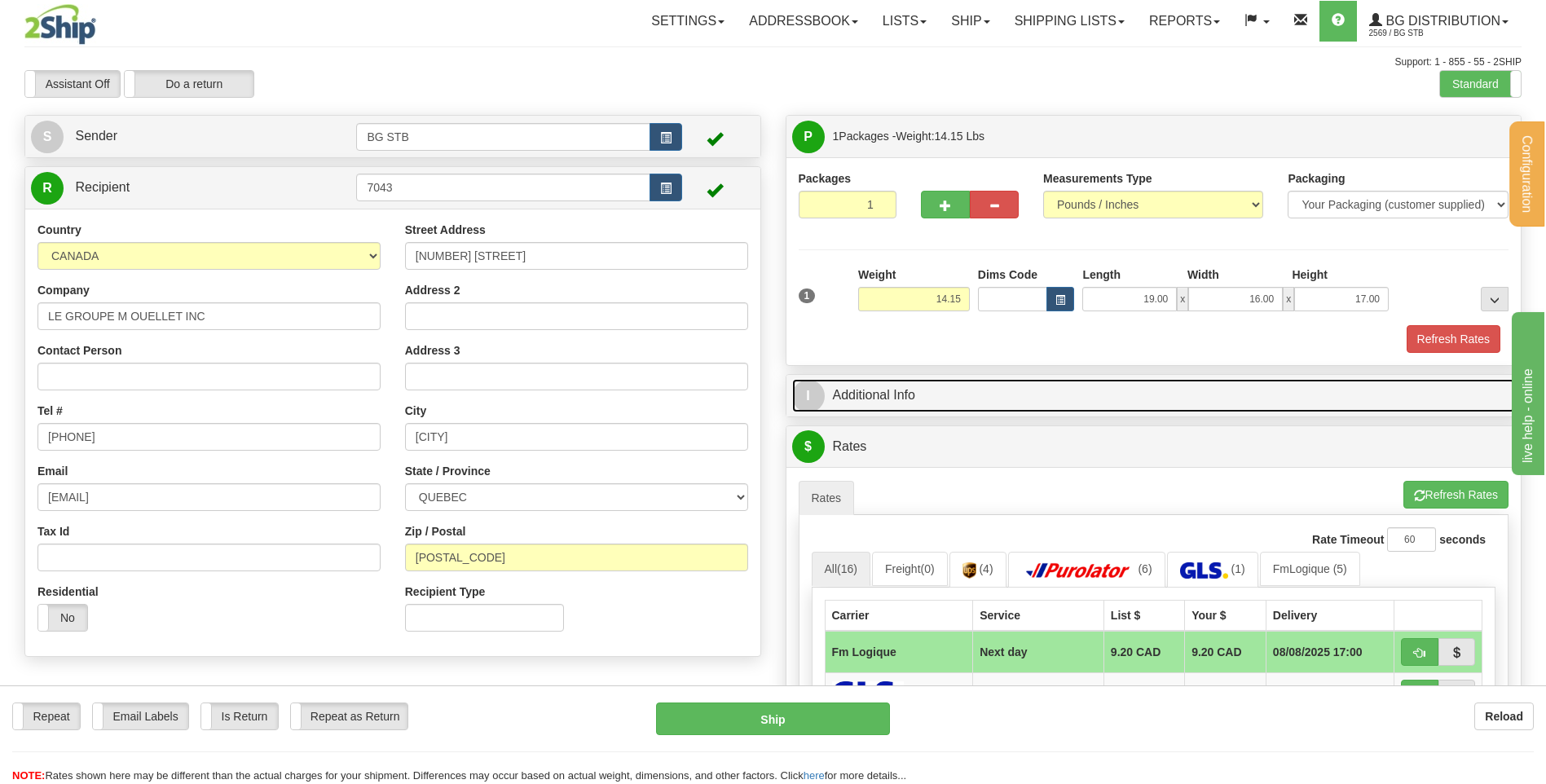 click on "I Additional Info" at bounding box center (1154, 395) 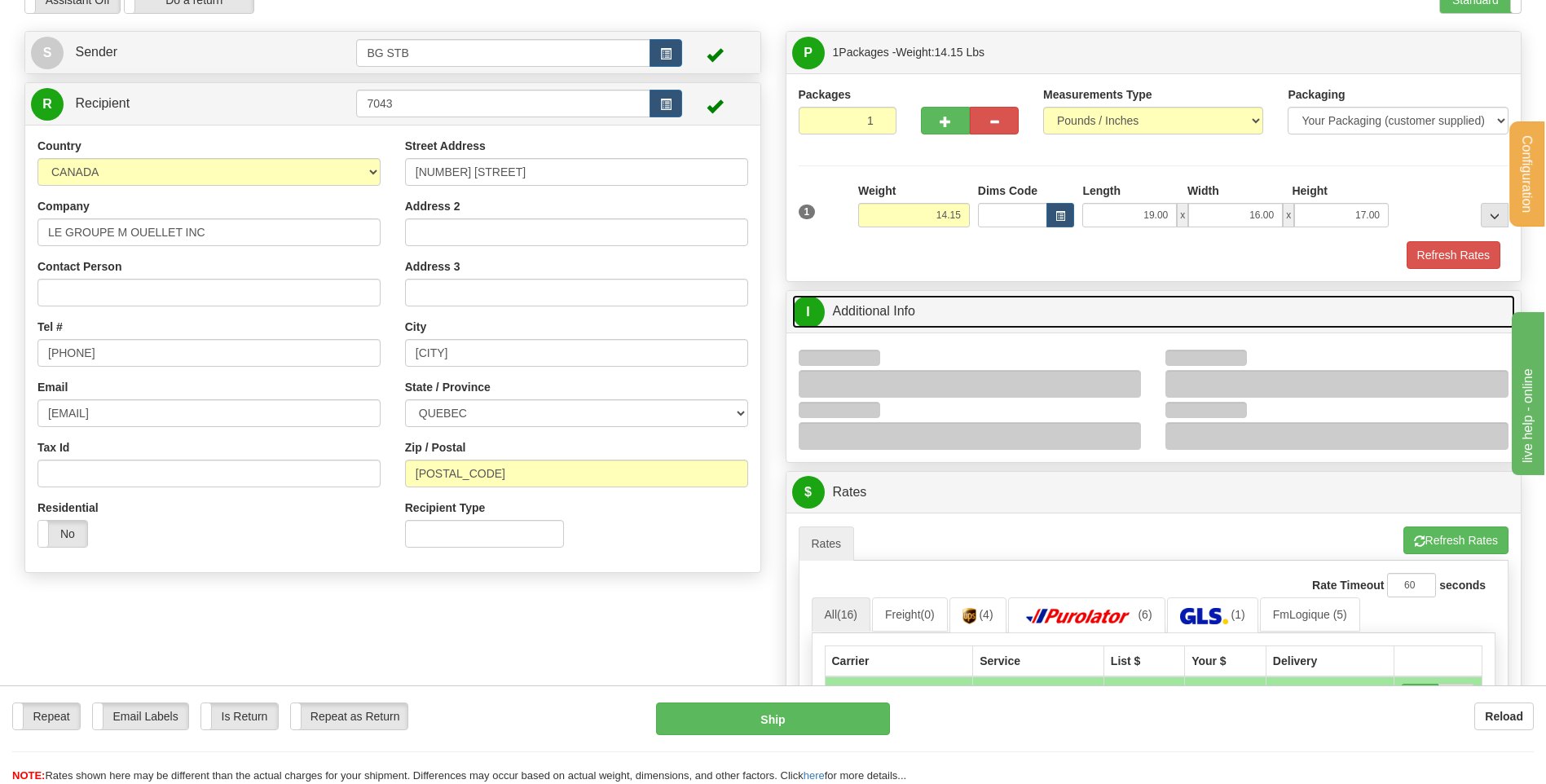 scroll, scrollTop: 163, scrollLeft: 0, axis: vertical 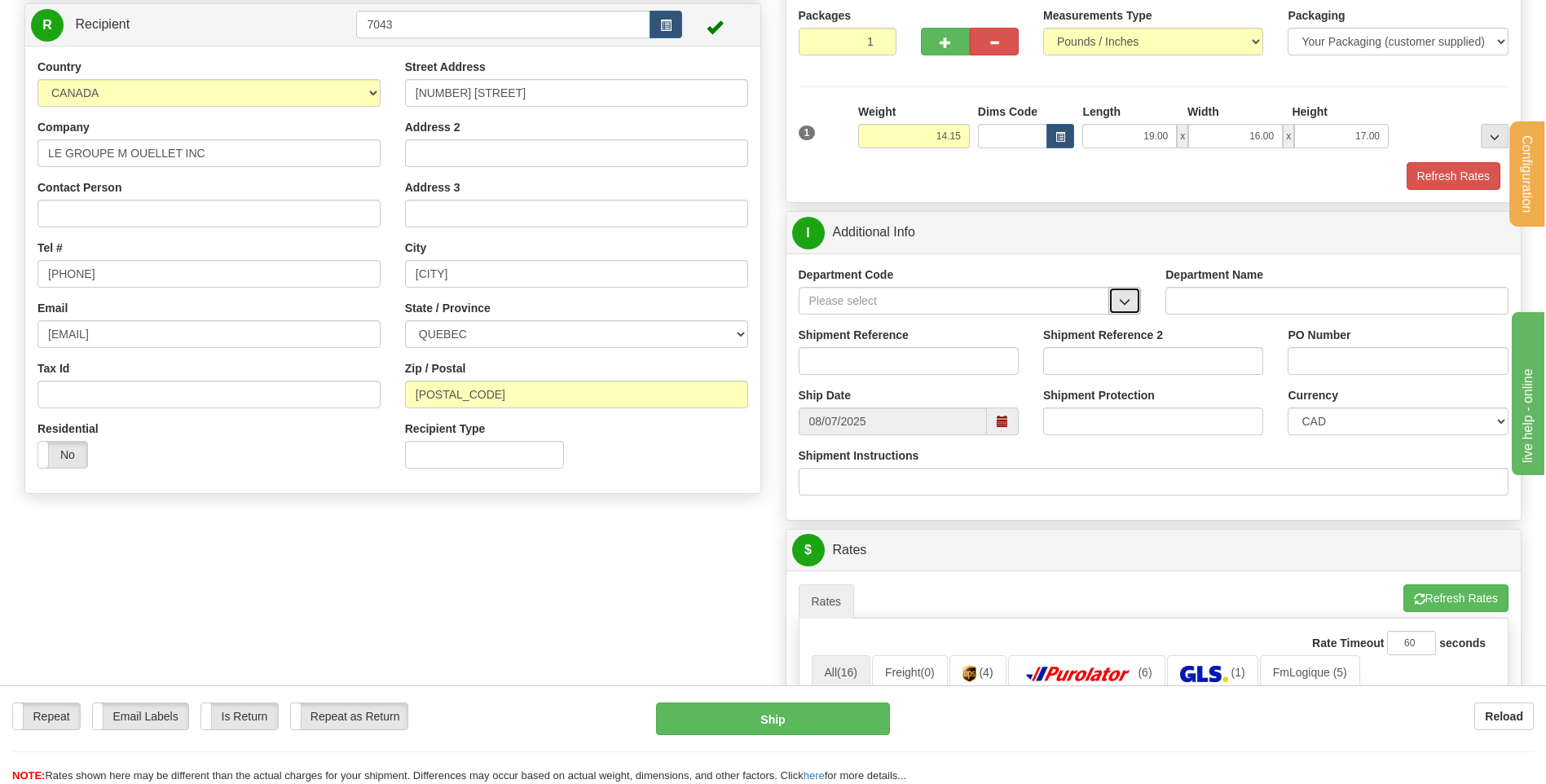 click at bounding box center (1125, 301) 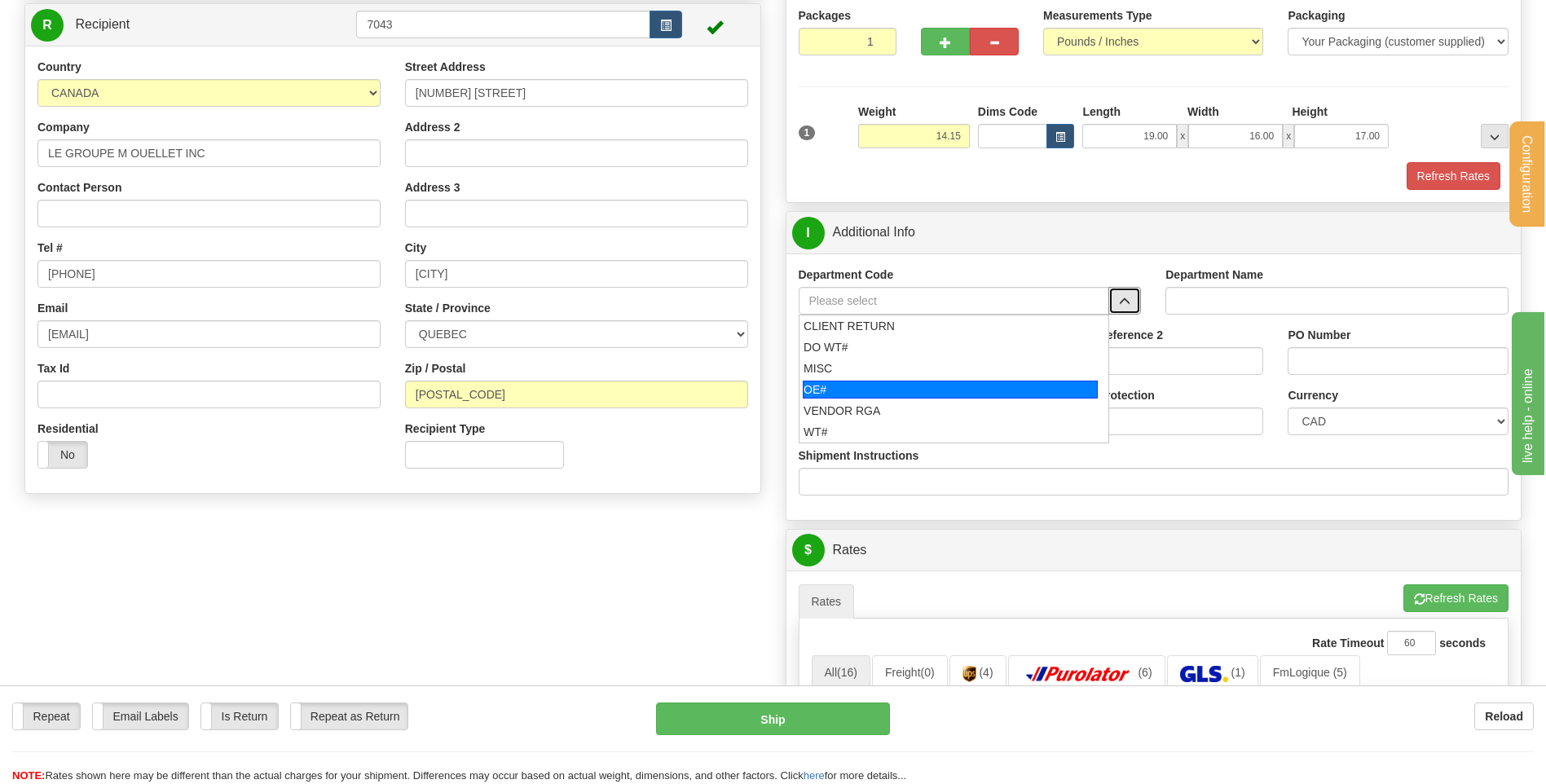 drag, startPoint x: 888, startPoint y: 390, endPoint x: 885, endPoint y: 361, distance: 29.154759 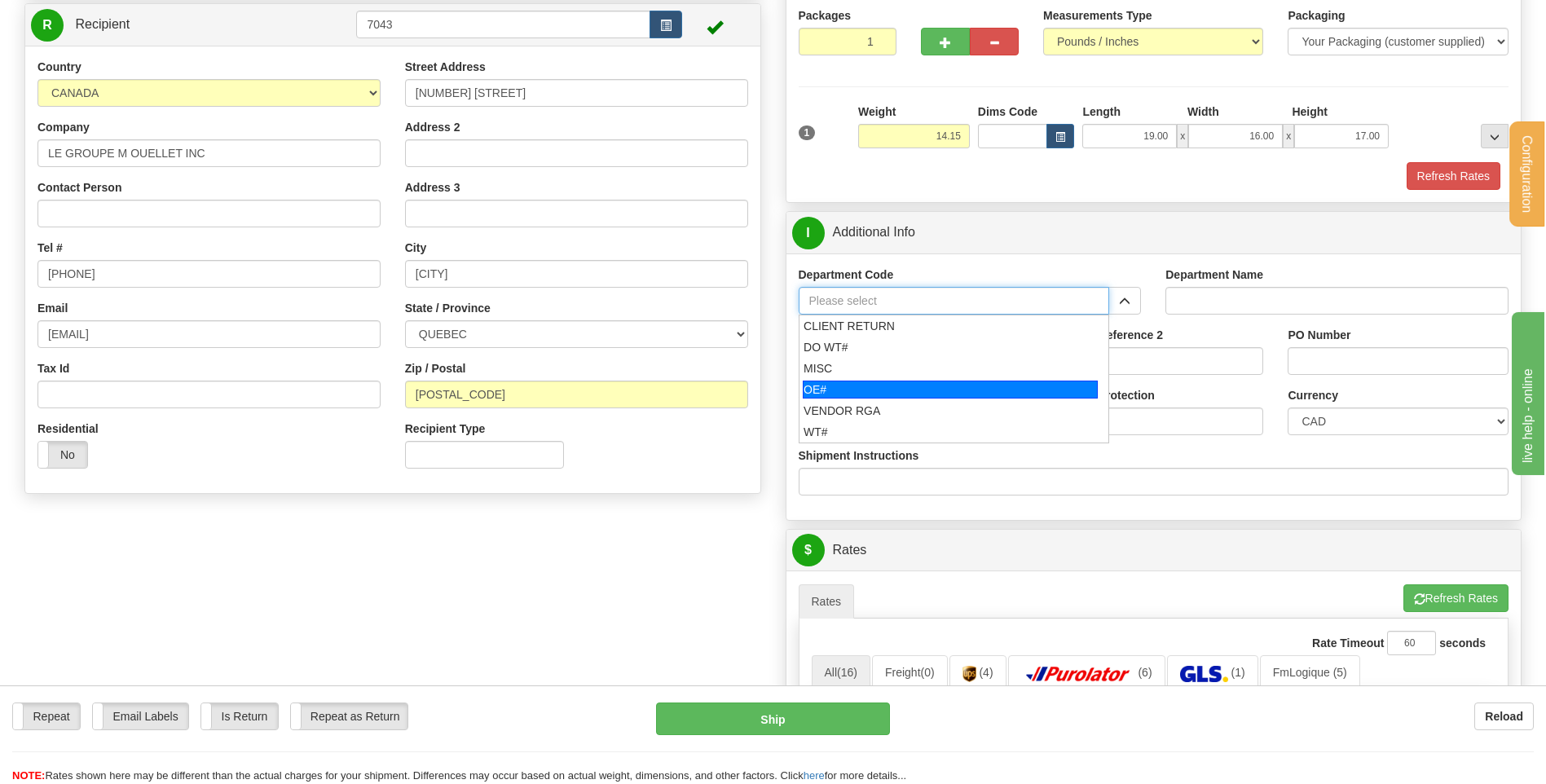 type on "OE#" 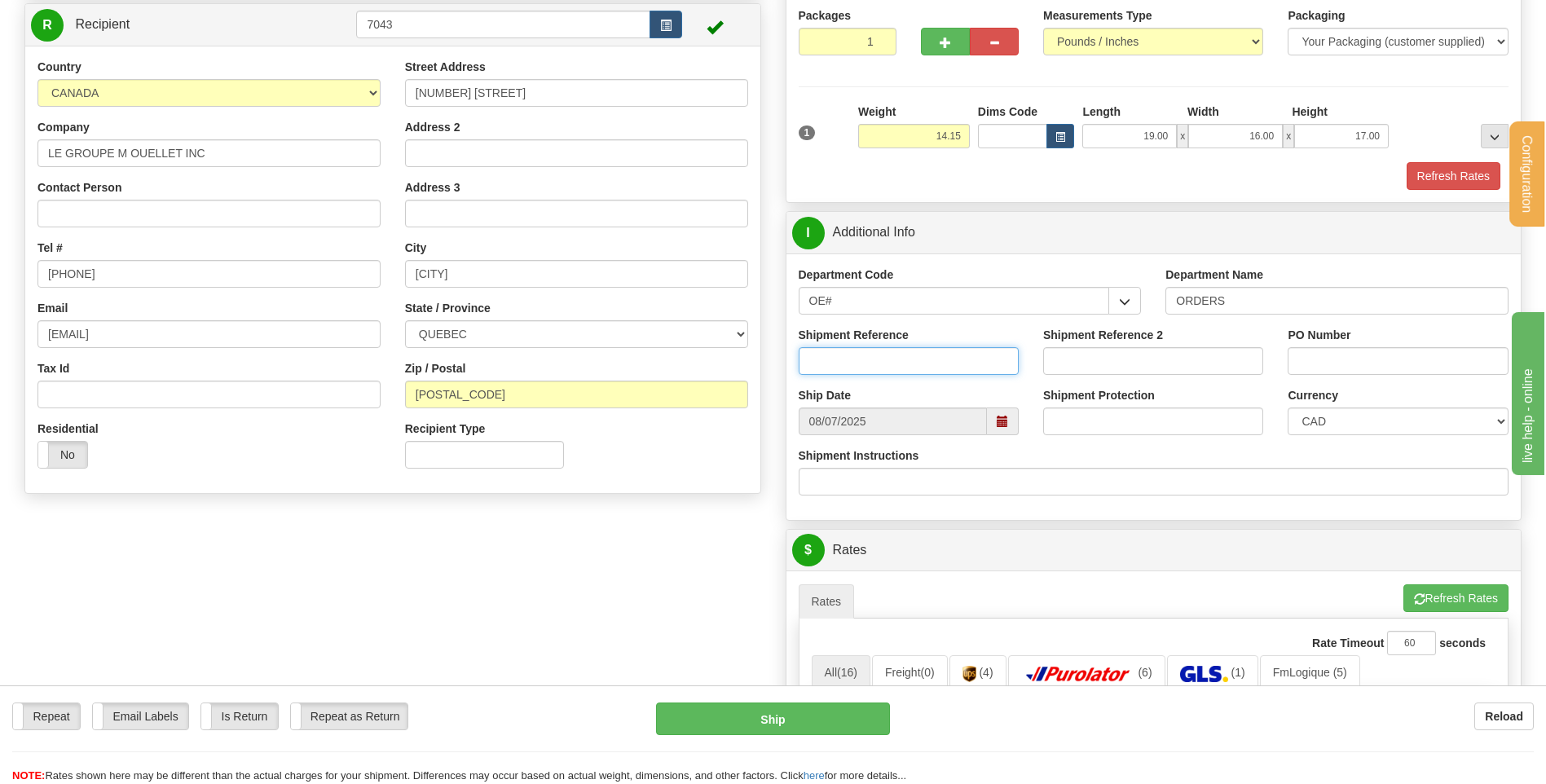 click on "Shipment Reference" at bounding box center [909, 361] 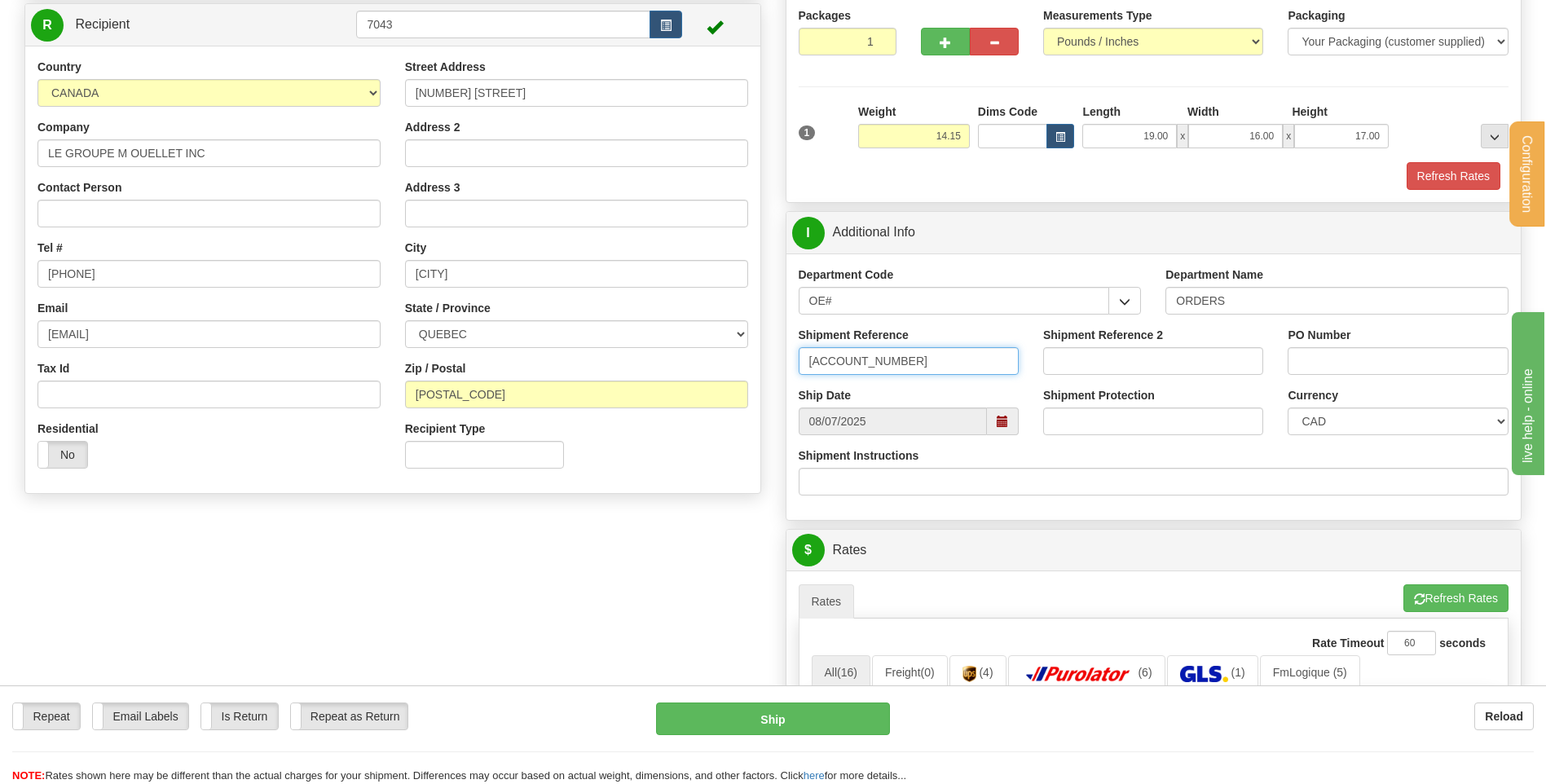 type on "80004394-00" 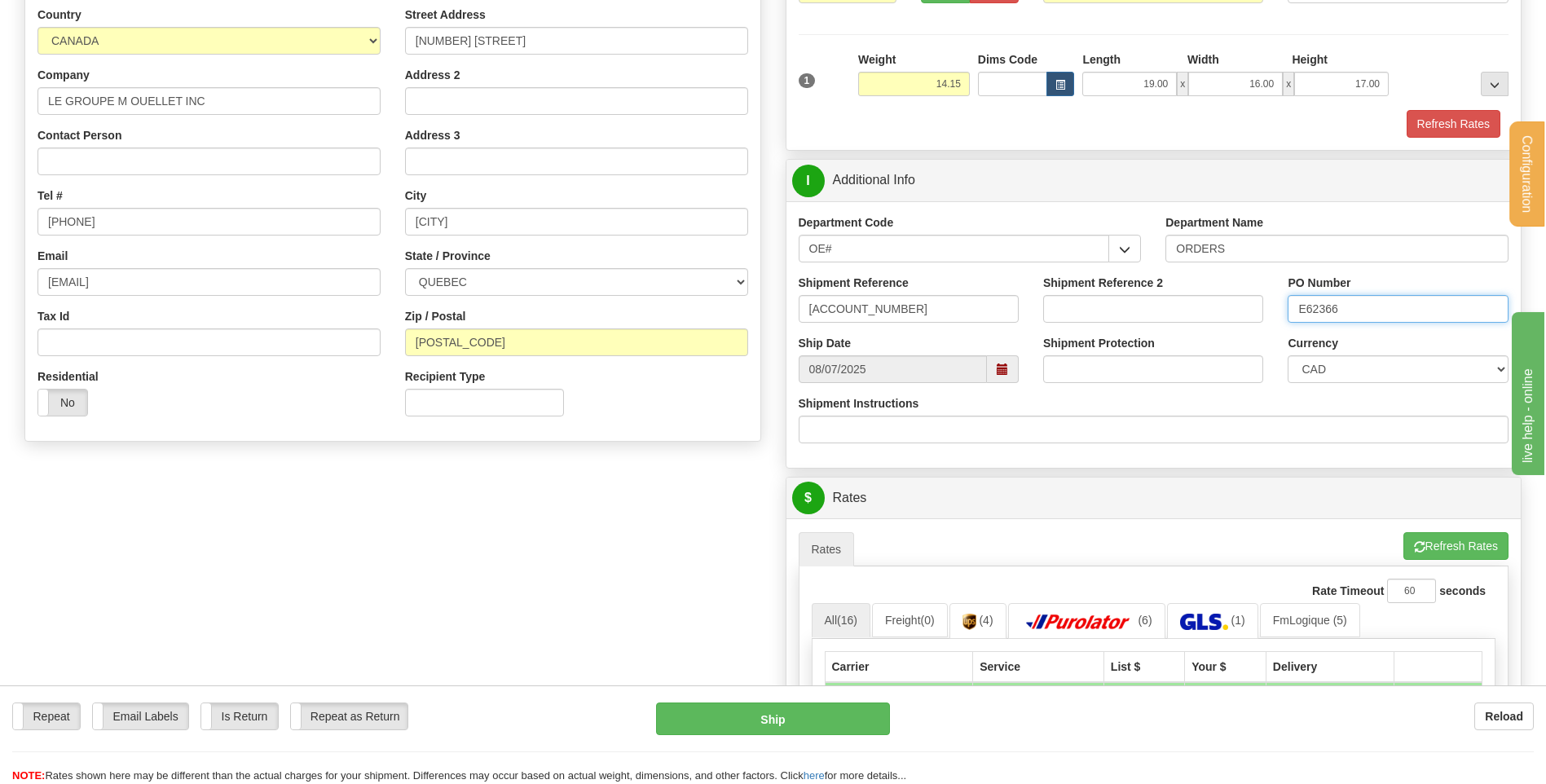 scroll, scrollTop: 489, scrollLeft: 0, axis: vertical 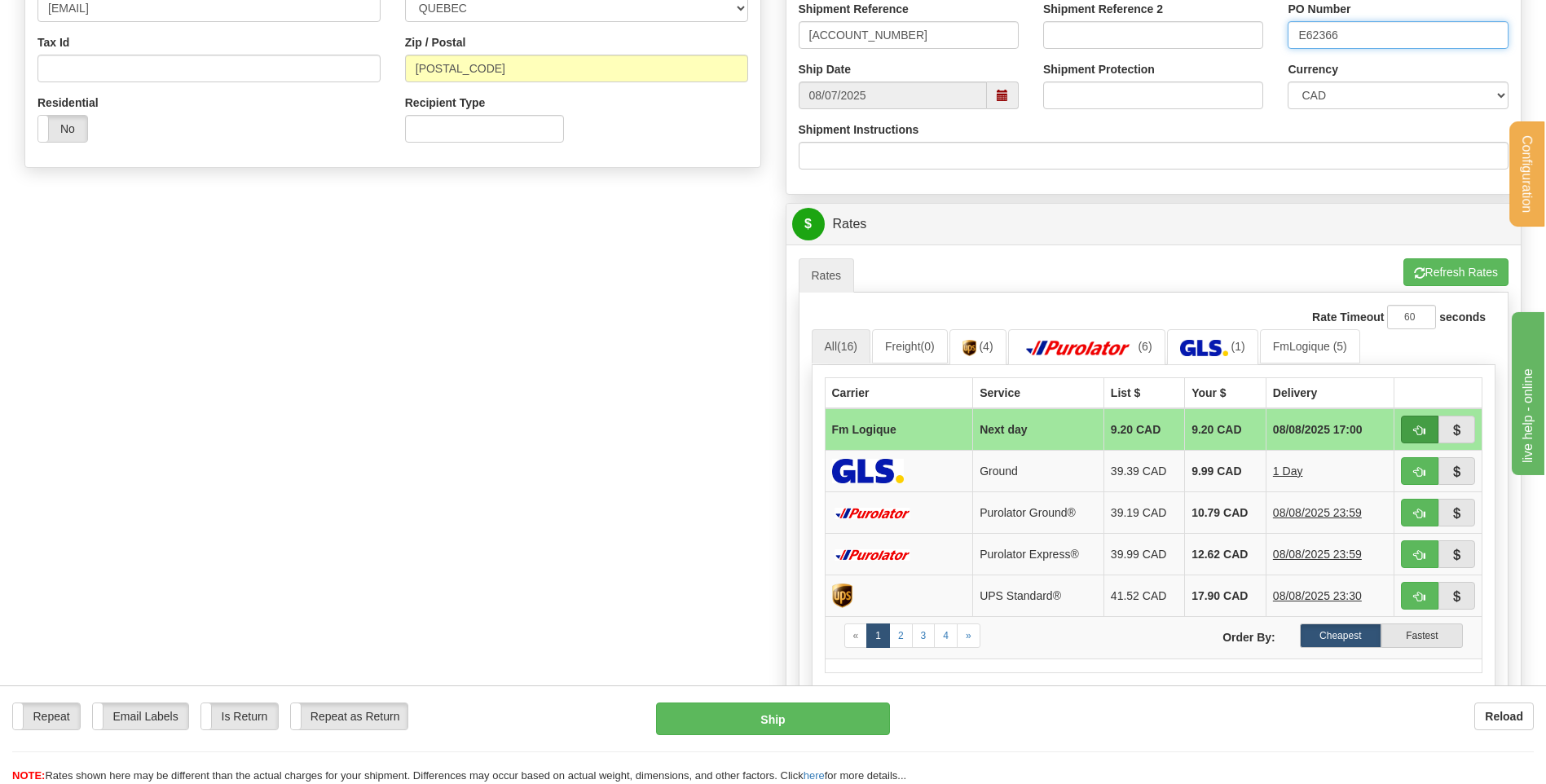 type on "E62366" 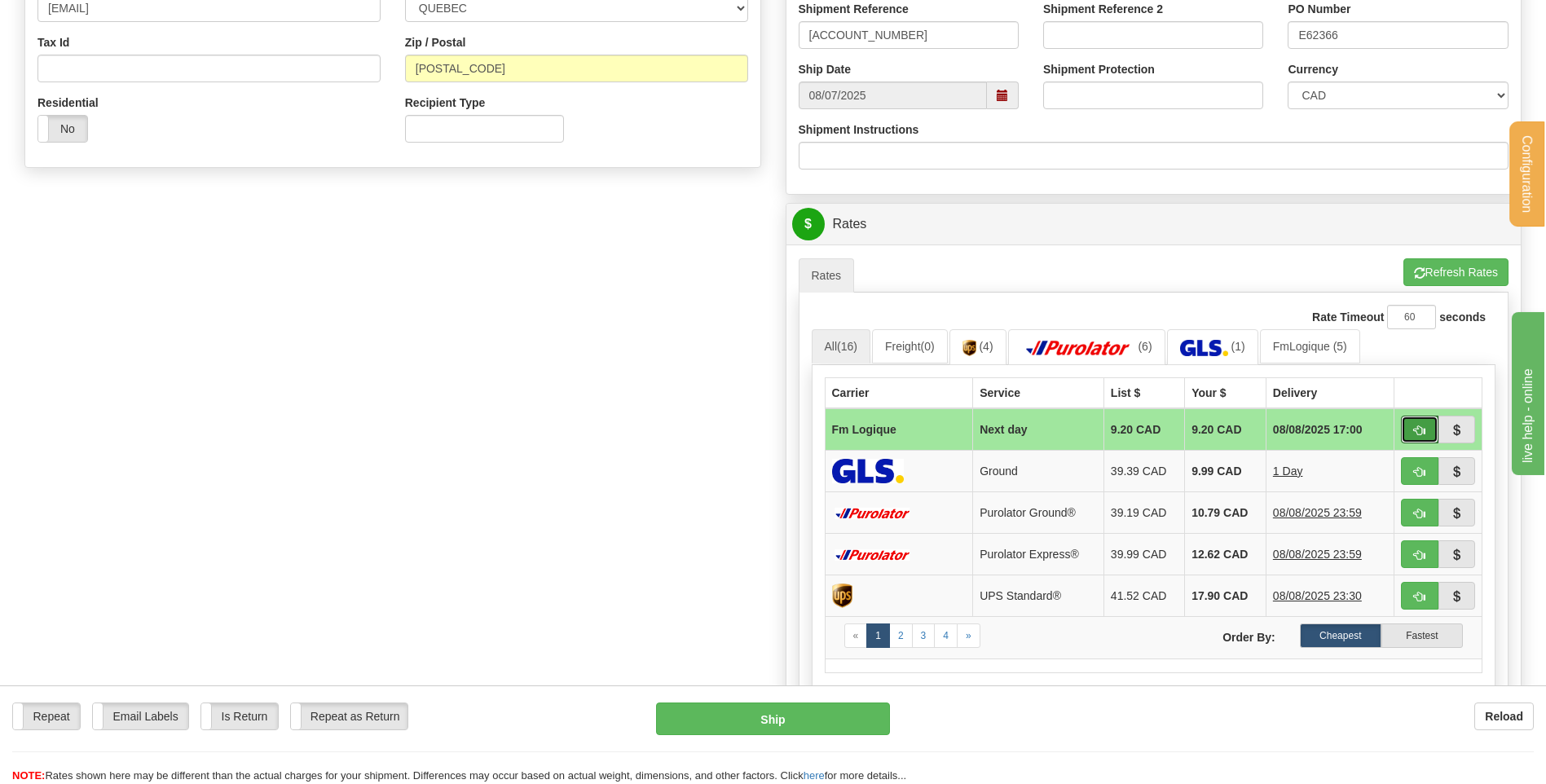 drag, startPoint x: 1411, startPoint y: 425, endPoint x: 1376, endPoint y: 429, distance: 35.22783 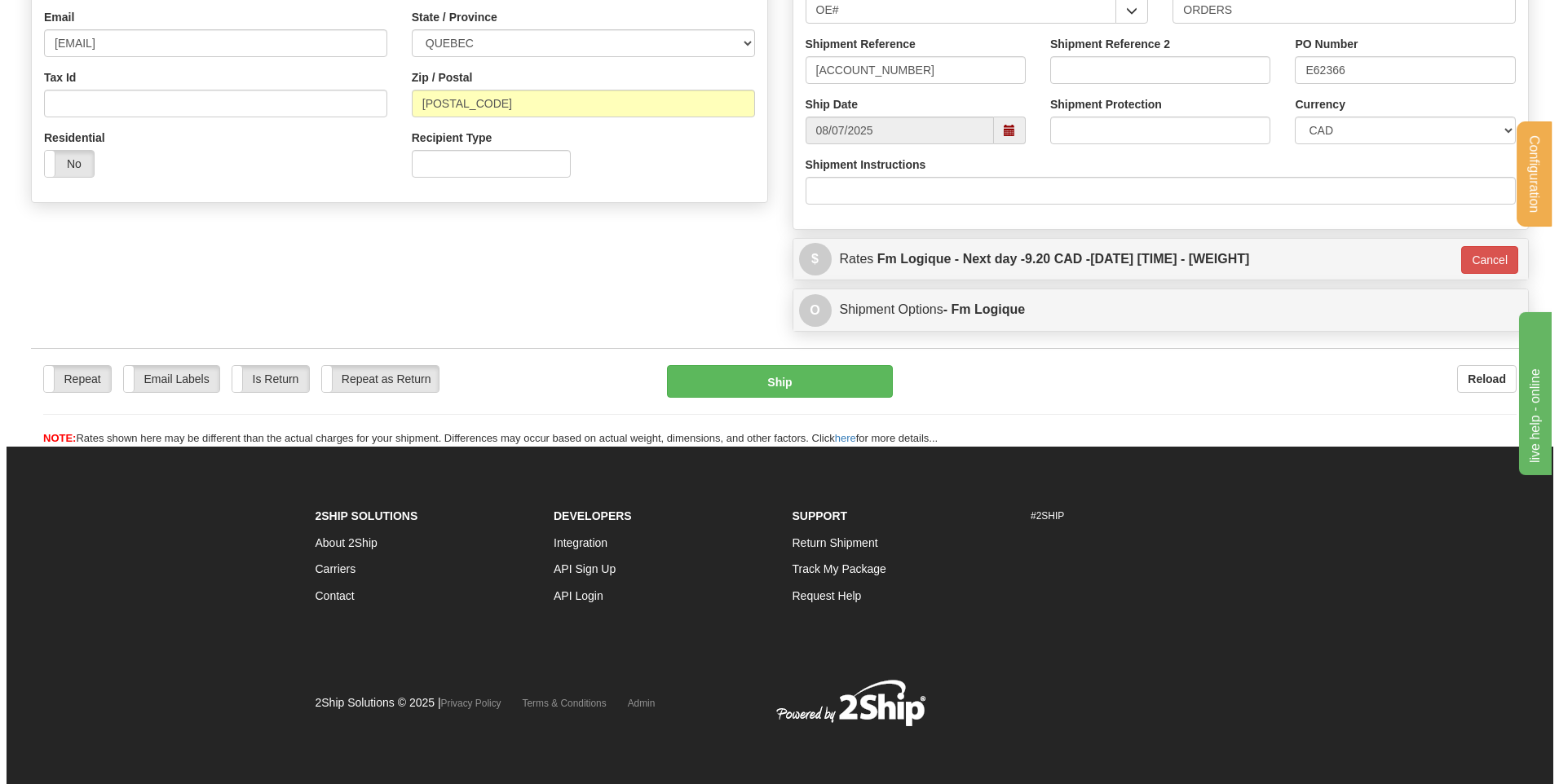 scroll, scrollTop: 455, scrollLeft: 0, axis: vertical 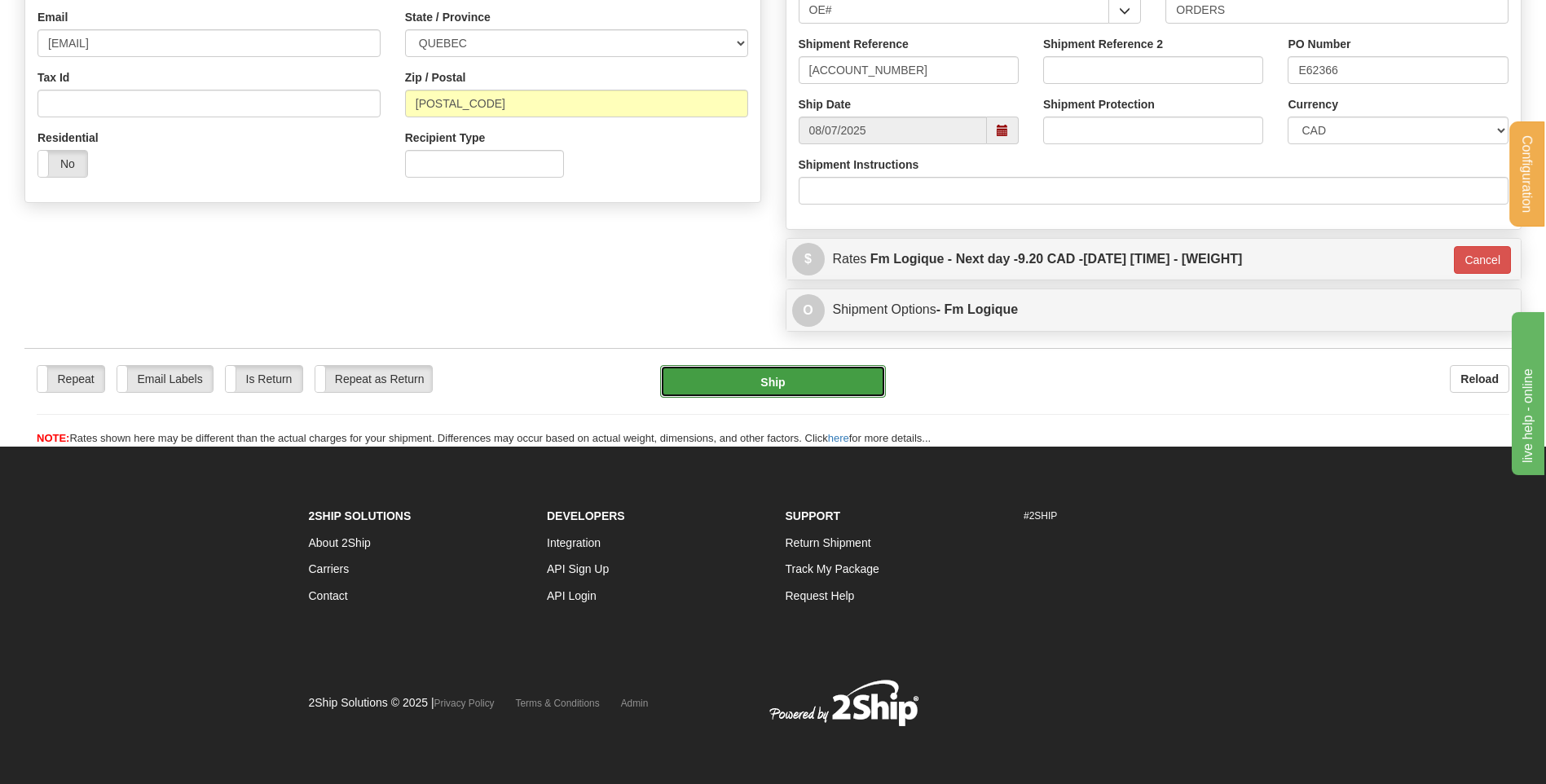 click on "Ship" at bounding box center (773, 381) 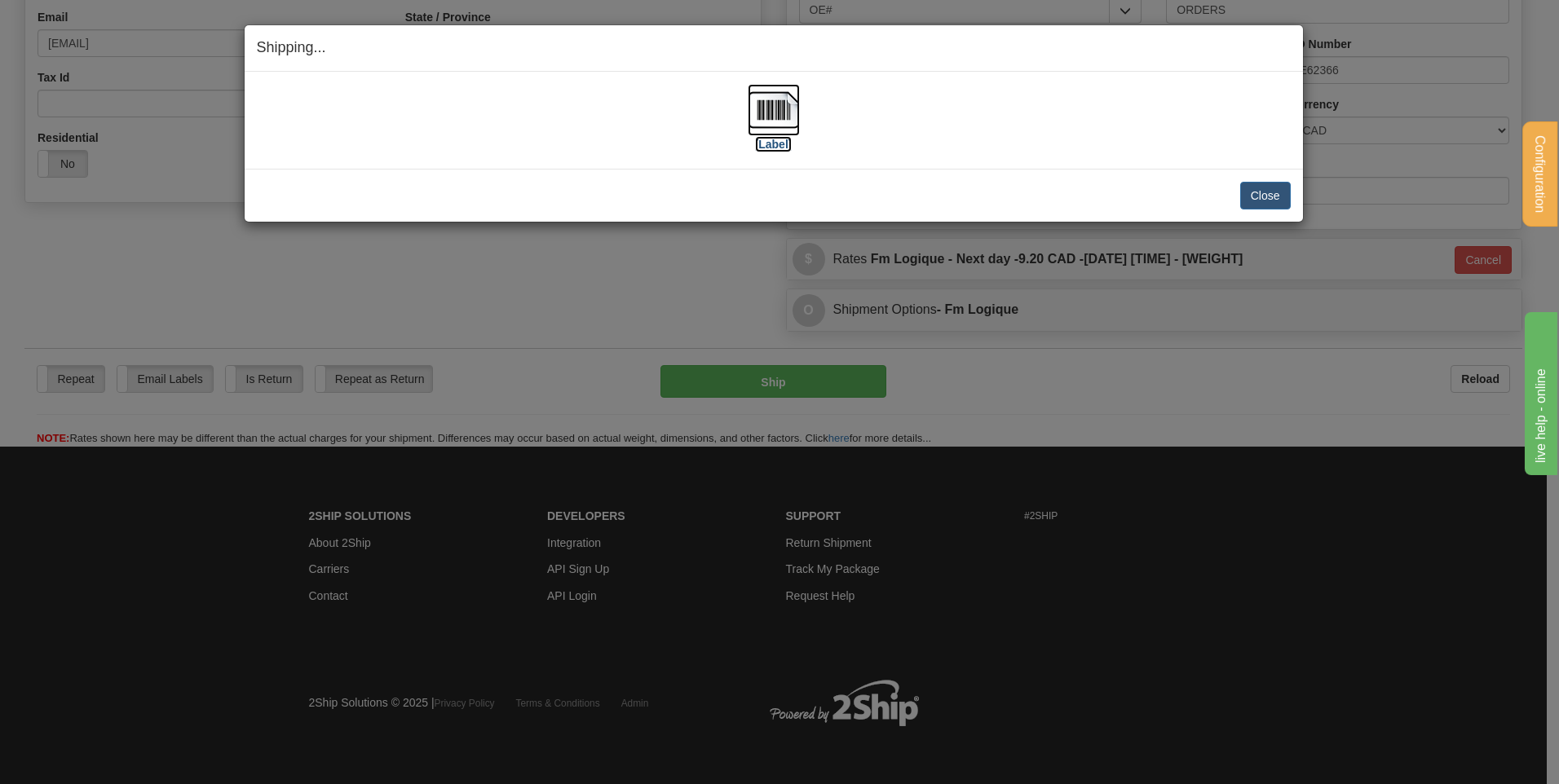 click at bounding box center [774, 110] 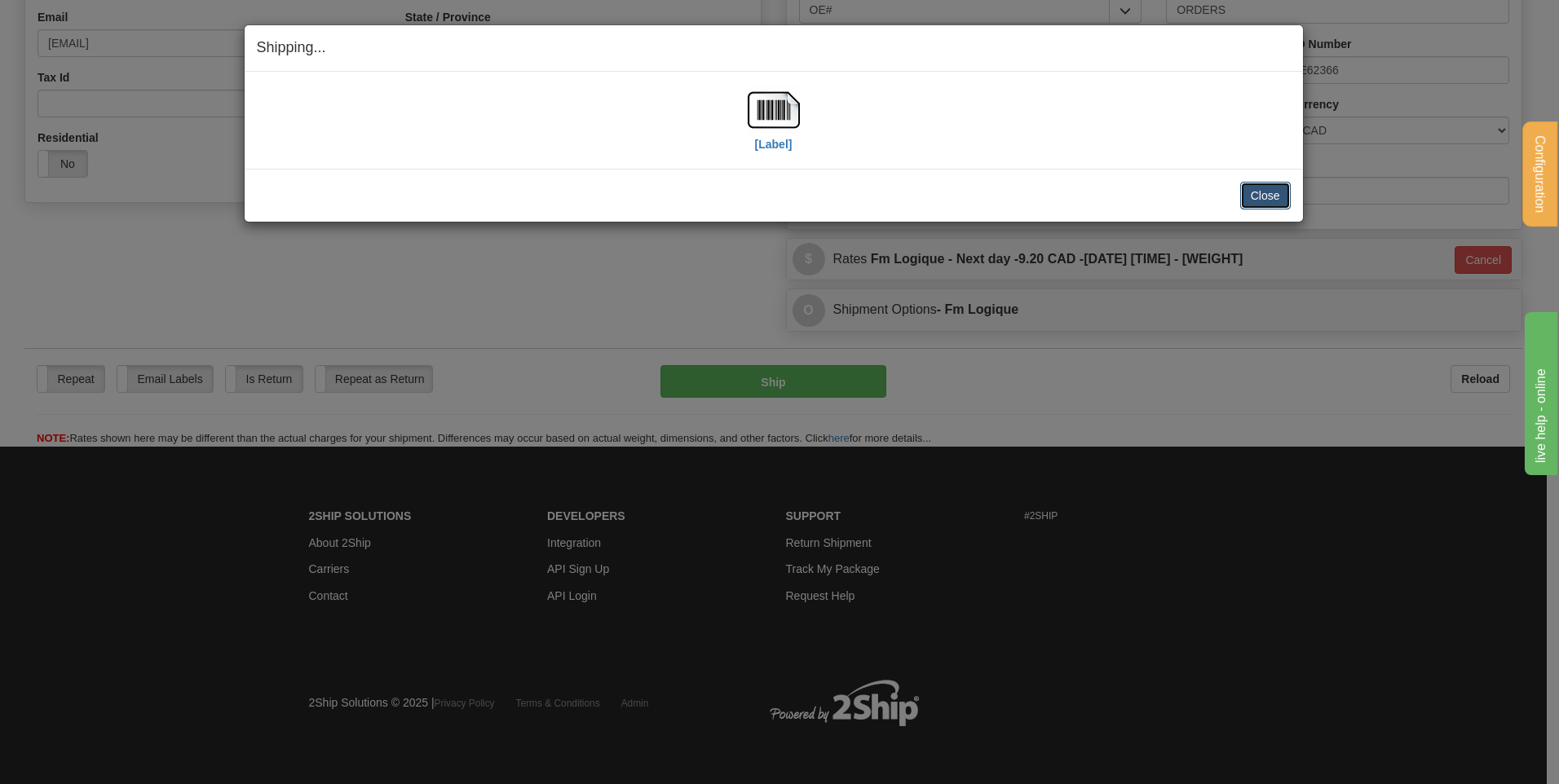 click on "Close" at bounding box center (1265, 196) 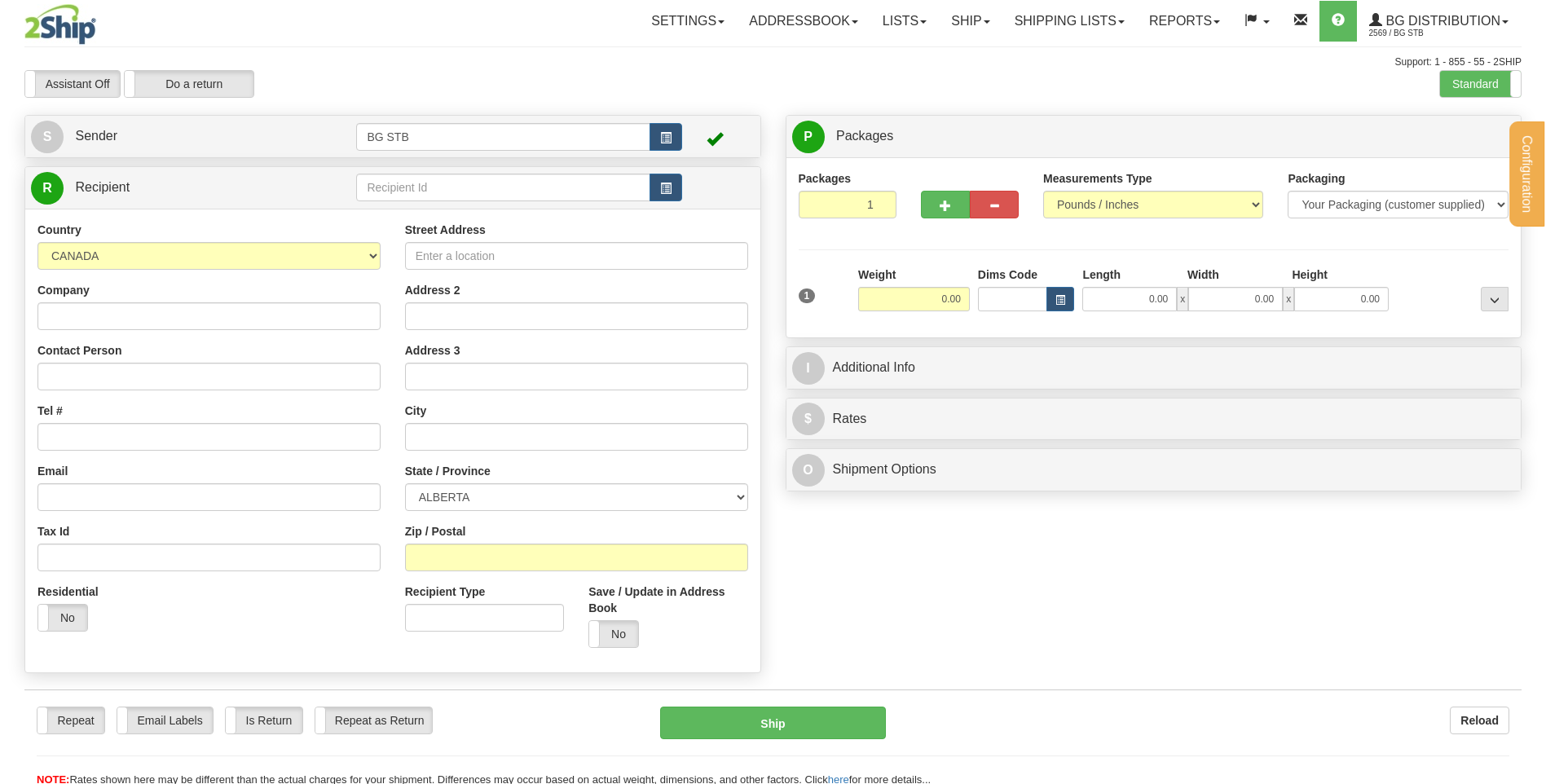 scroll, scrollTop: 0, scrollLeft: 0, axis: both 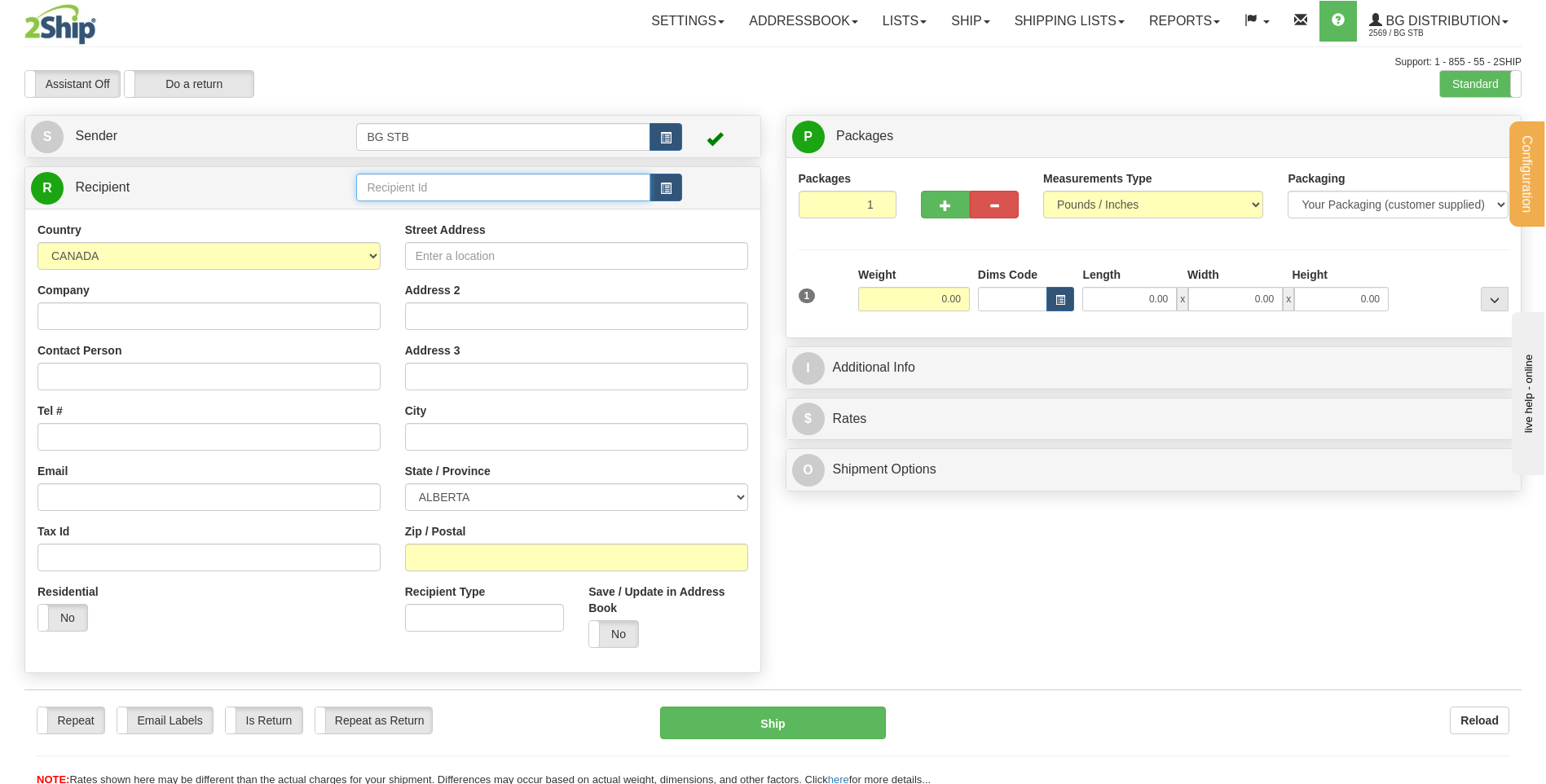 click at bounding box center (503, 187) 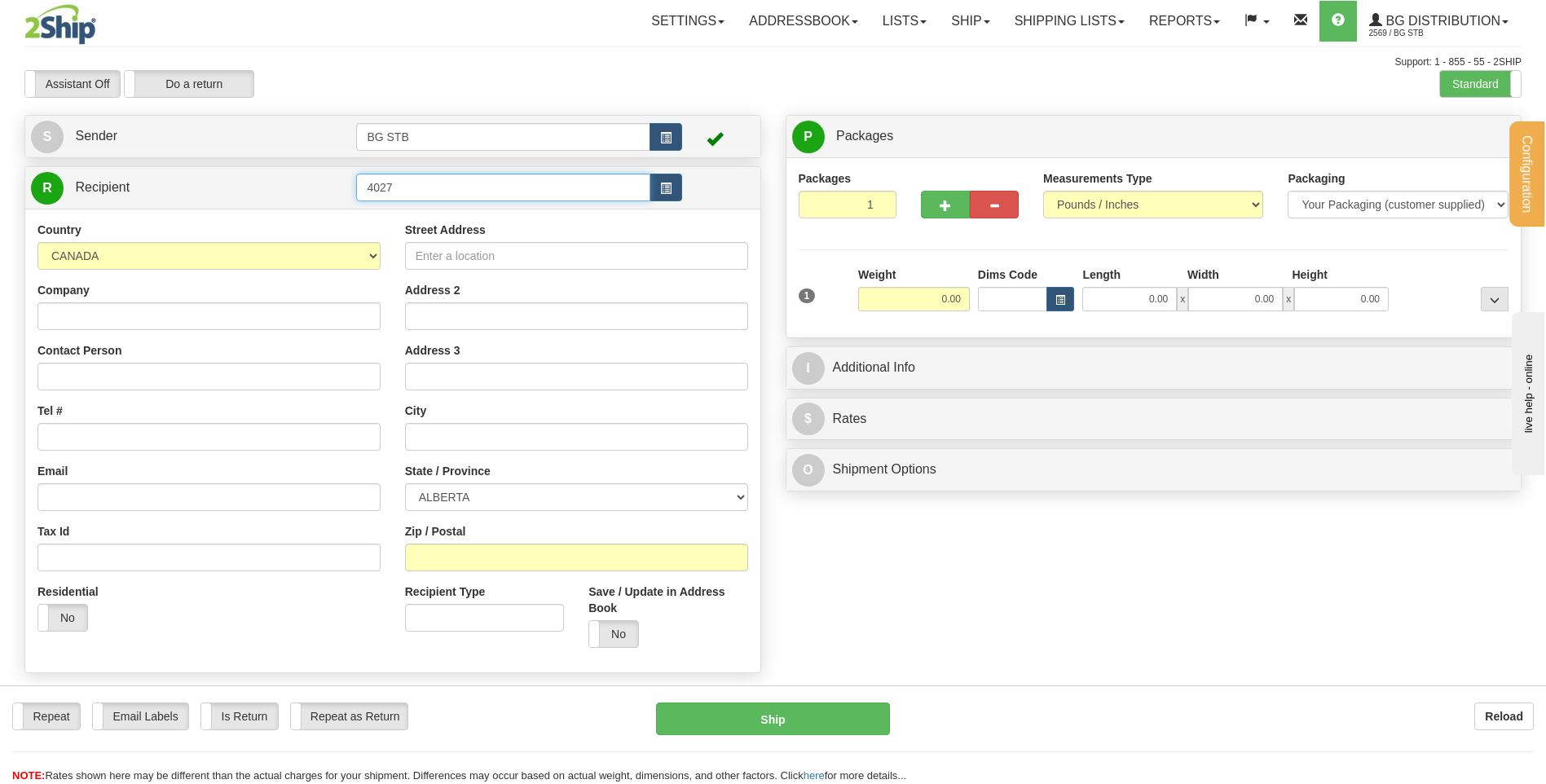 type on "4027" 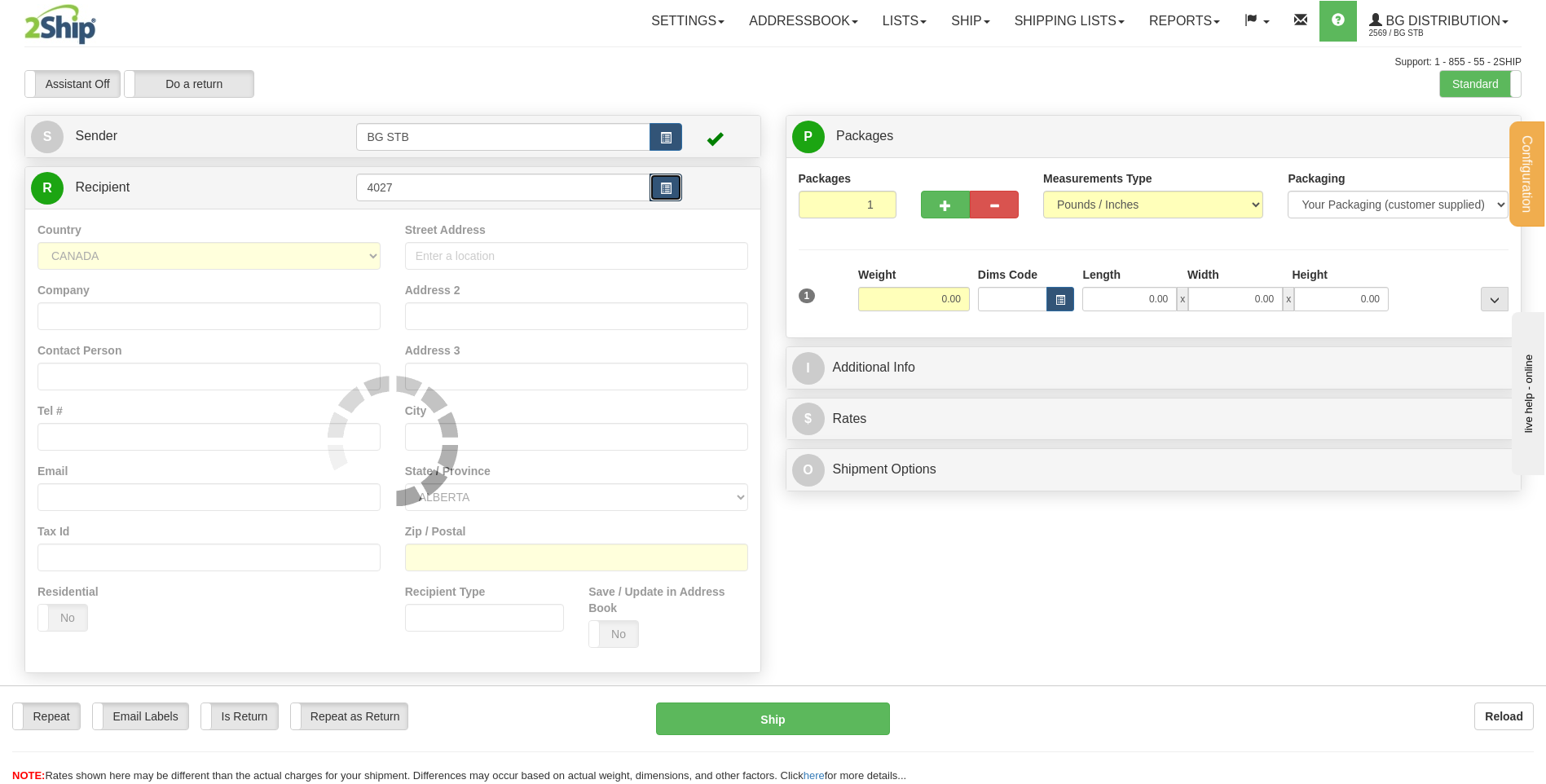 type 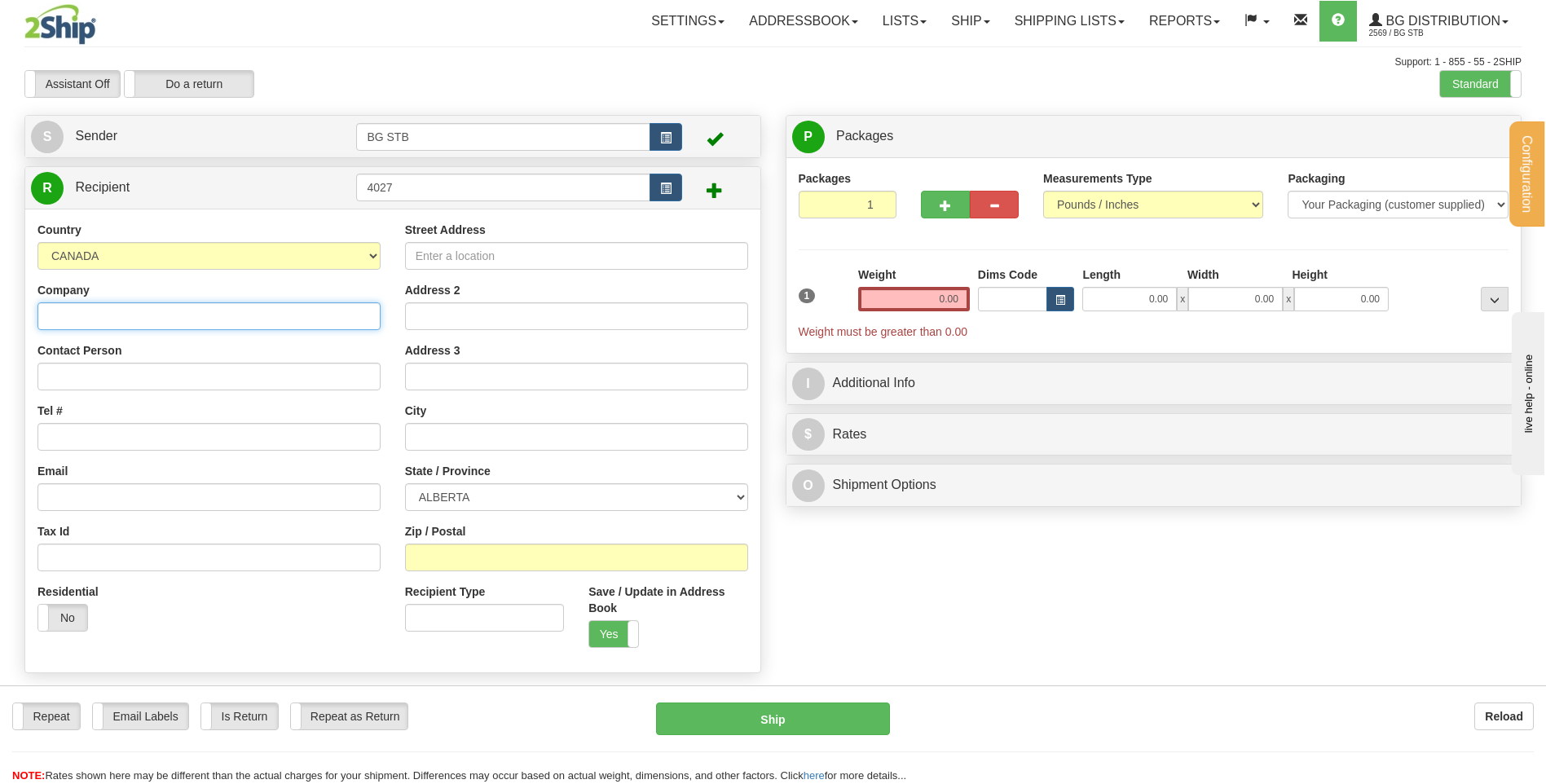 click on "Company" at bounding box center (209, 316) 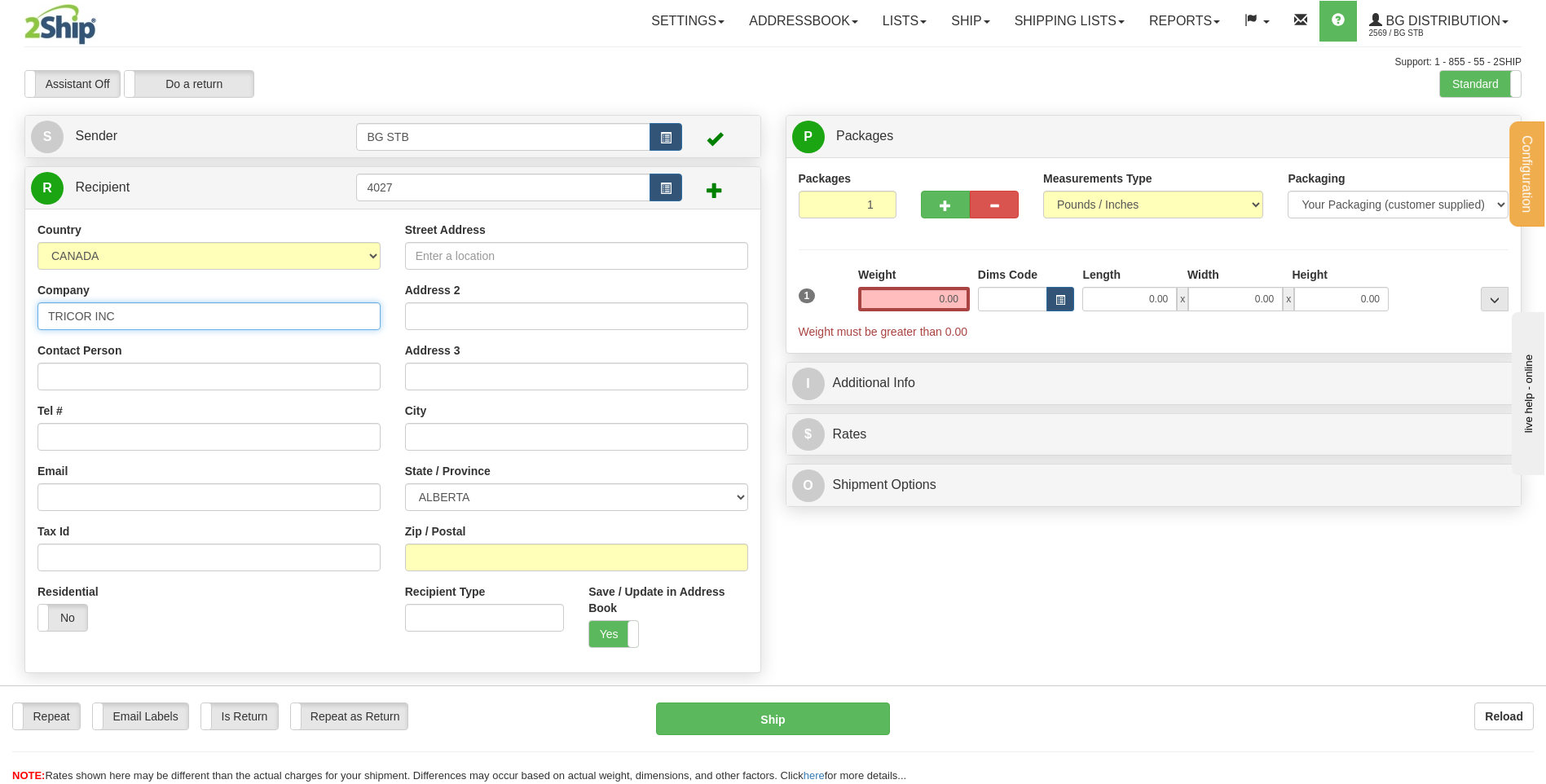 type on "TRICOR INC" 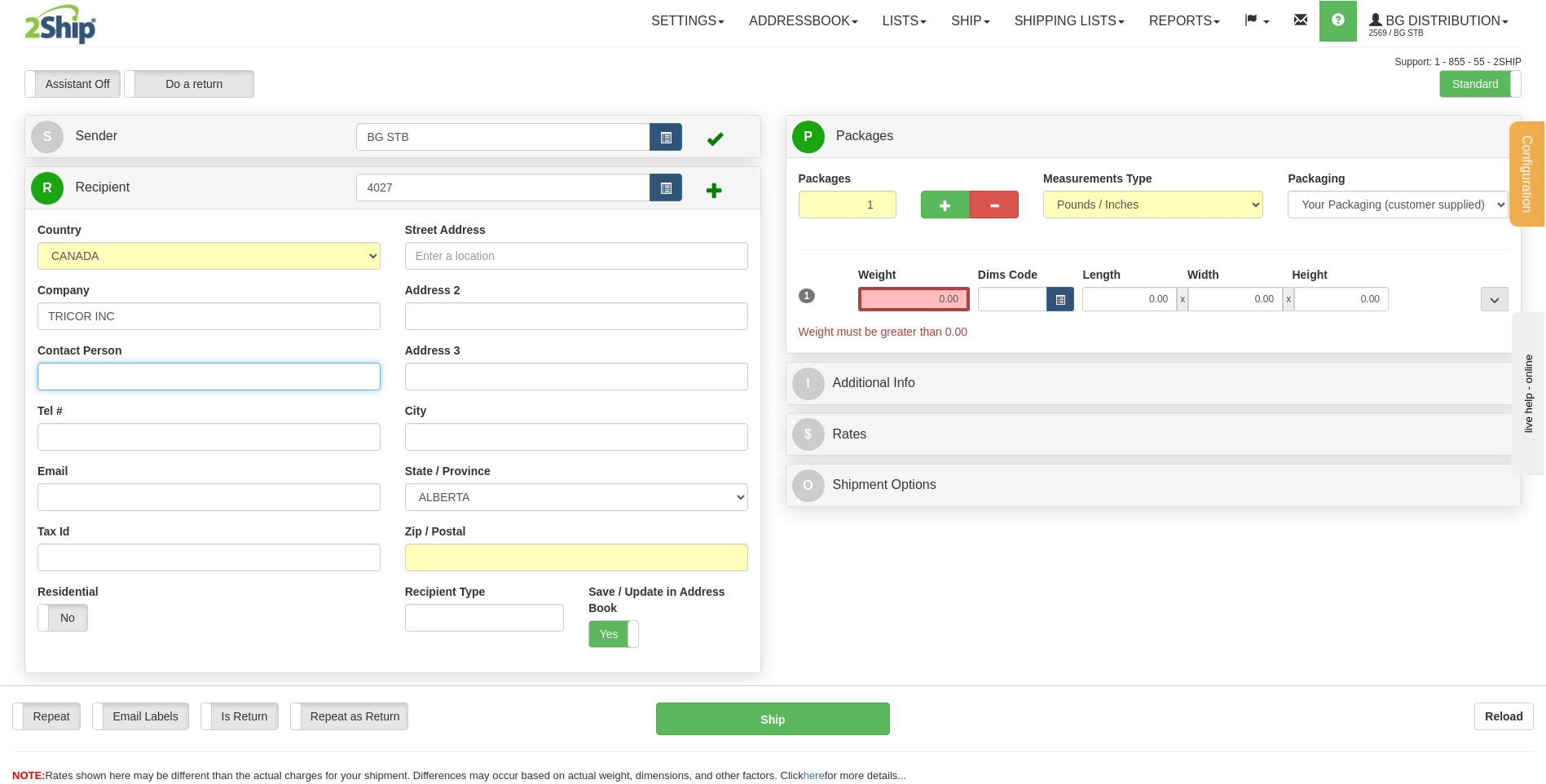 click on "Contact Person" at bounding box center (209, 377) 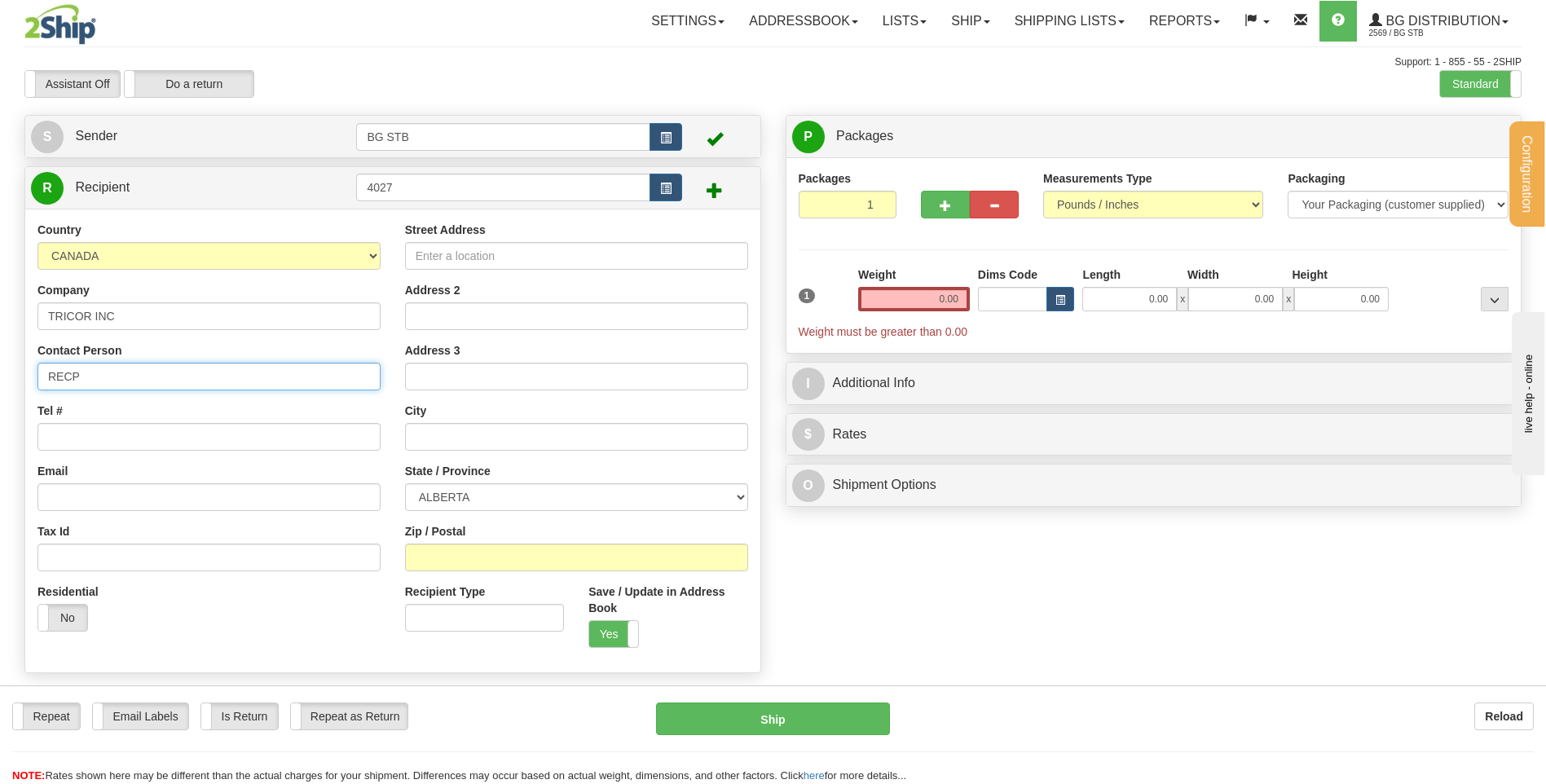 type on "RECP" 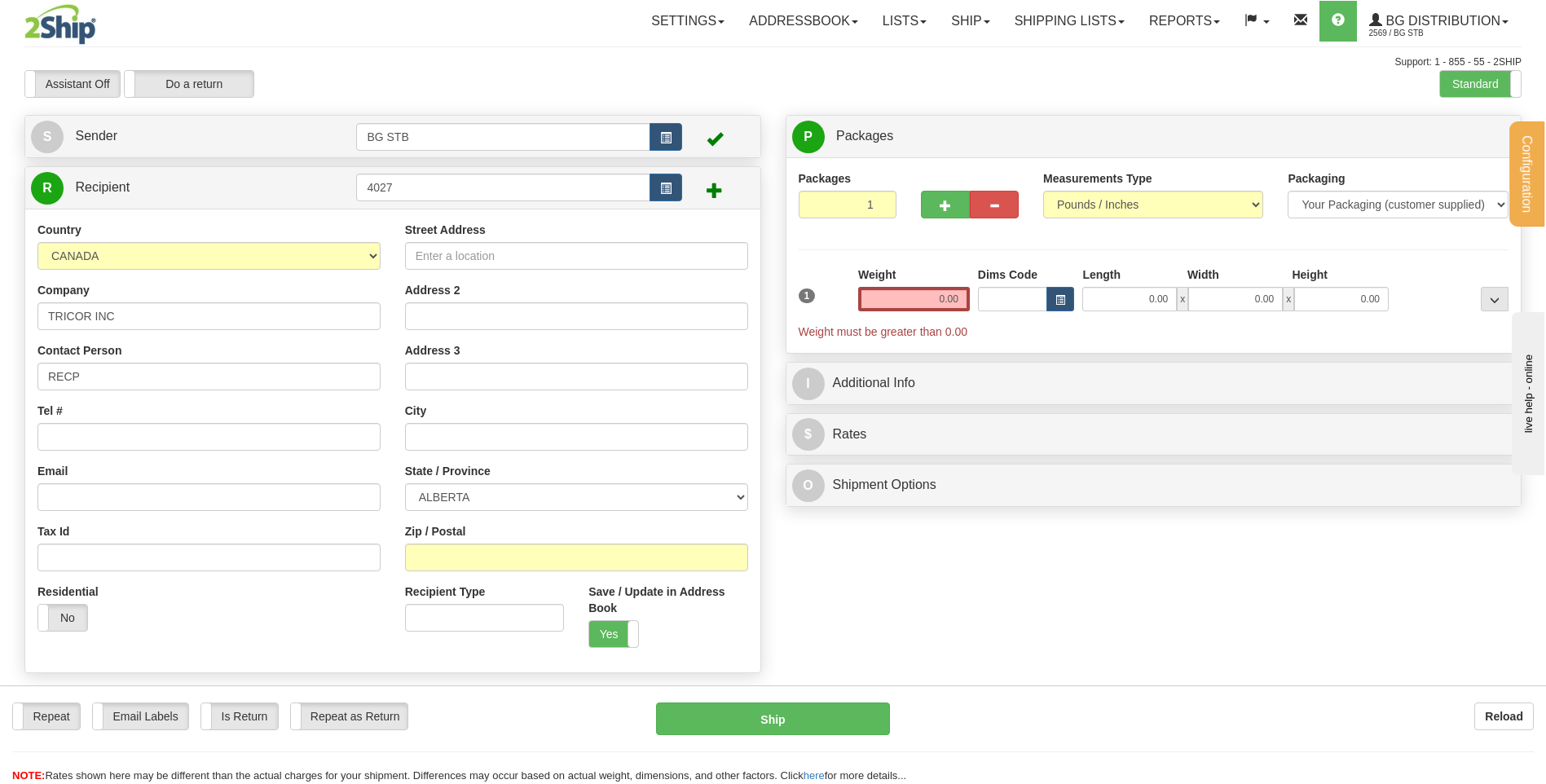 click on "Tel #" at bounding box center (50, 411) 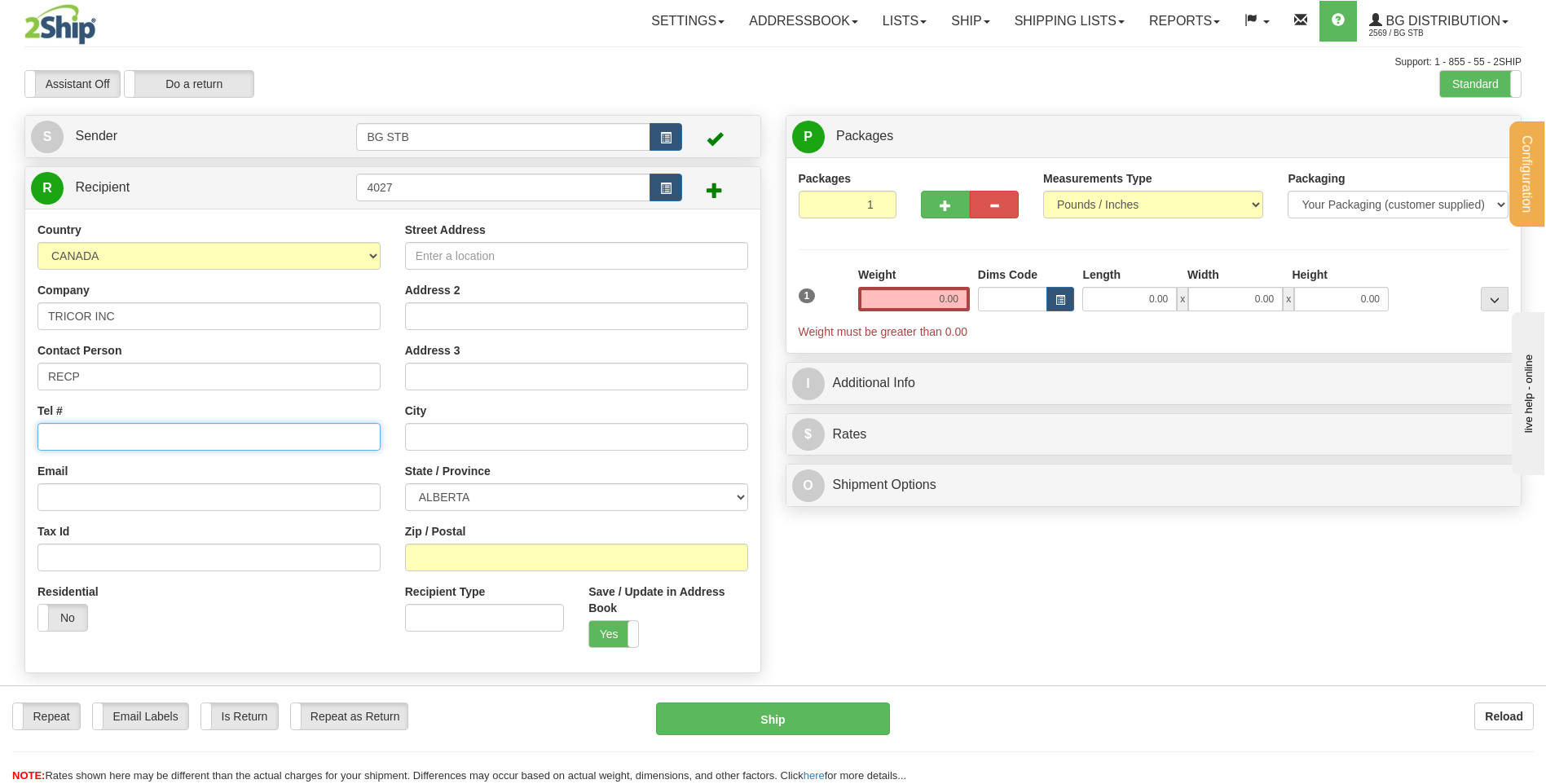 click on "Tel #" at bounding box center (209, 437) 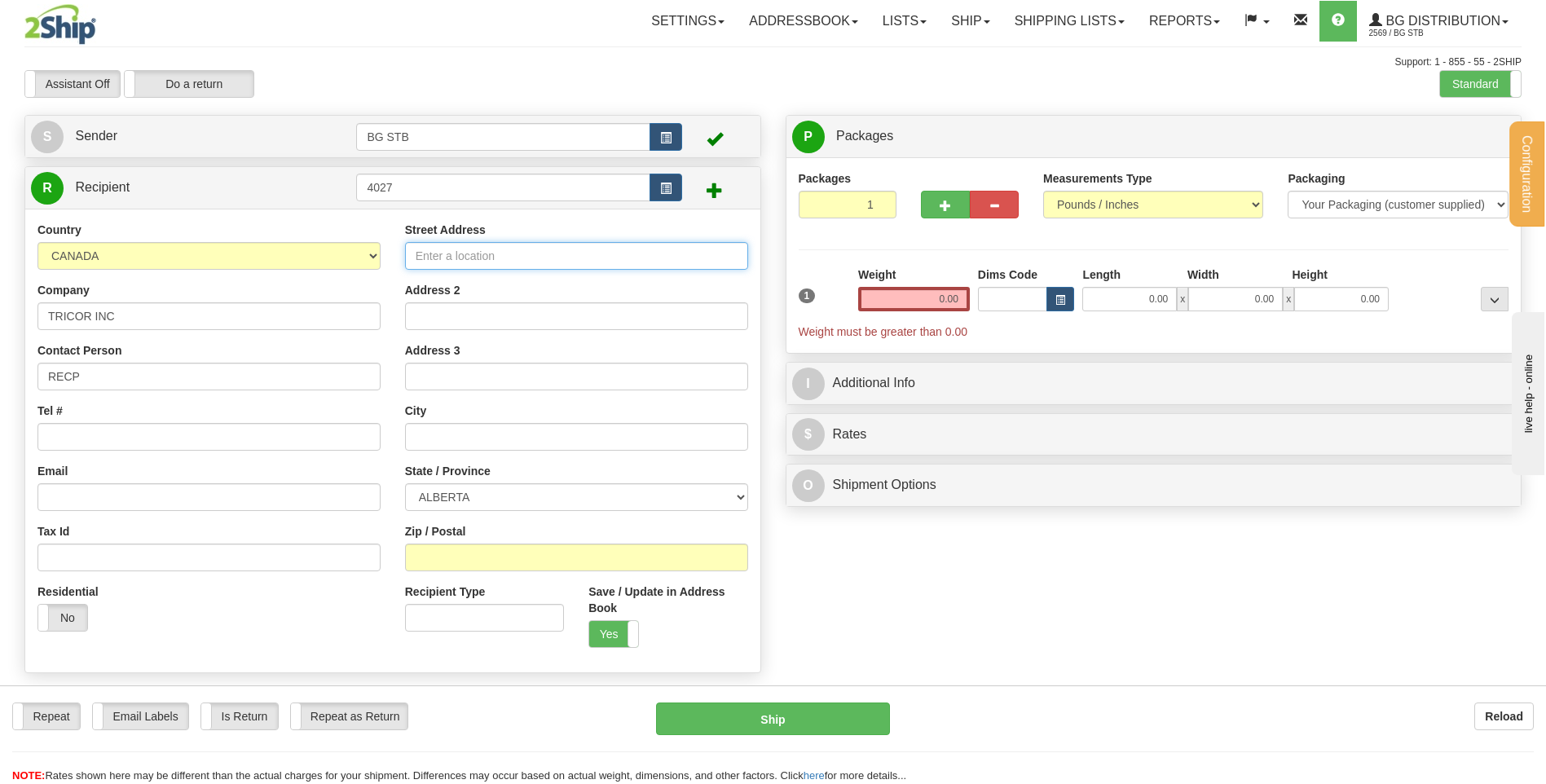 click on "Street Address" at bounding box center [576, 256] 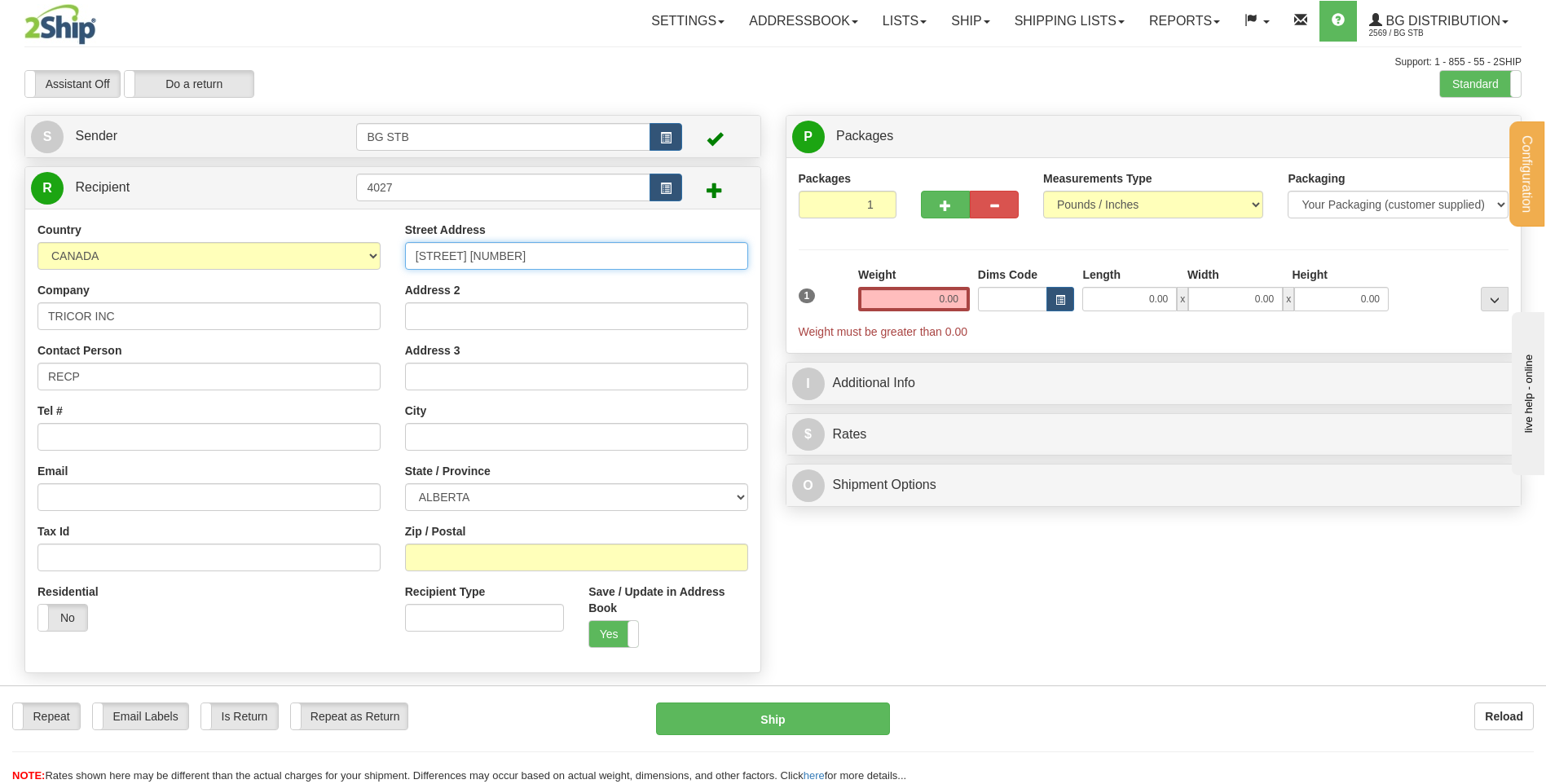 type on "189 AVE LABROSSE PORTE 200" 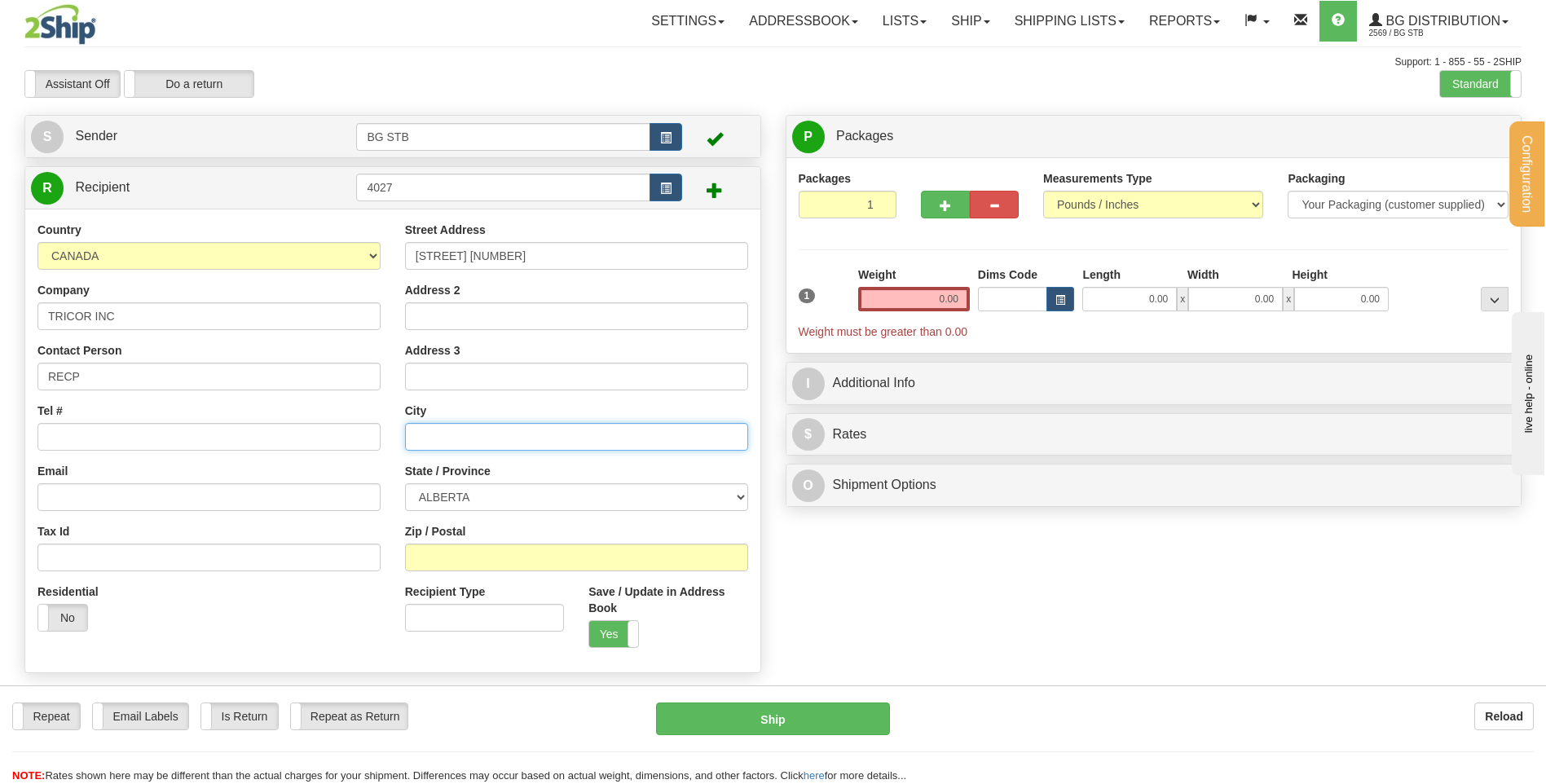 click at bounding box center (576, 437) 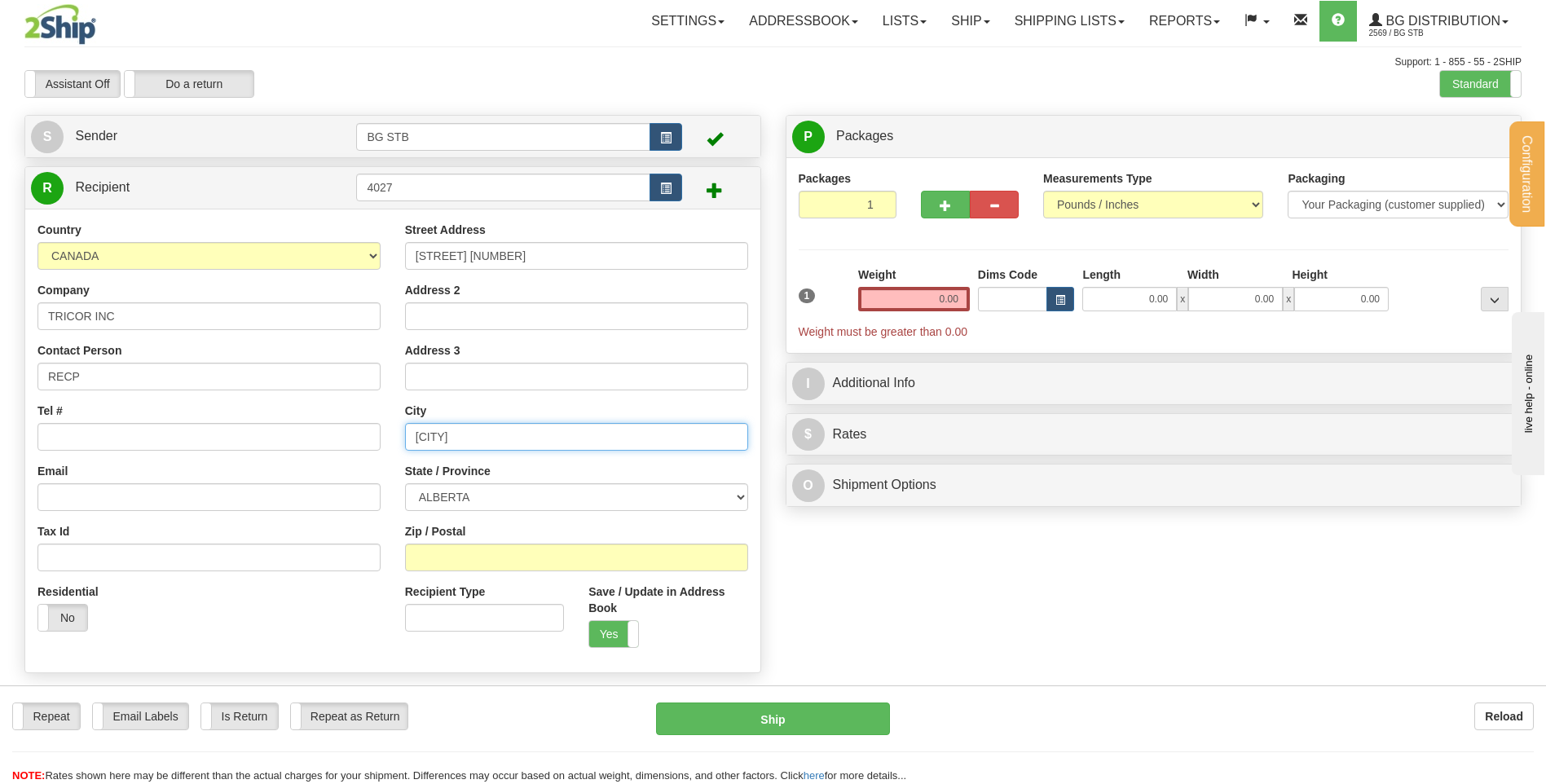 type on "POINTE CLAIRE" 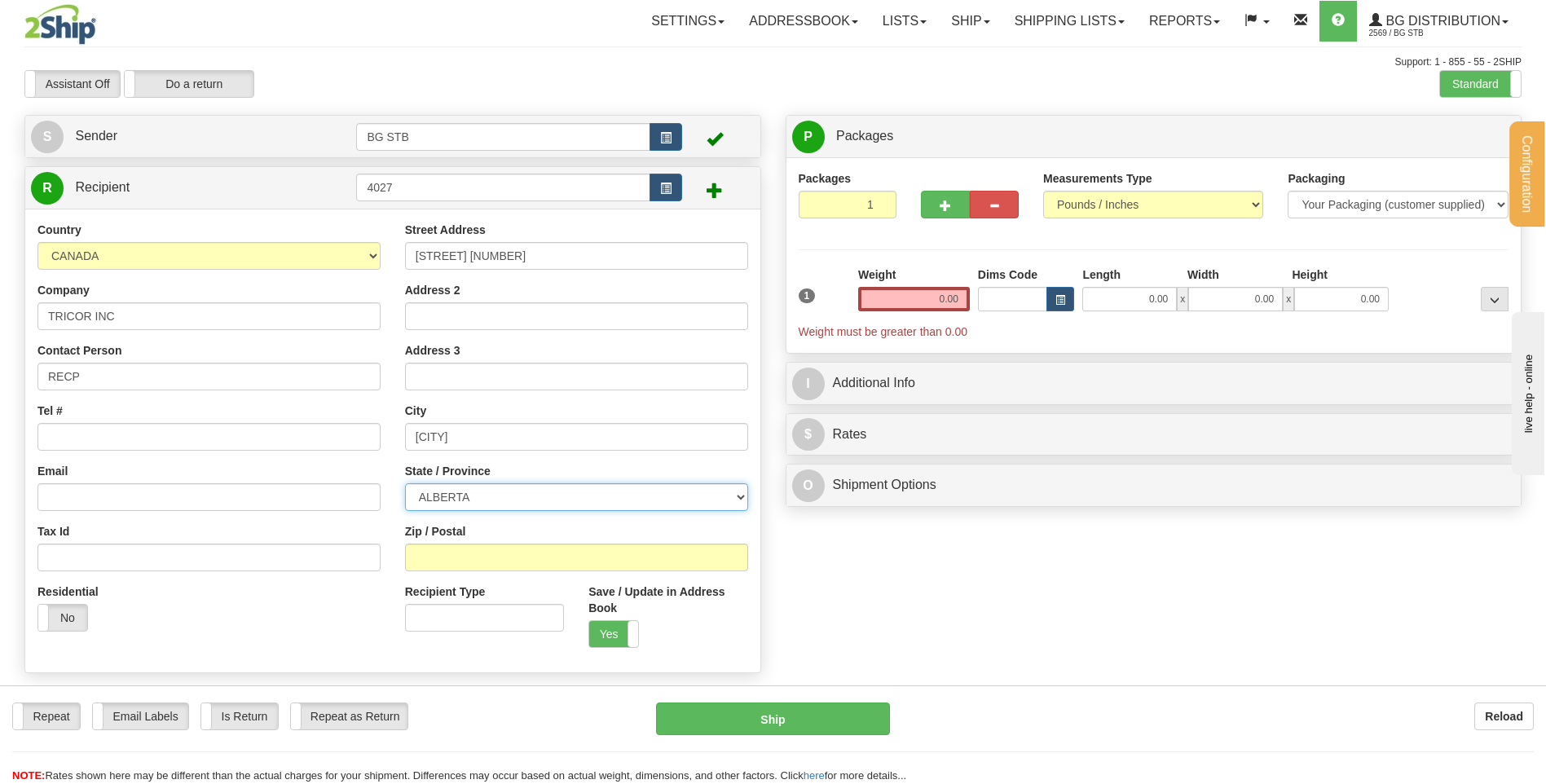 click on "ALBERTA BRITISH COLUMBIA MANITOBA NEW BRUNSWICK NEWFOUNDLAND NOVA SCOTIA NUNAVUT NW TERRITORIES ONTARIO PRINCE EDWARD ISLAND QUEBEC SASKATCHEWAN YUKON TERRITORY" at bounding box center [576, 497] 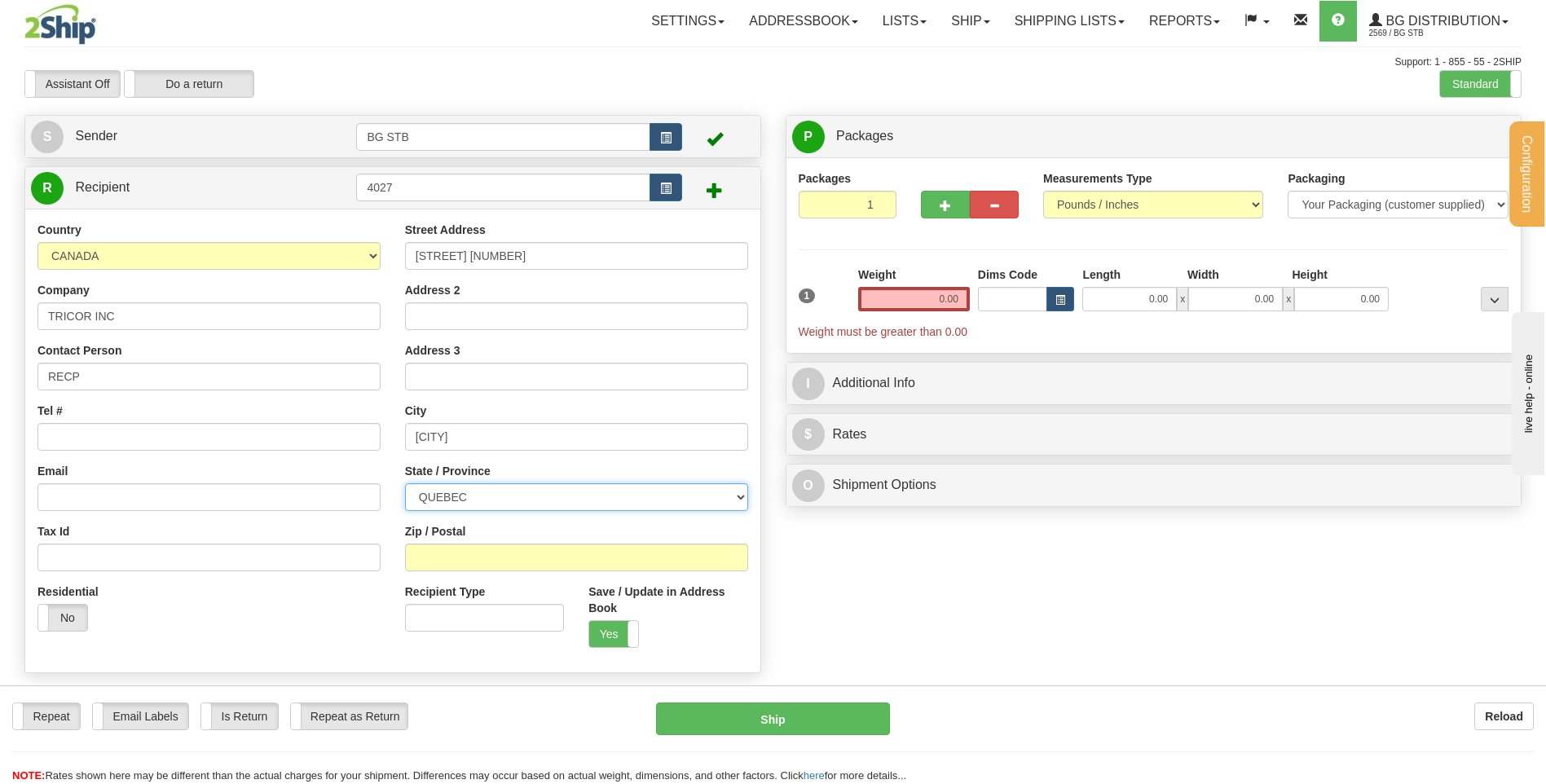 click on "ALBERTA BRITISH COLUMBIA MANITOBA NEW BRUNSWICK NEWFOUNDLAND NOVA SCOTIA NUNAVUT NW TERRITORIES ONTARIO PRINCE EDWARD ISLAND QUEBEC SASKATCHEWAN YUKON TERRITORY" at bounding box center (576, 497) 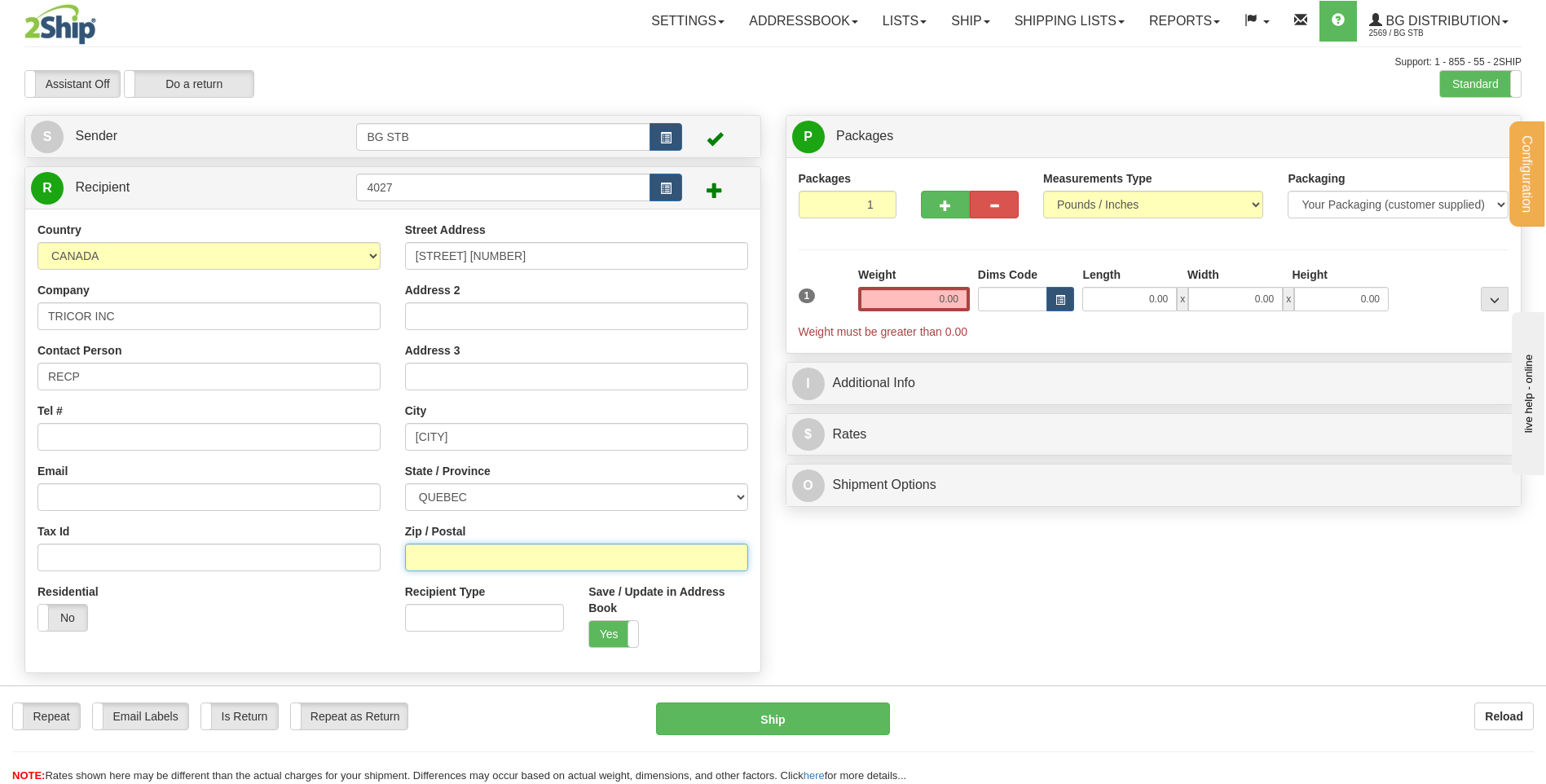 click on "Zip / Postal" at bounding box center [576, 557] 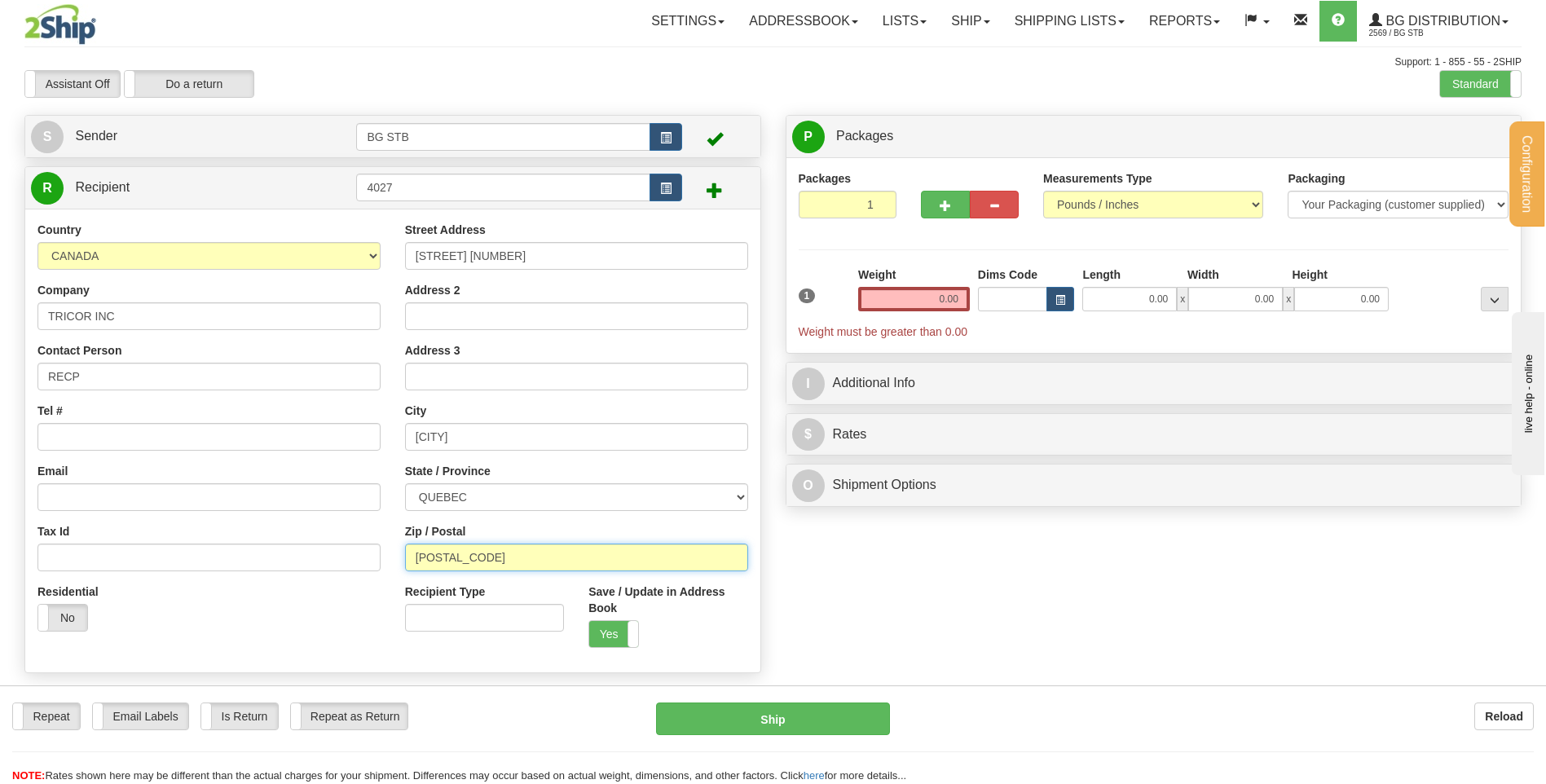 type on "H94" 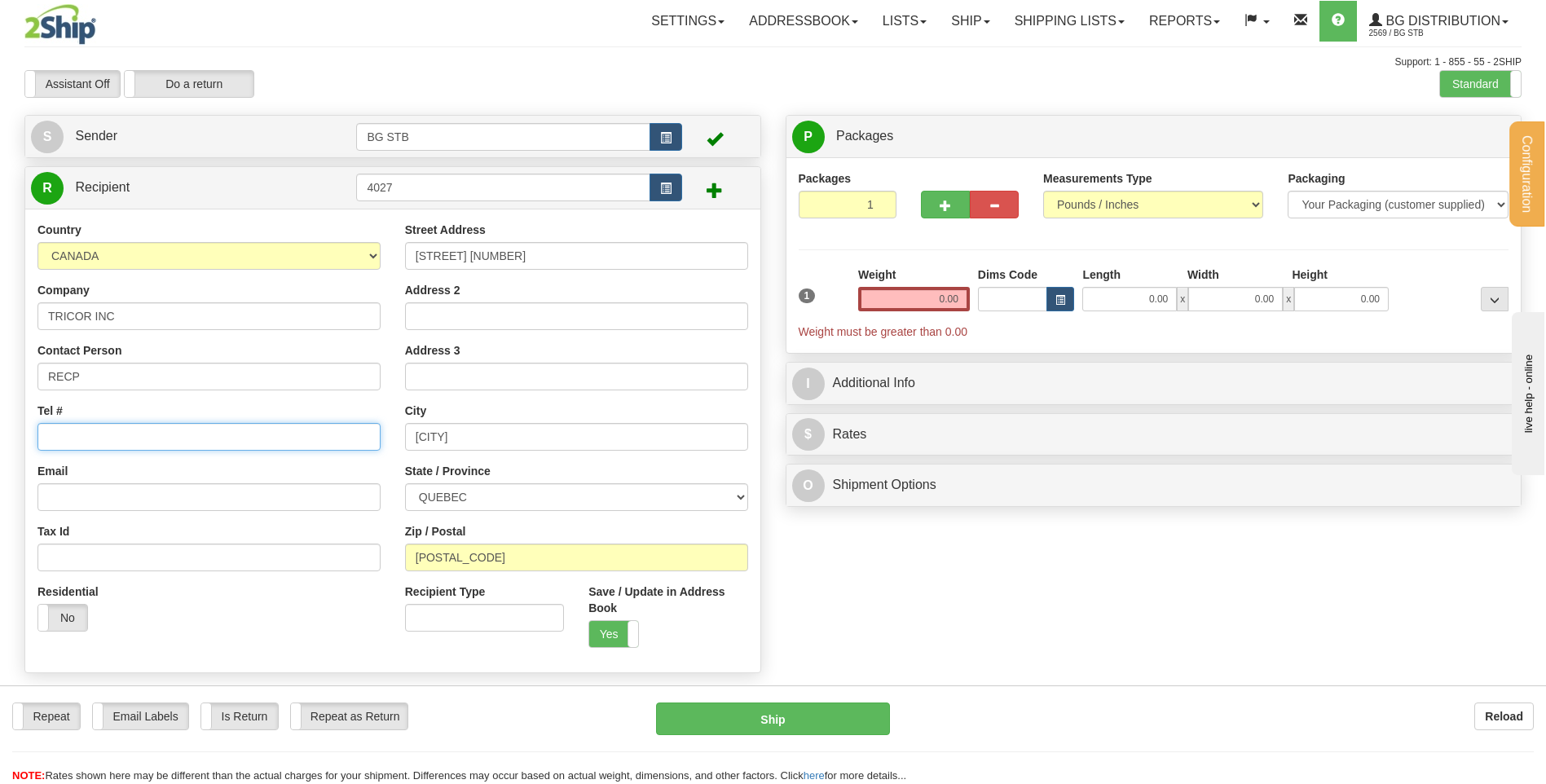 click on "Tel #" at bounding box center [209, 437] 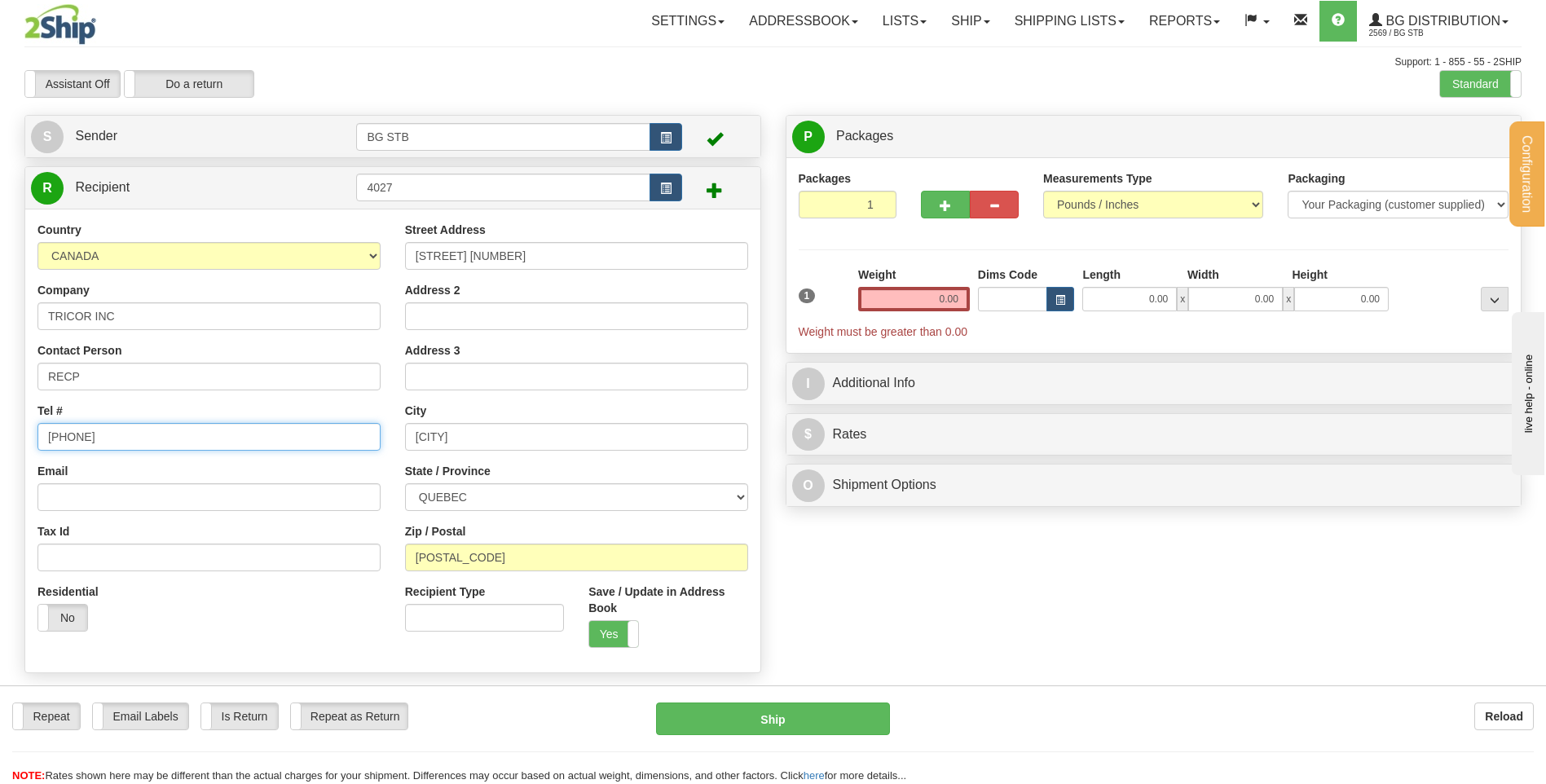 type on "5148025590" 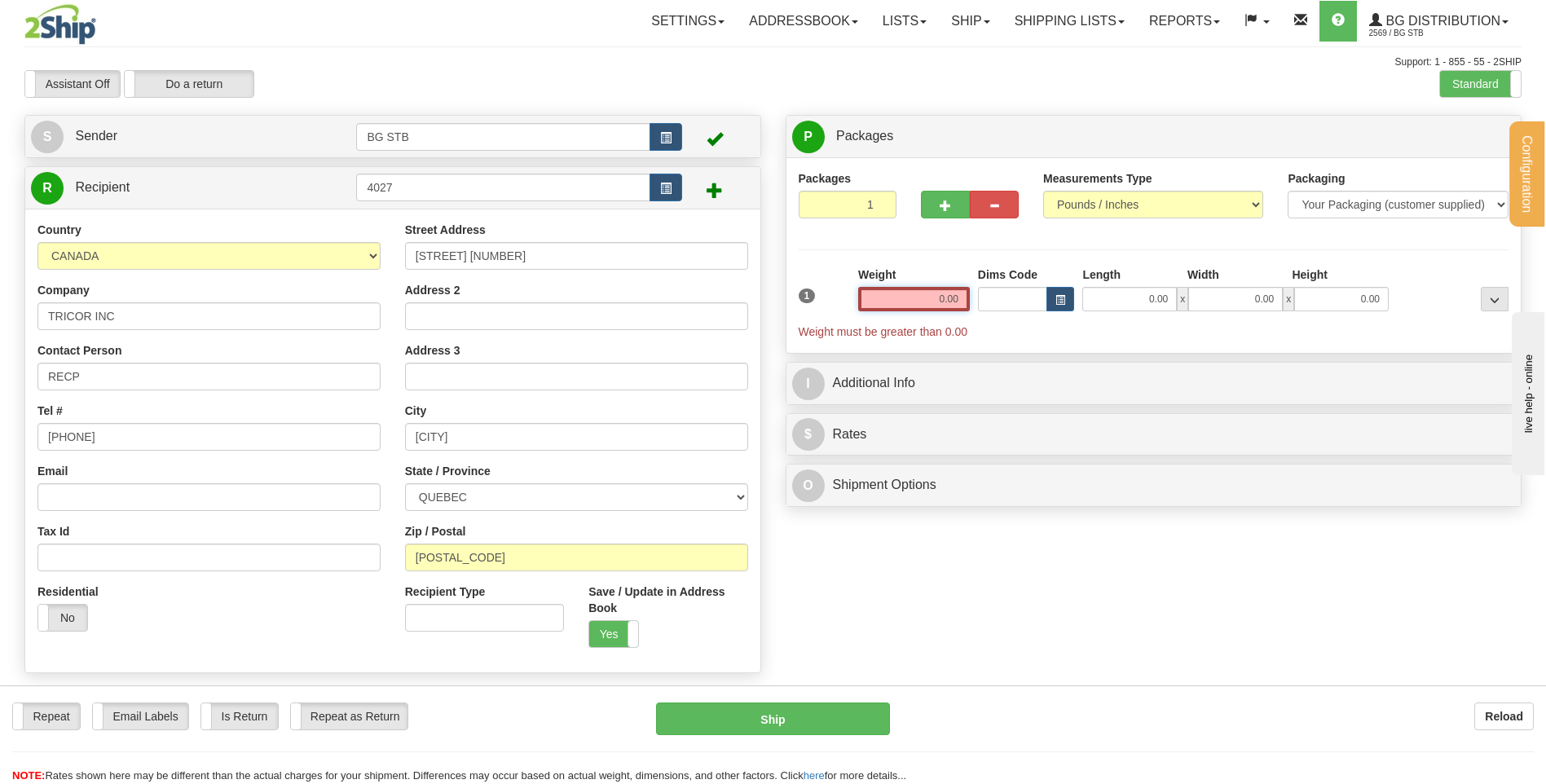 click on "0.00" at bounding box center [914, 299] 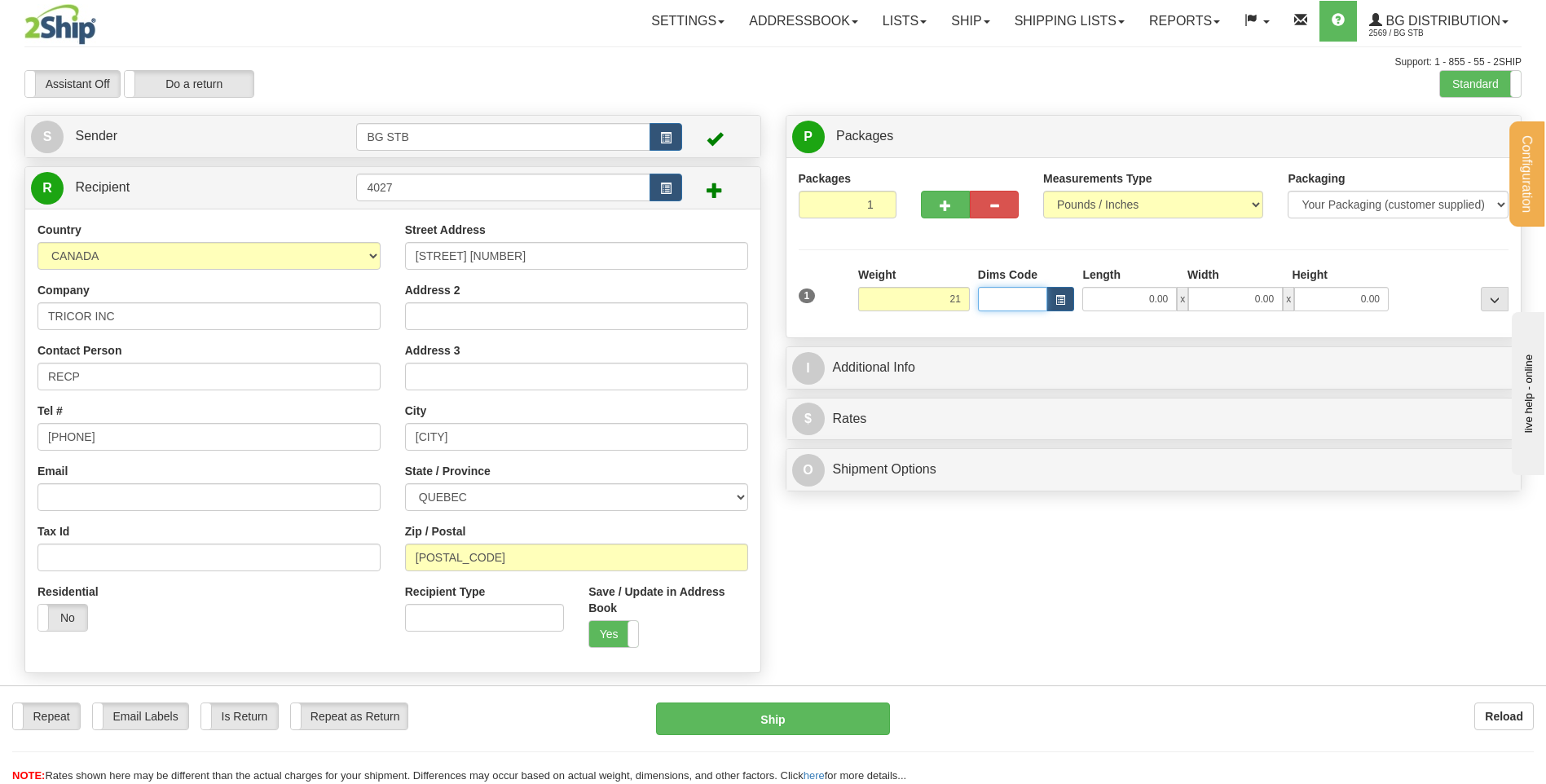 type on "21.00" 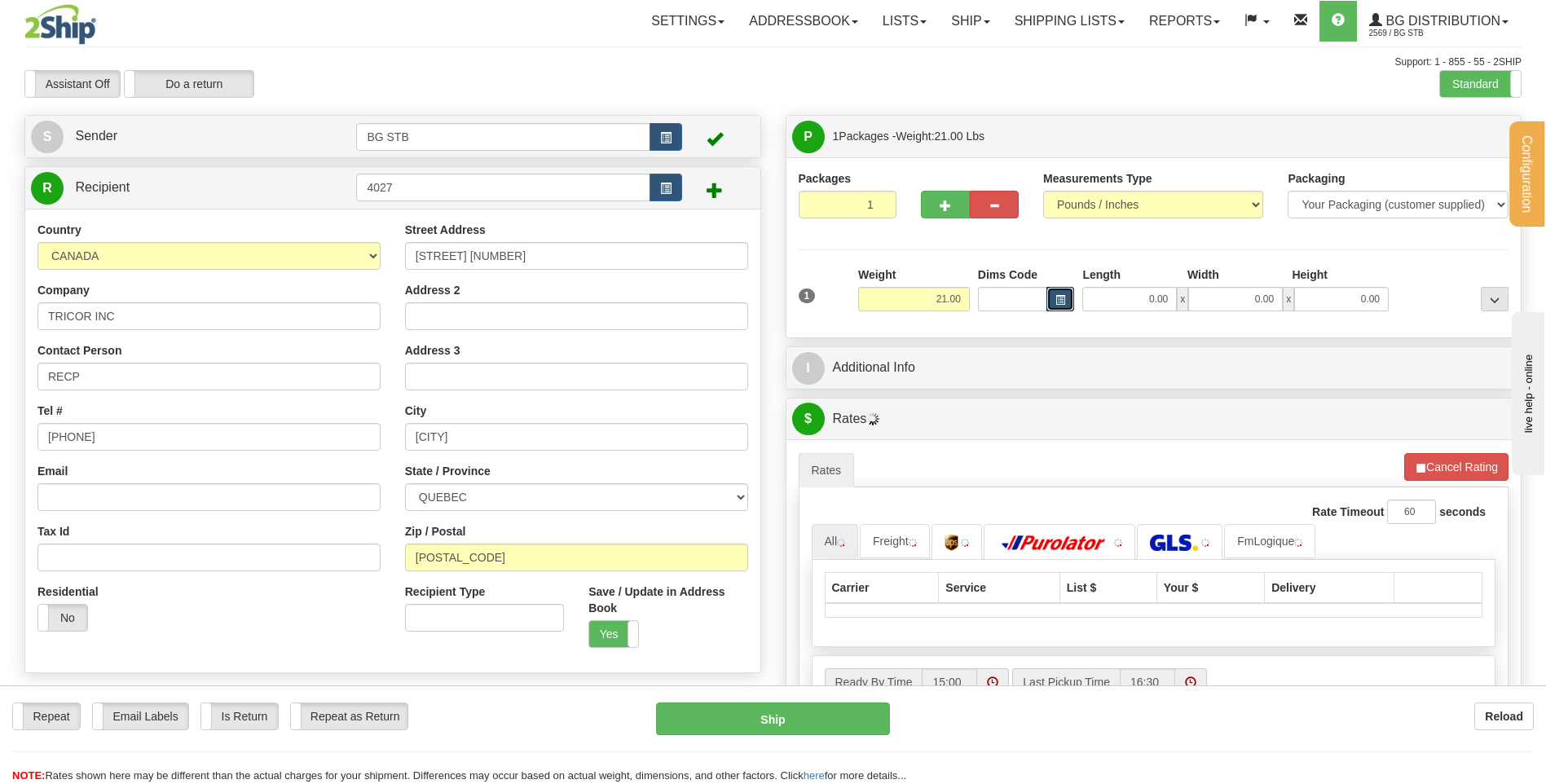 type 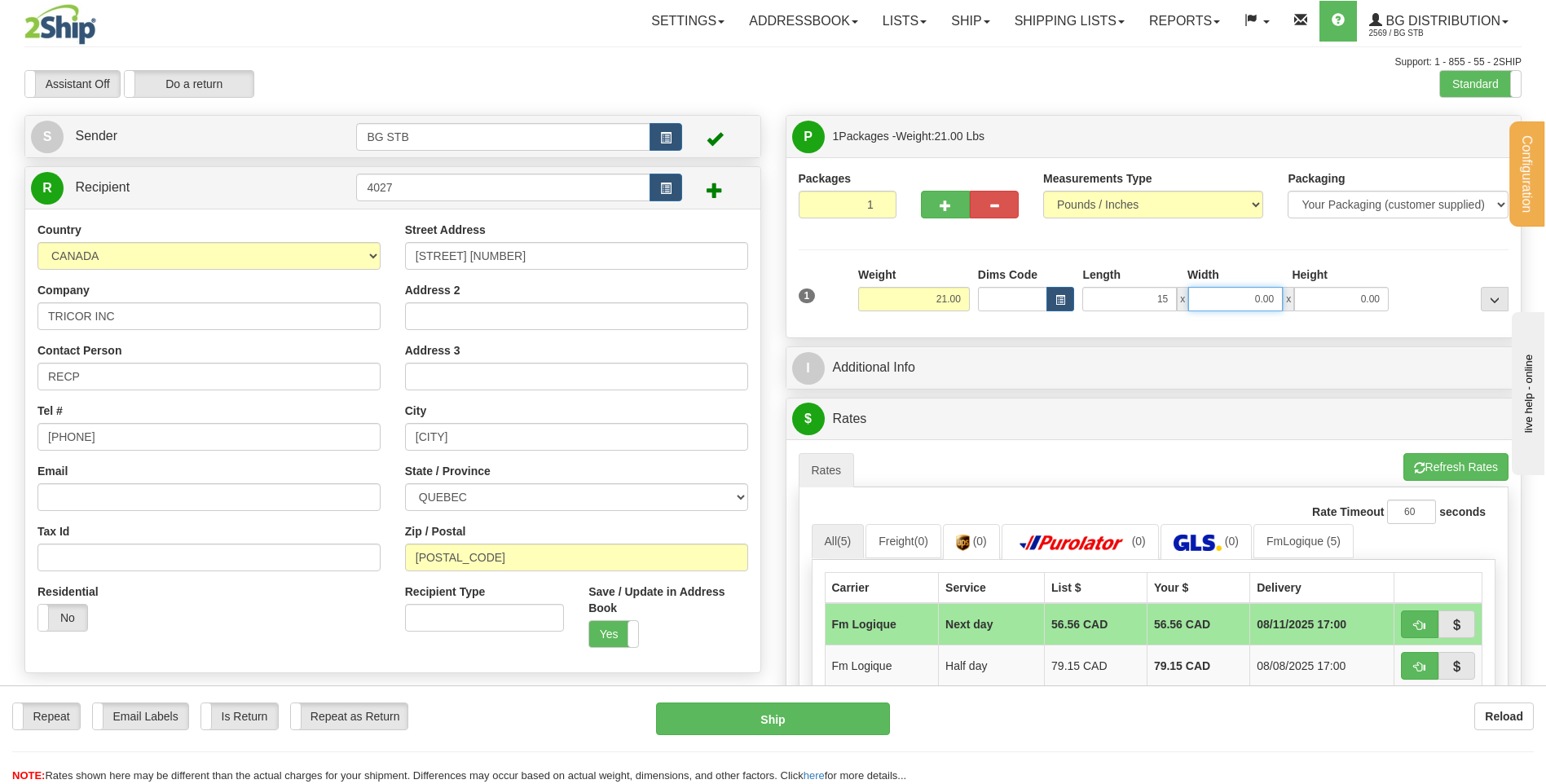 type on "15.00" 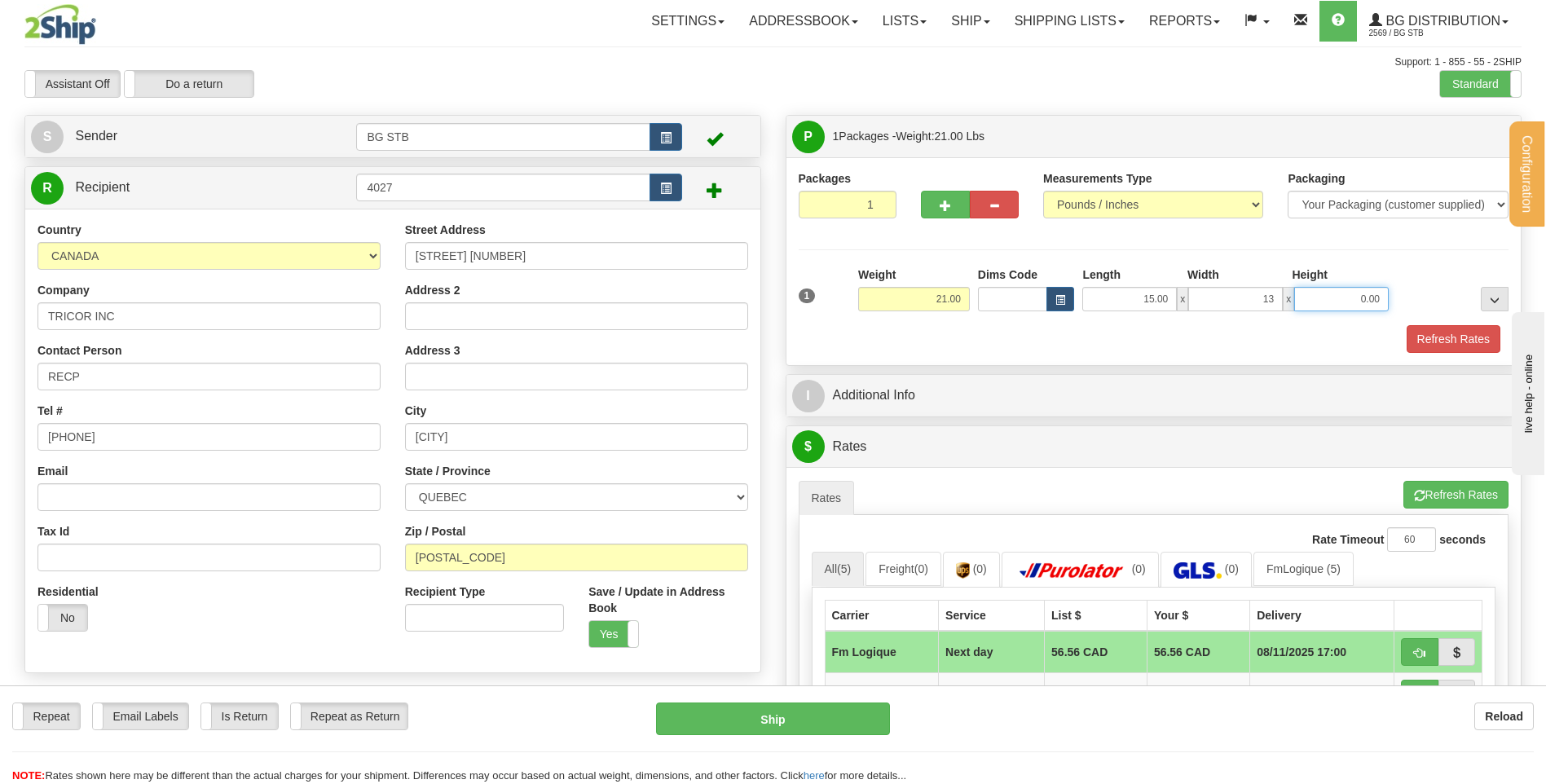 type on "13.00" 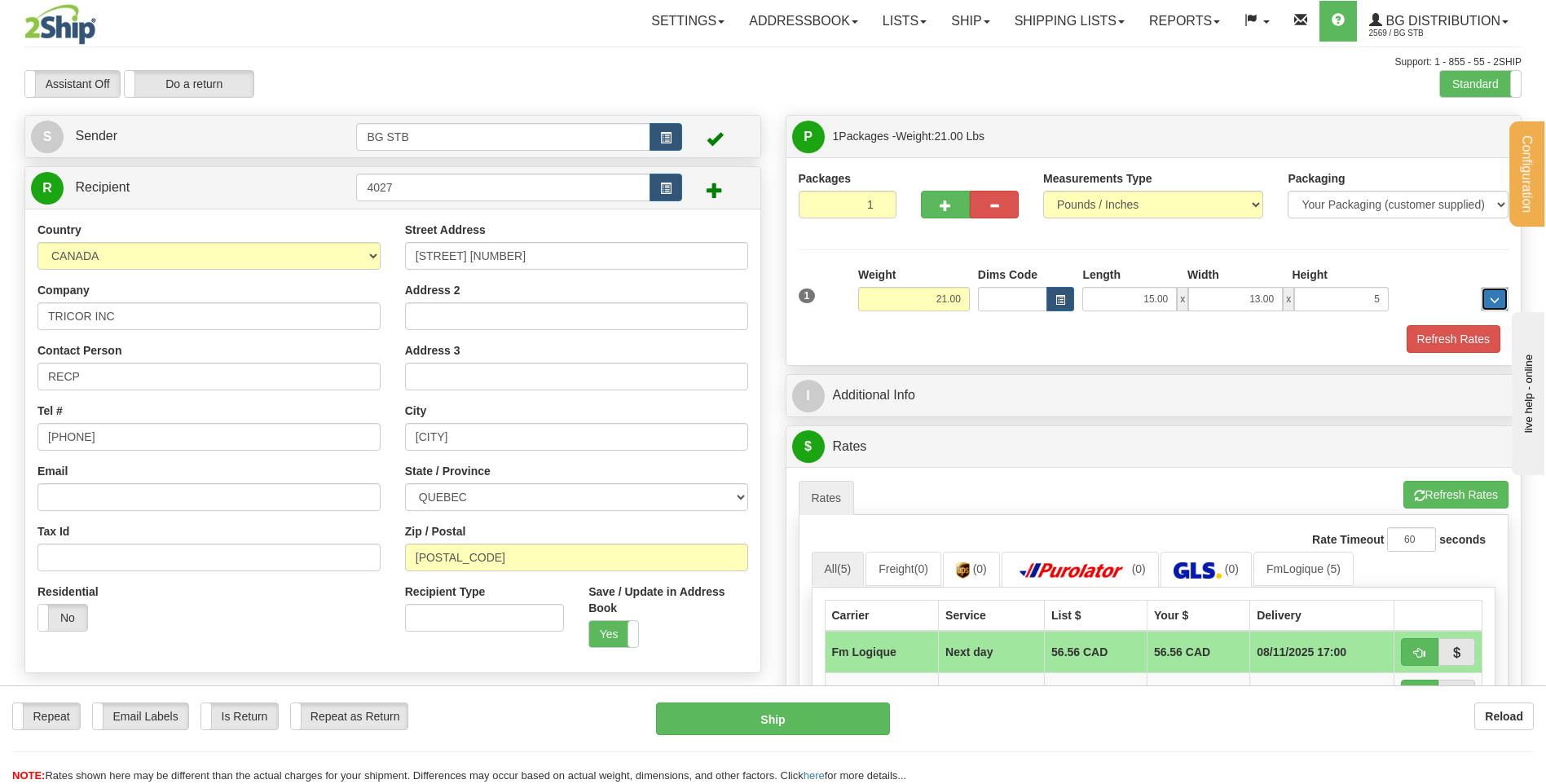 type on "5.00" 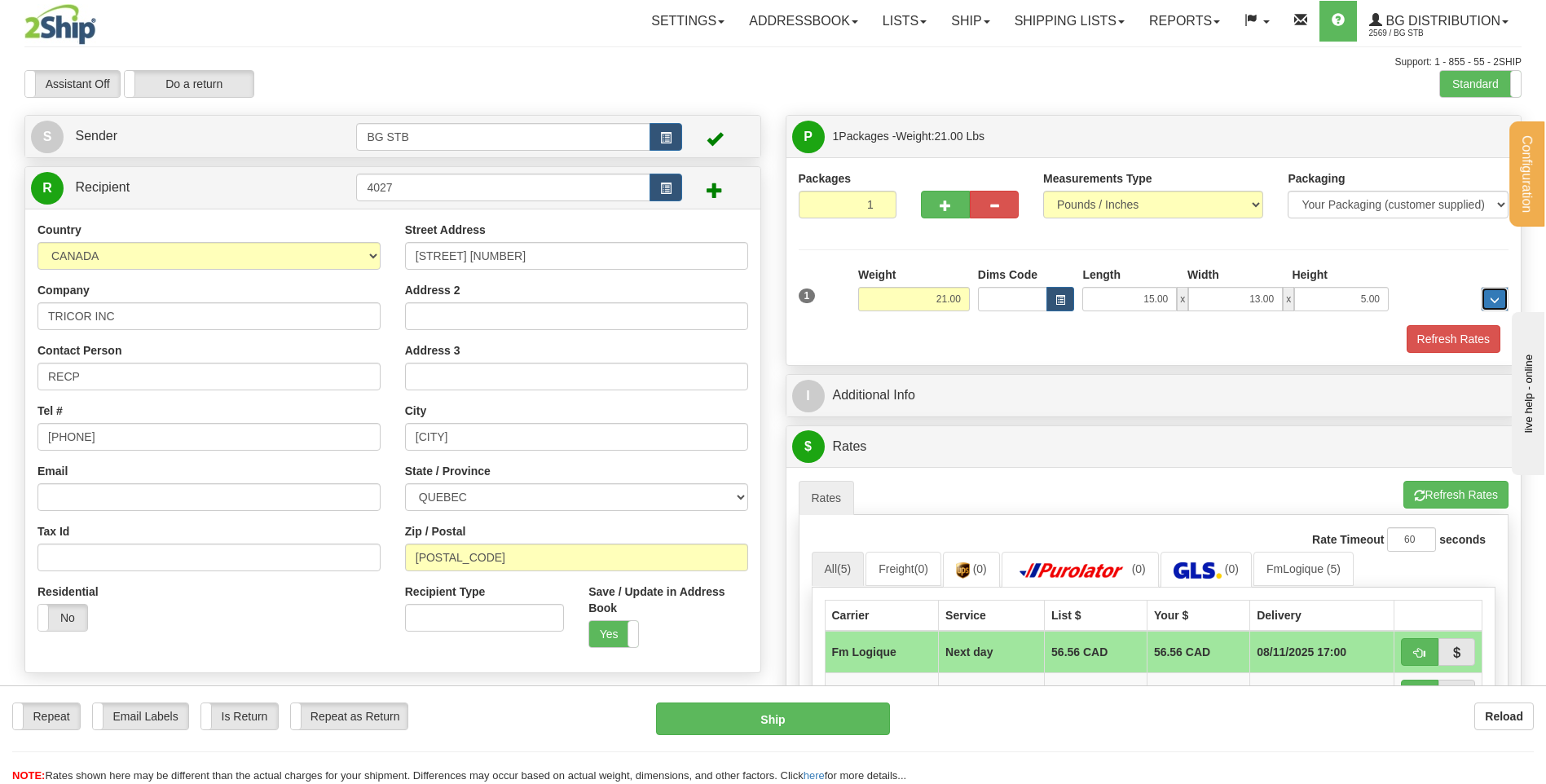 type 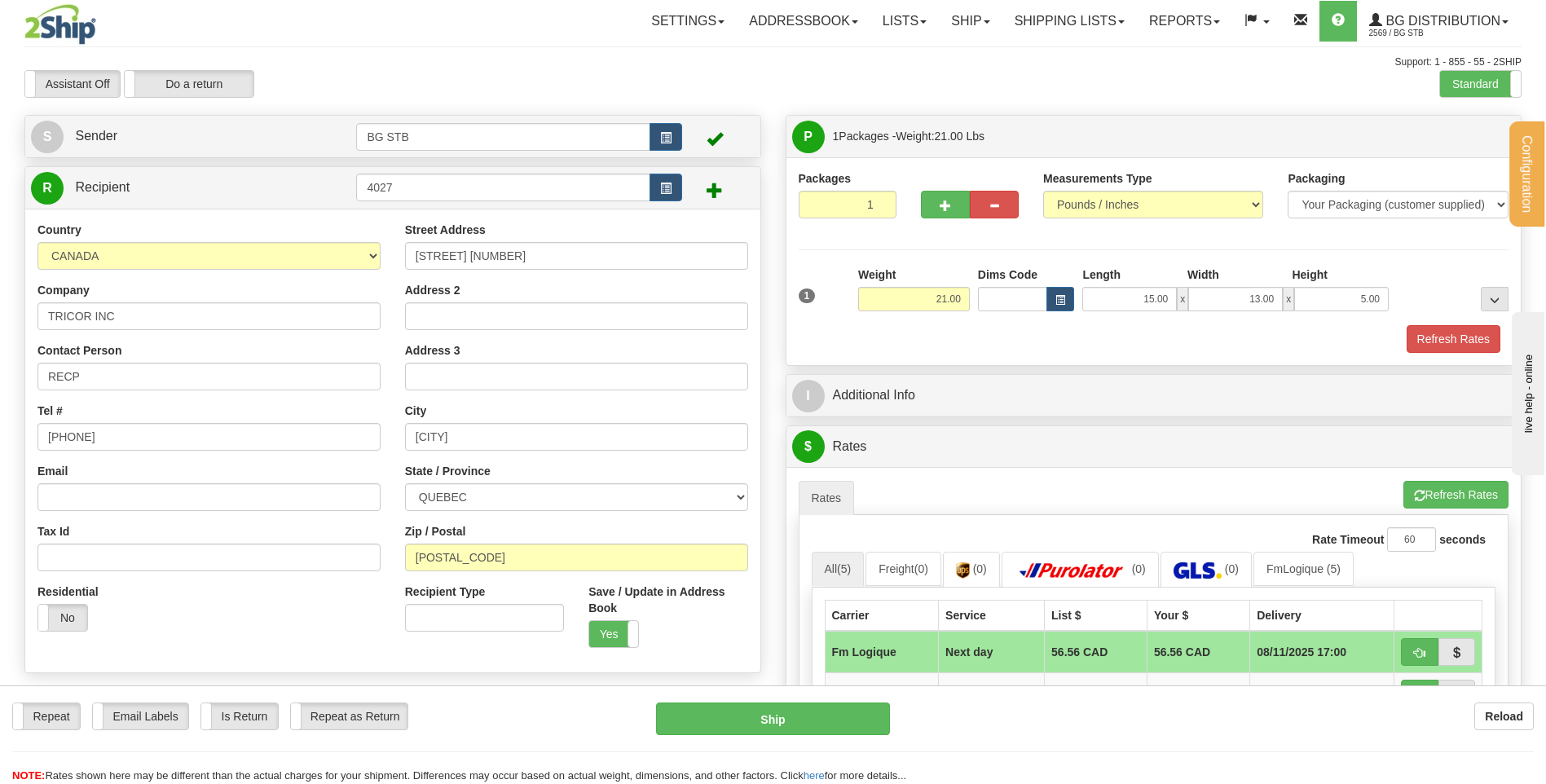 drag, startPoint x: 949, startPoint y: 426, endPoint x: 949, endPoint y: 415, distance: 11 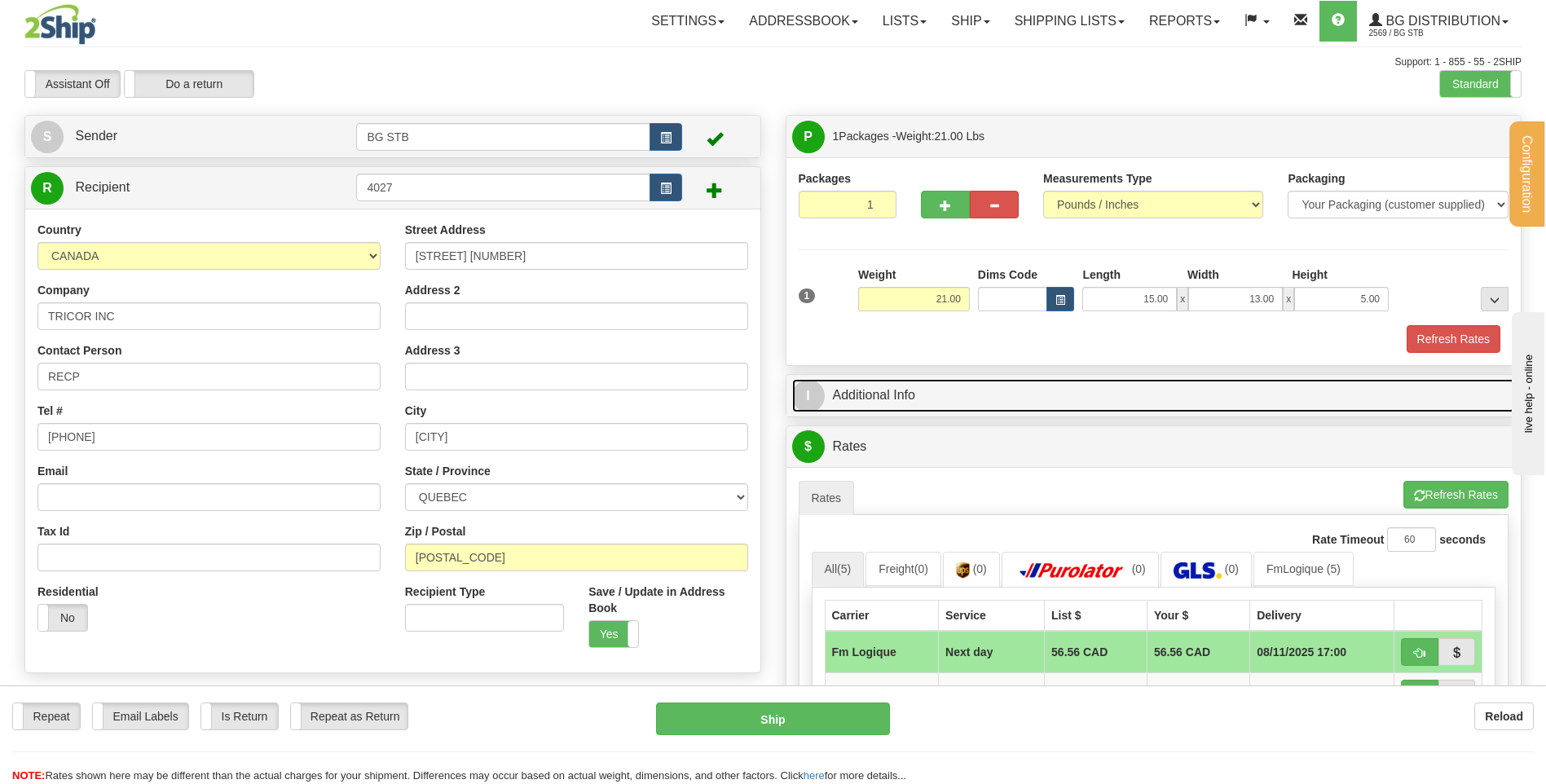 click on "I Additional Info" at bounding box center (1154, 395) 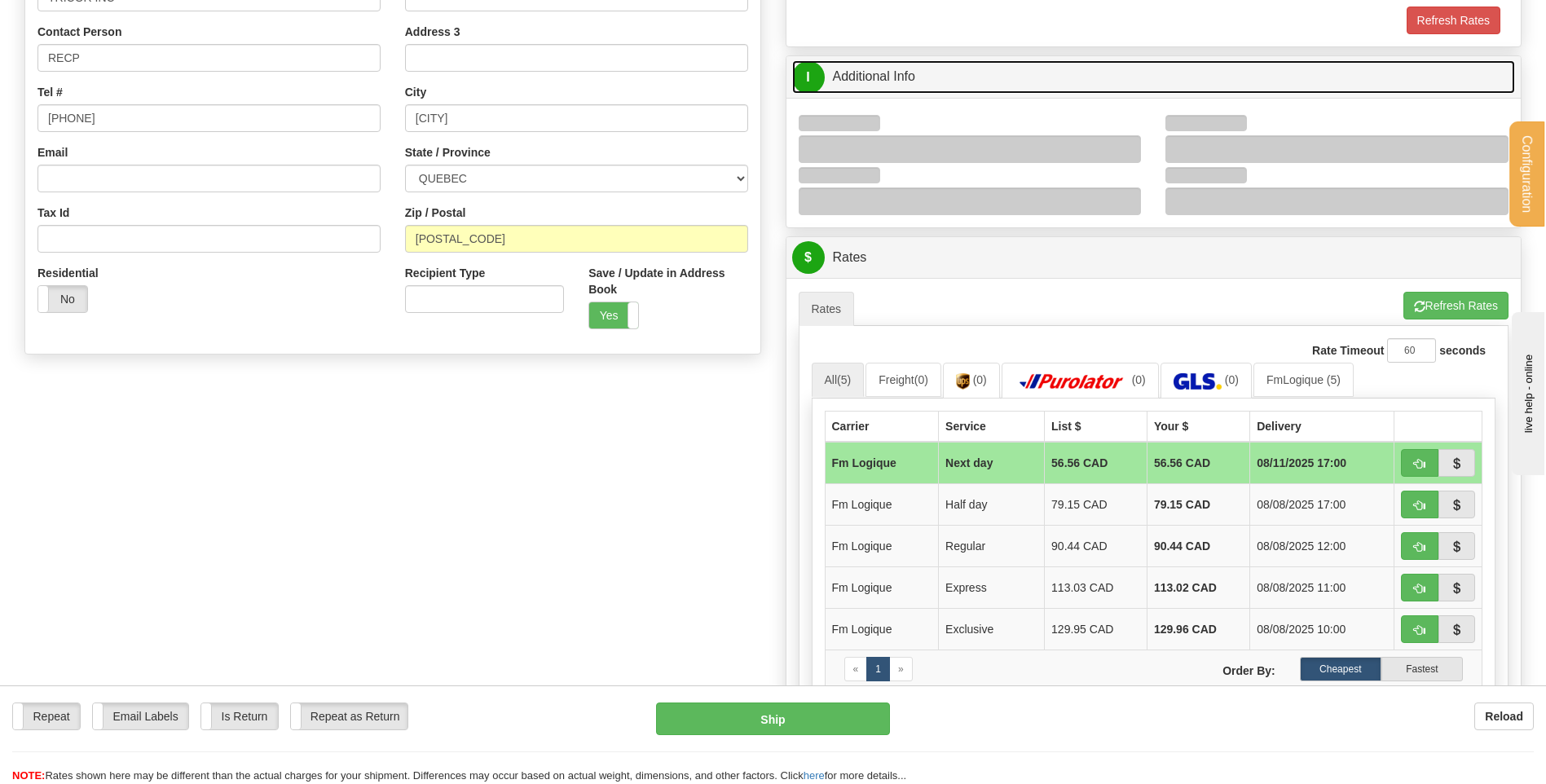 scroll, scrollTop: 326, scrollLeft: 0, axis: vertical 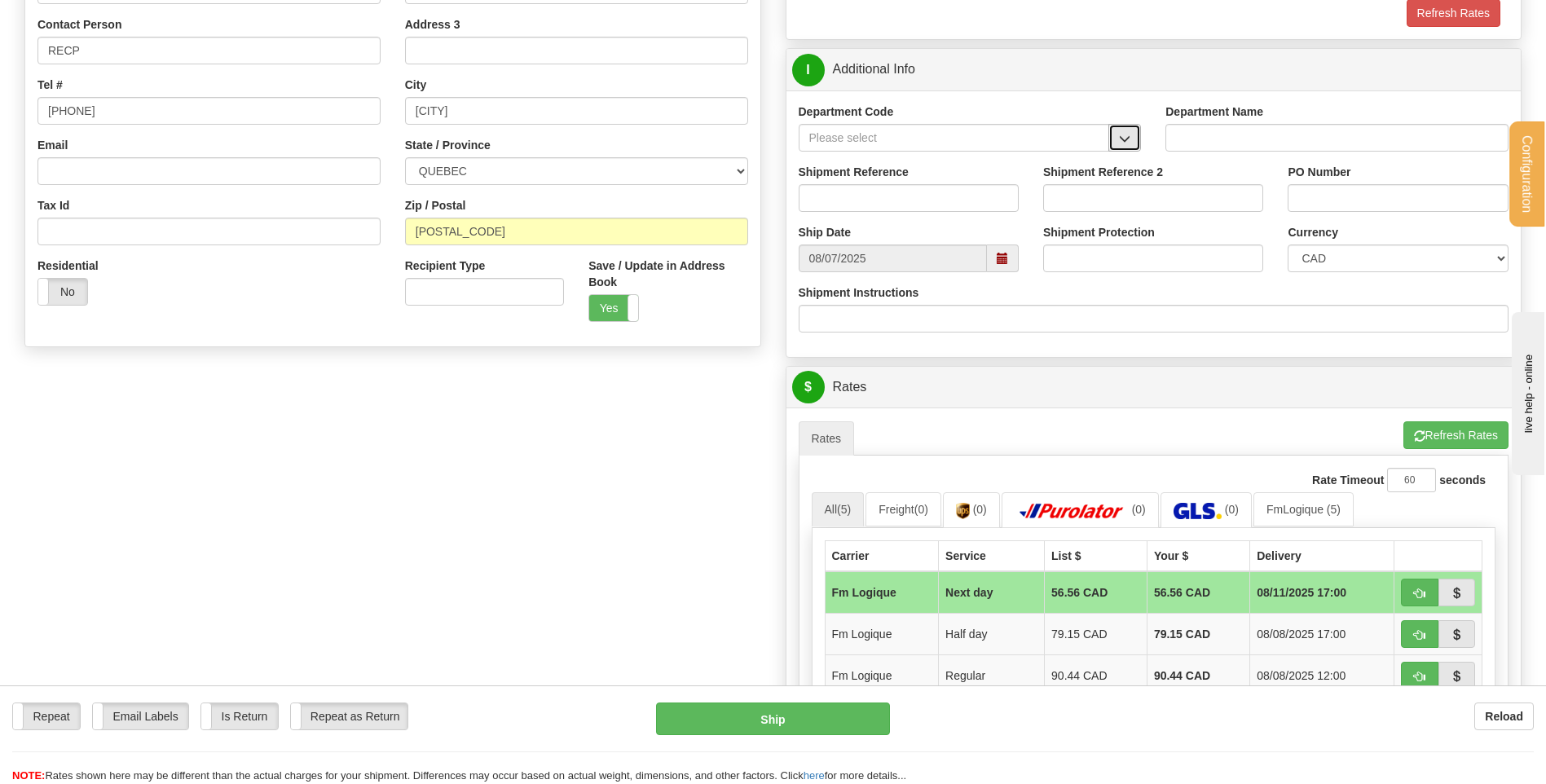 click at bounding box center (1125, 139) 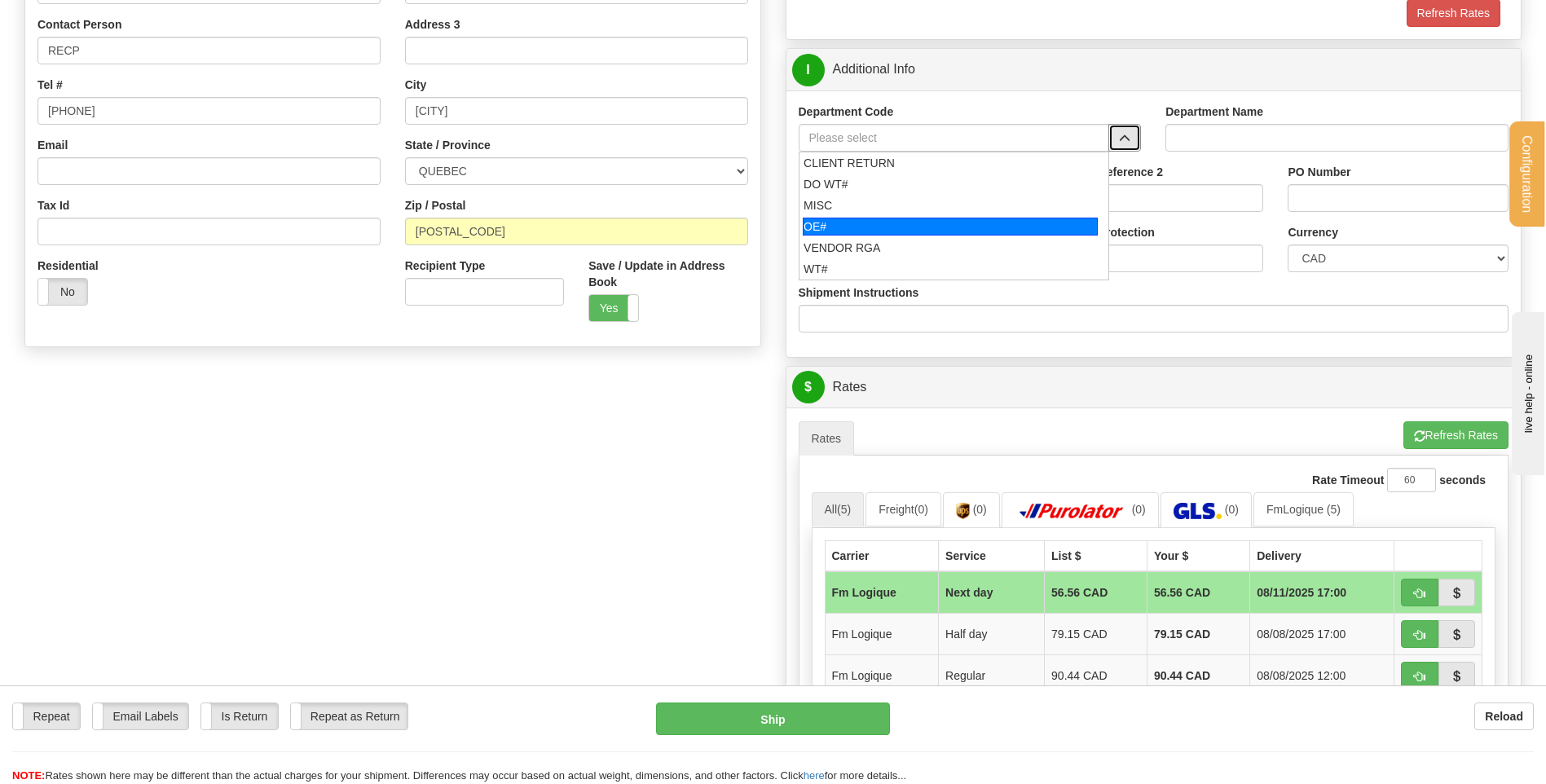 drag, startPoint x: 937, startPoint y: 225, endPoint x: 918, endPoint y: 195, distance: 35.510562 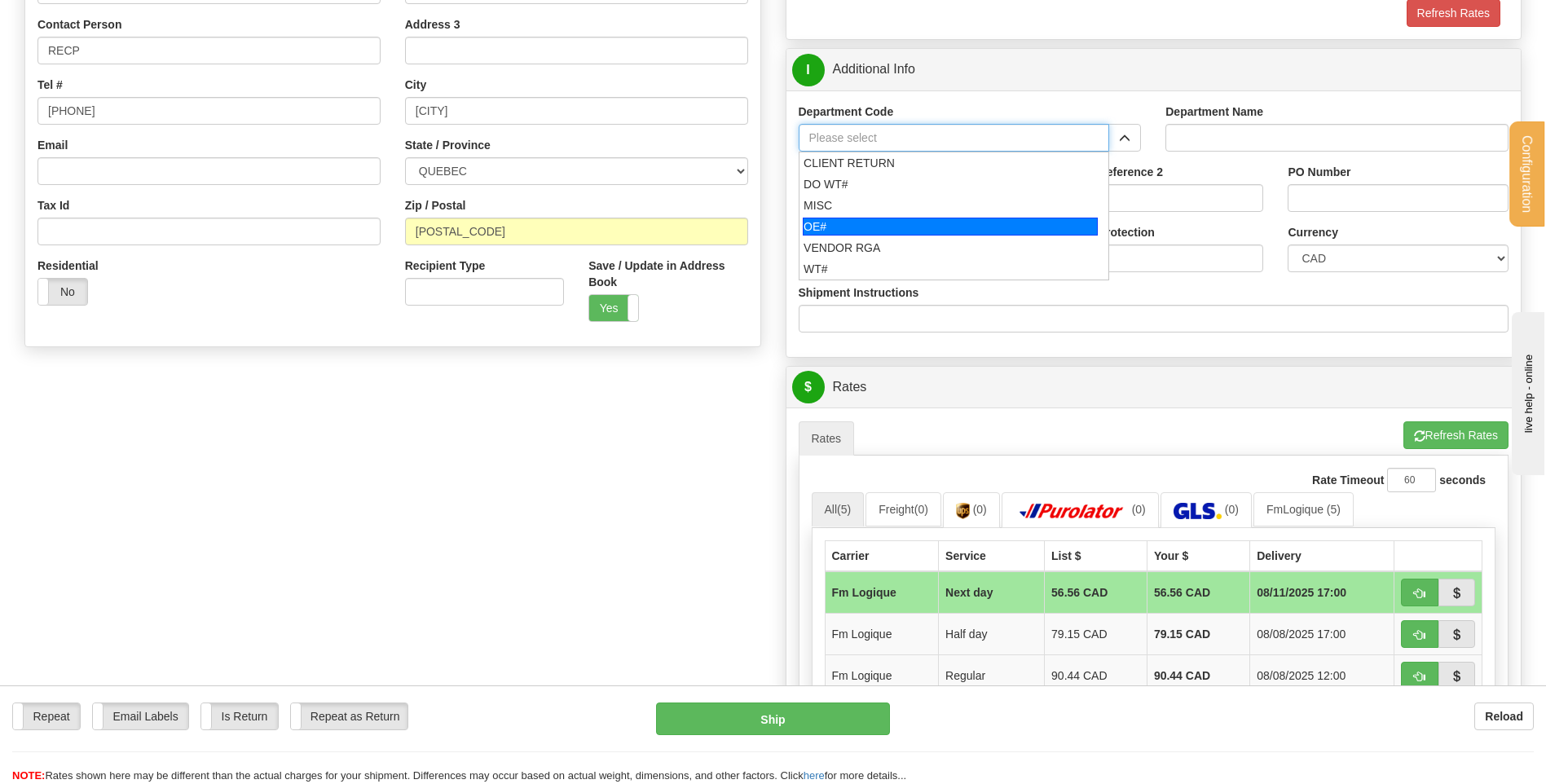 type on "OE#" 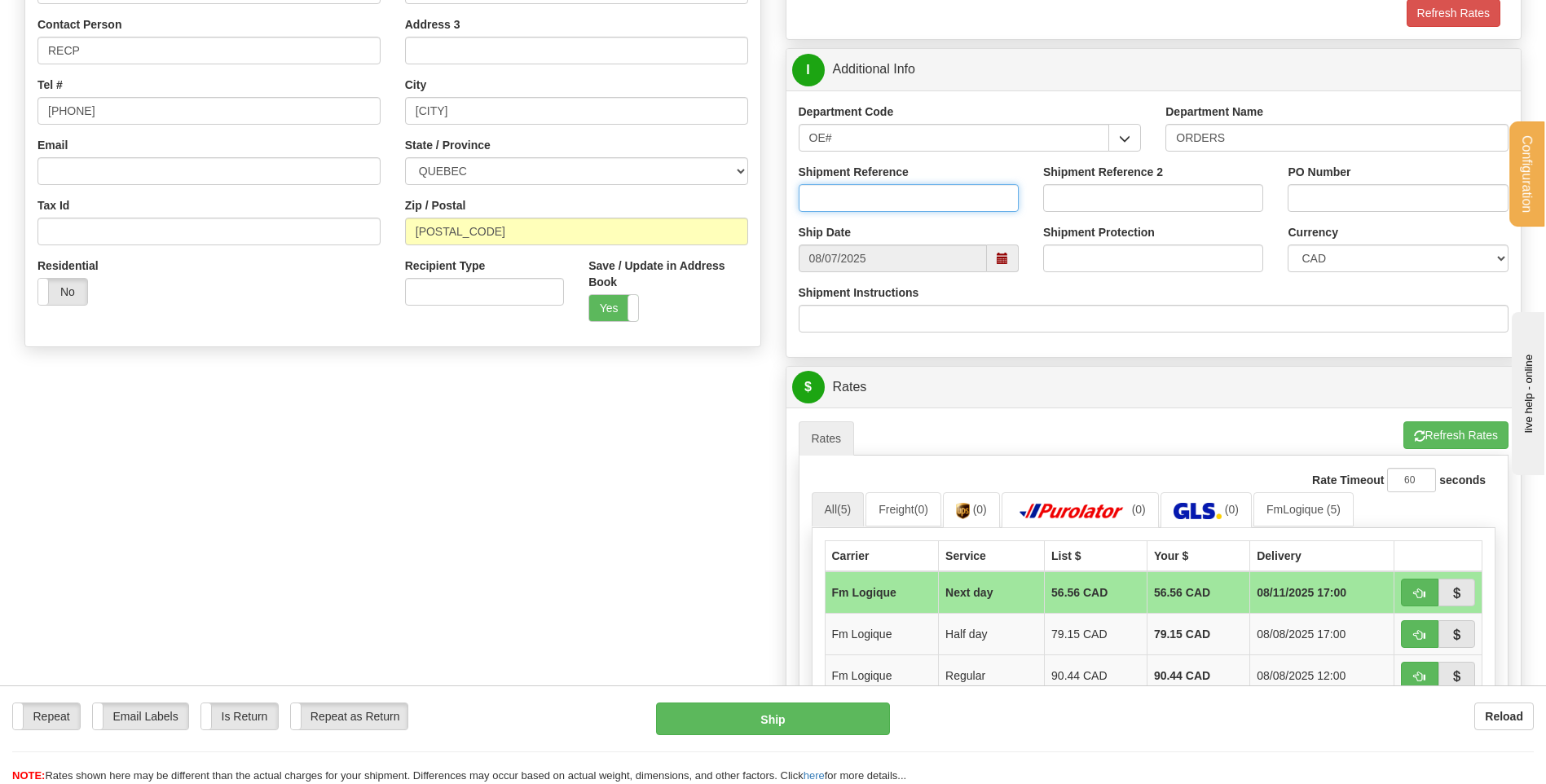 click on "Shipment Reference" at bounding box center (909, 198) 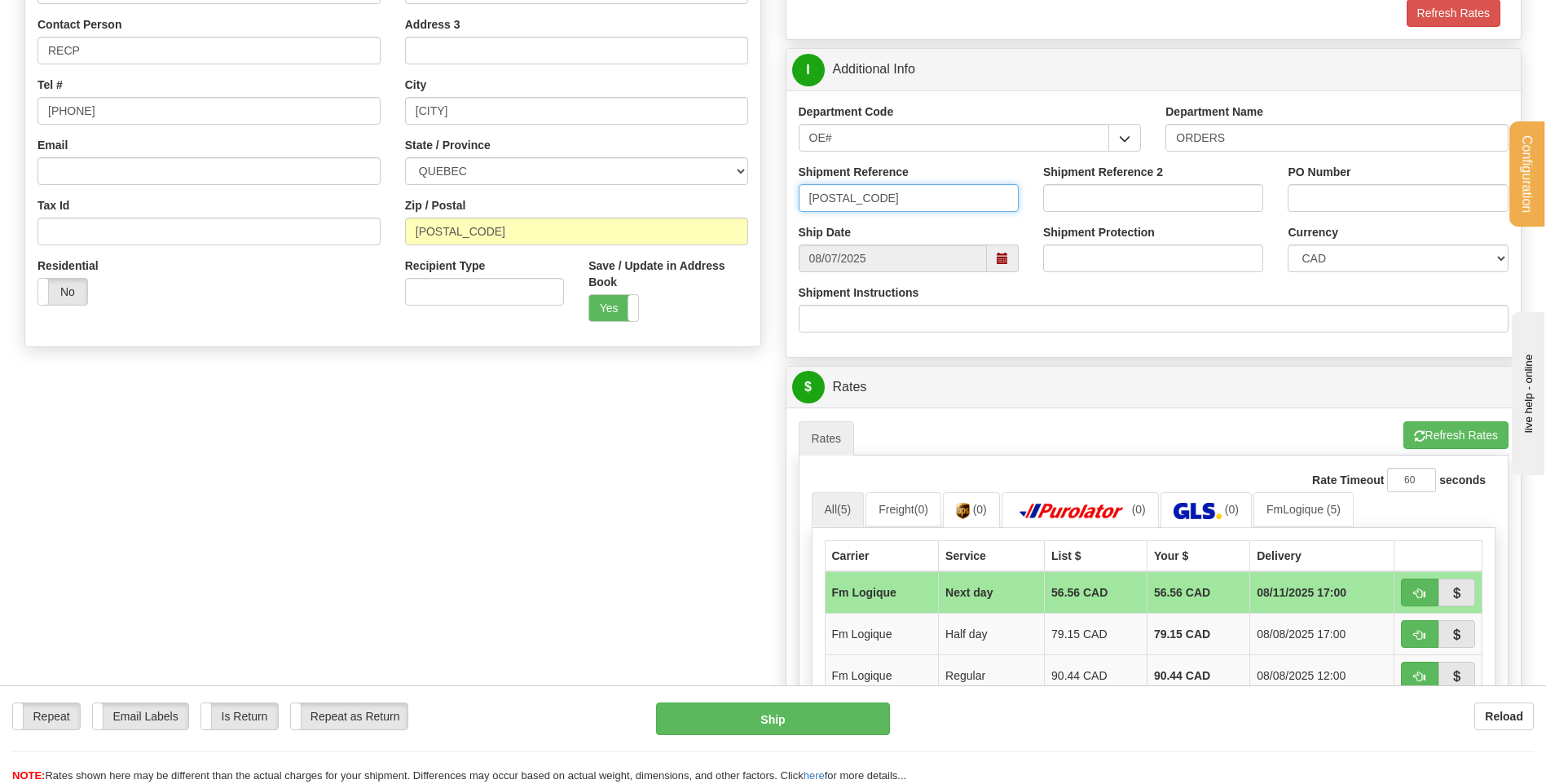type on "80004389-00" 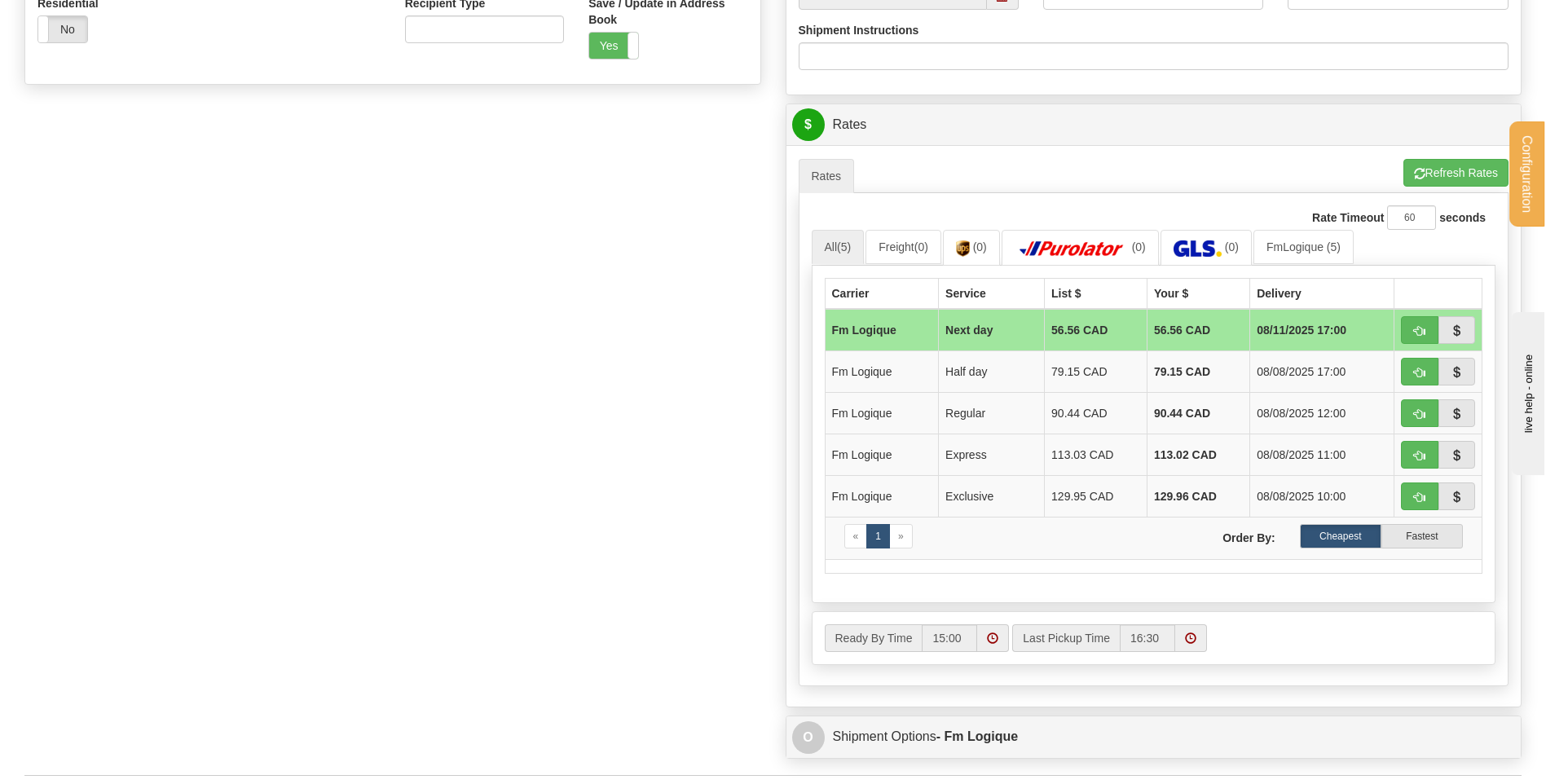 scroll, scrollTop: 733, scrollLeft: 0, axis: vertical 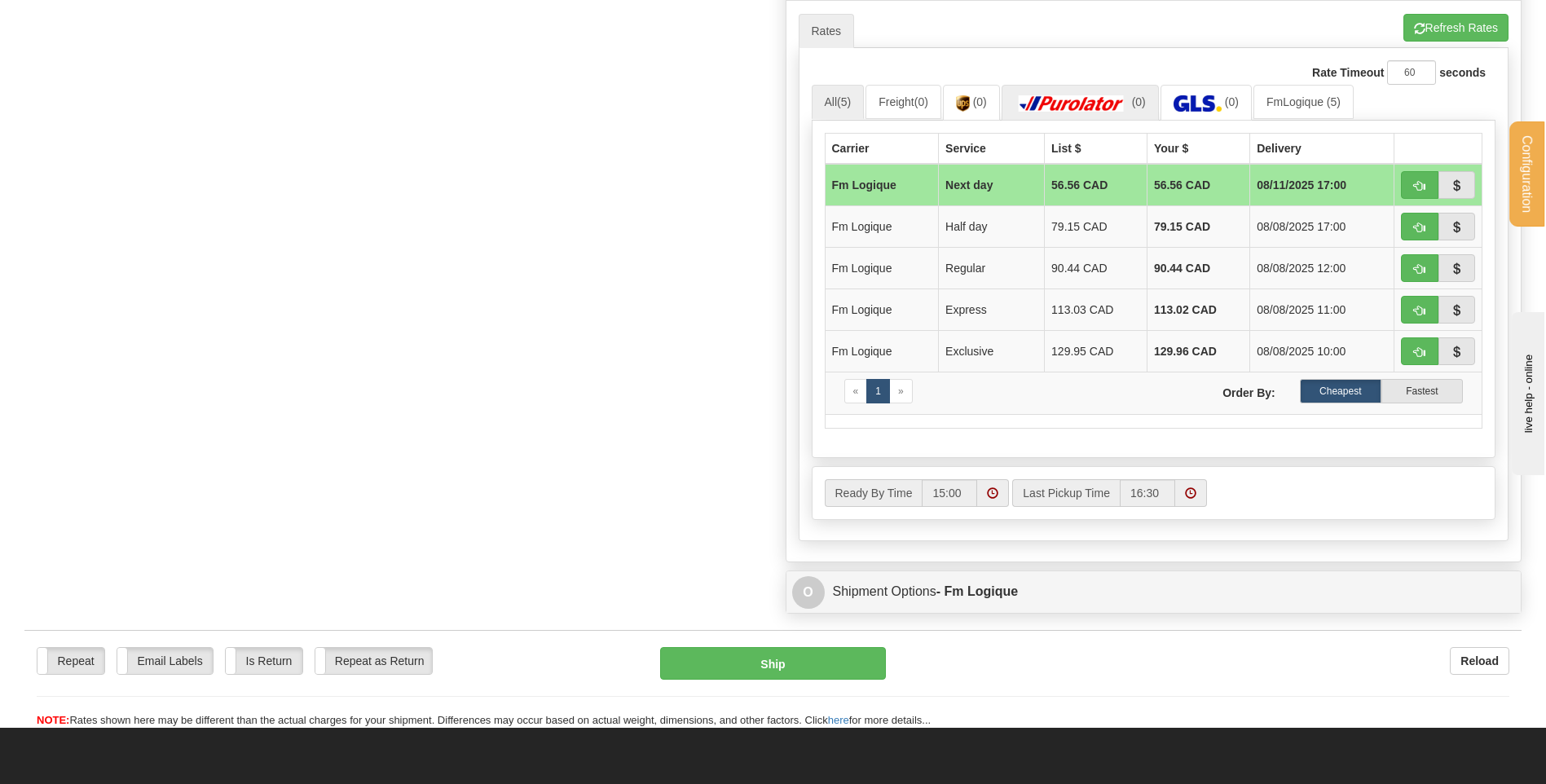 type on "BASS 06/08/25" 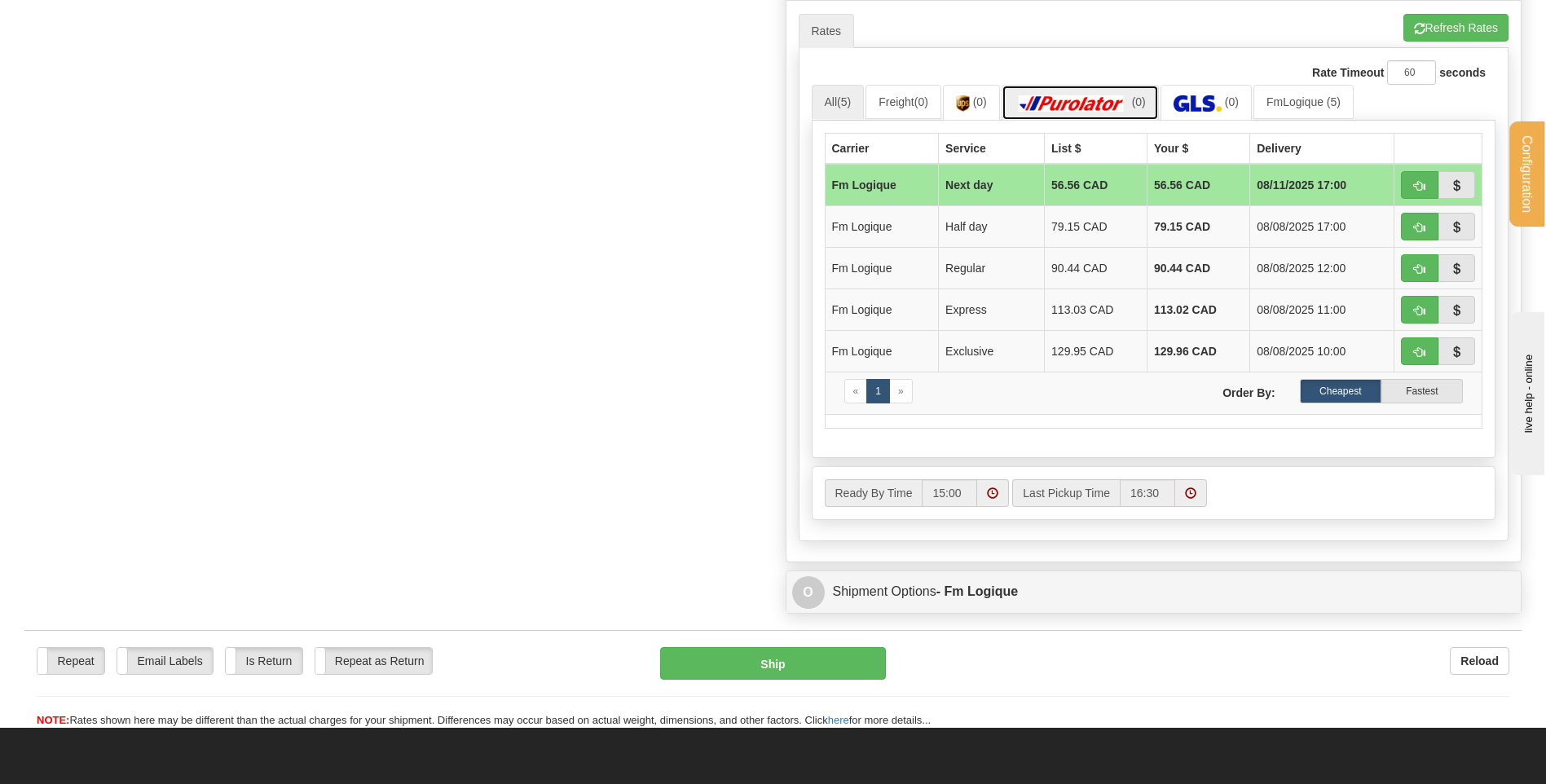 click on "(0)" at bounding box center [1080, 102] 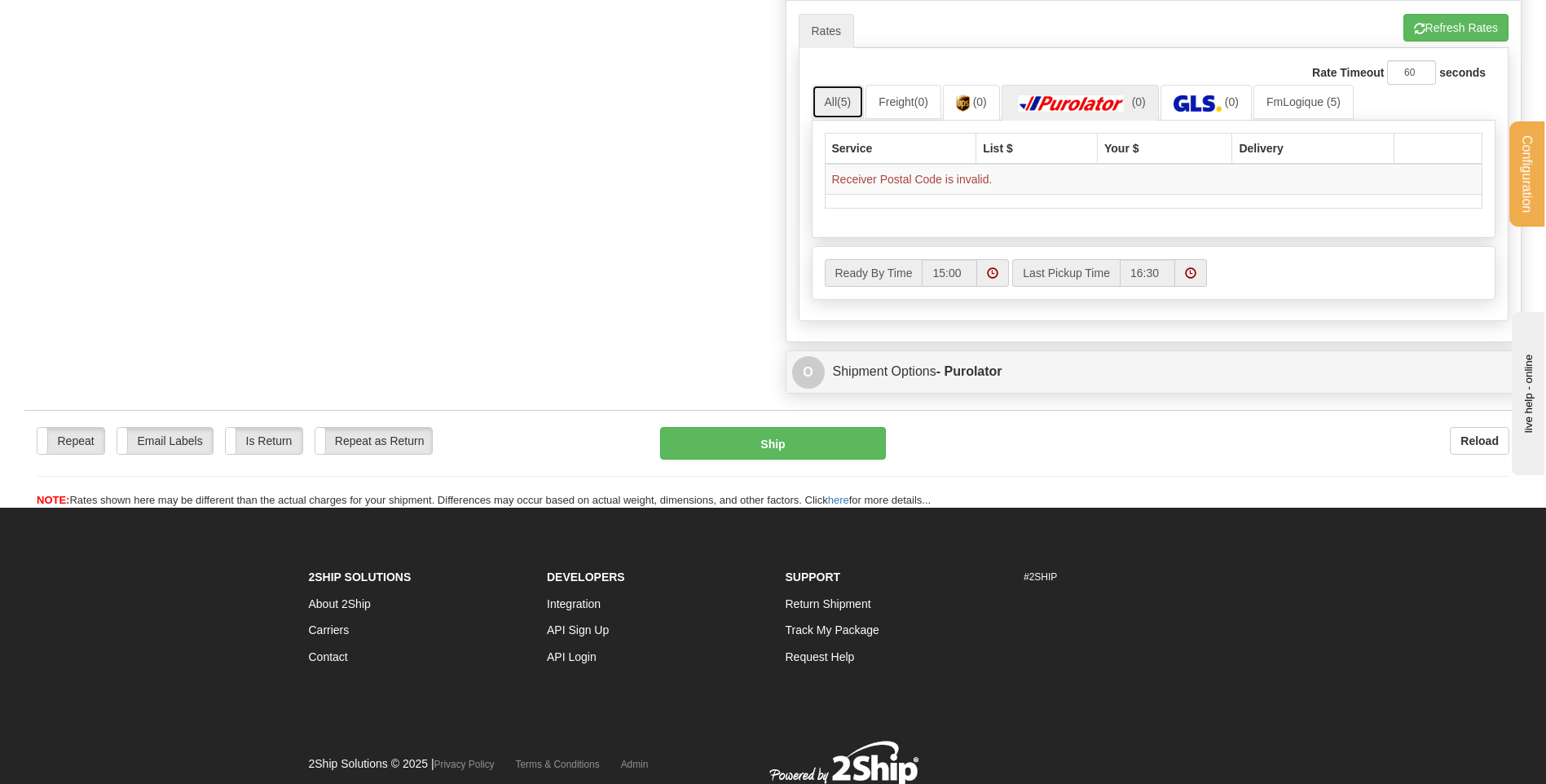 click on "All  (5)" at bounding box center [838, 102] 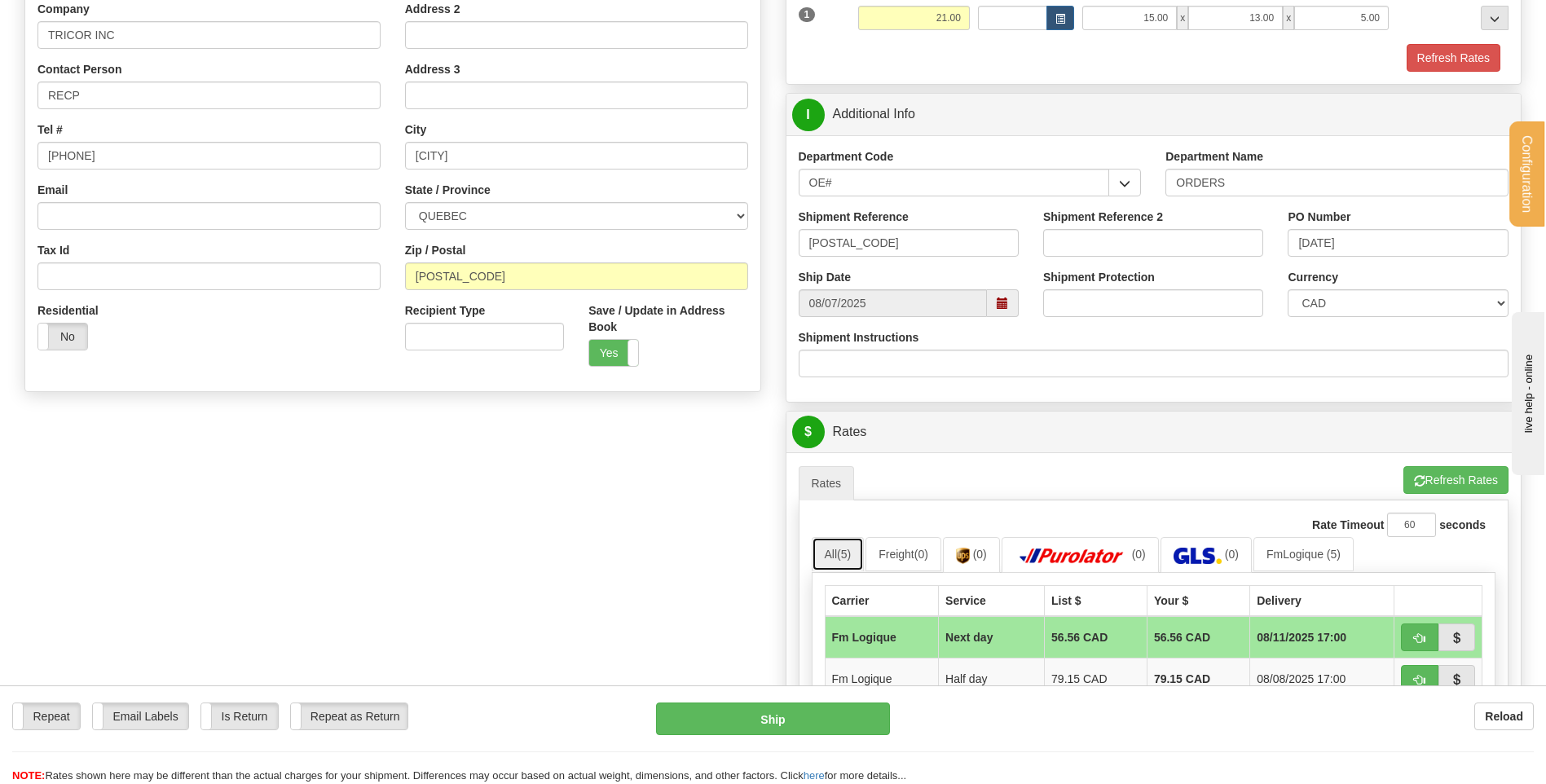 scroll, scrollTop: 407, scrollLeft: 0, axis: vertical 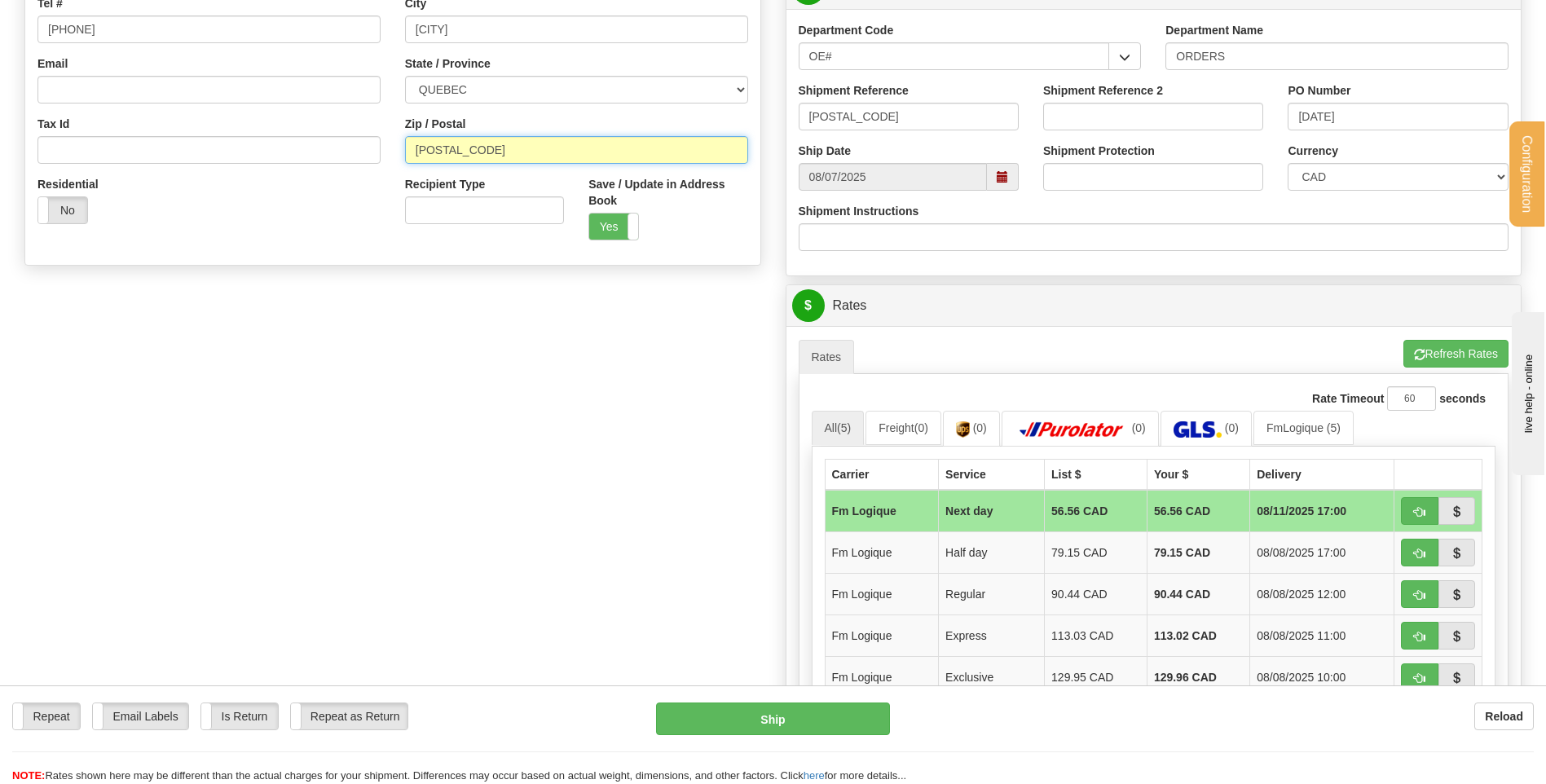click on "H94" at bounding box center [576, 150] 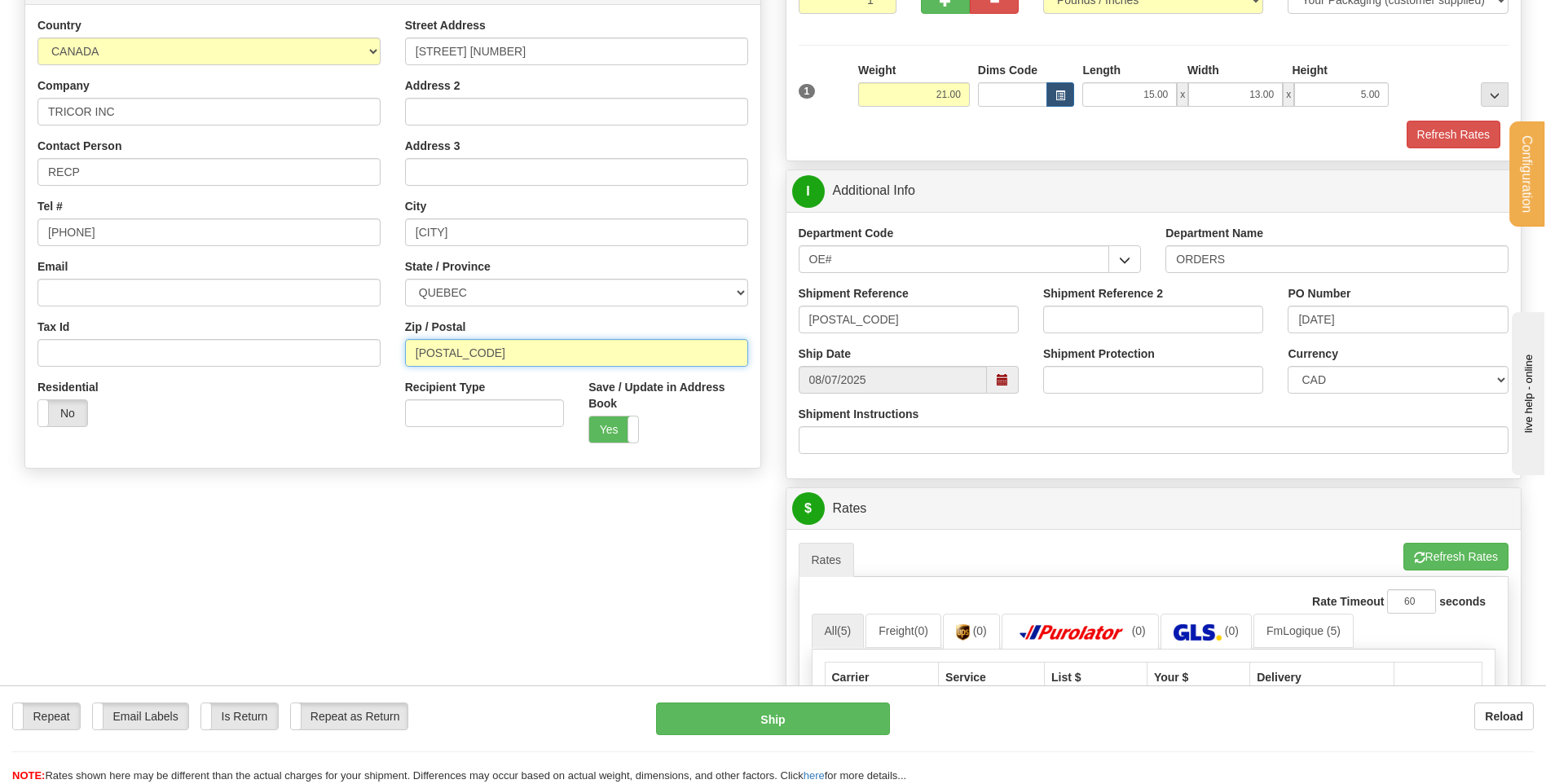 scroll, scrollTop: 244, scrollLeft: 0, axis: vertical 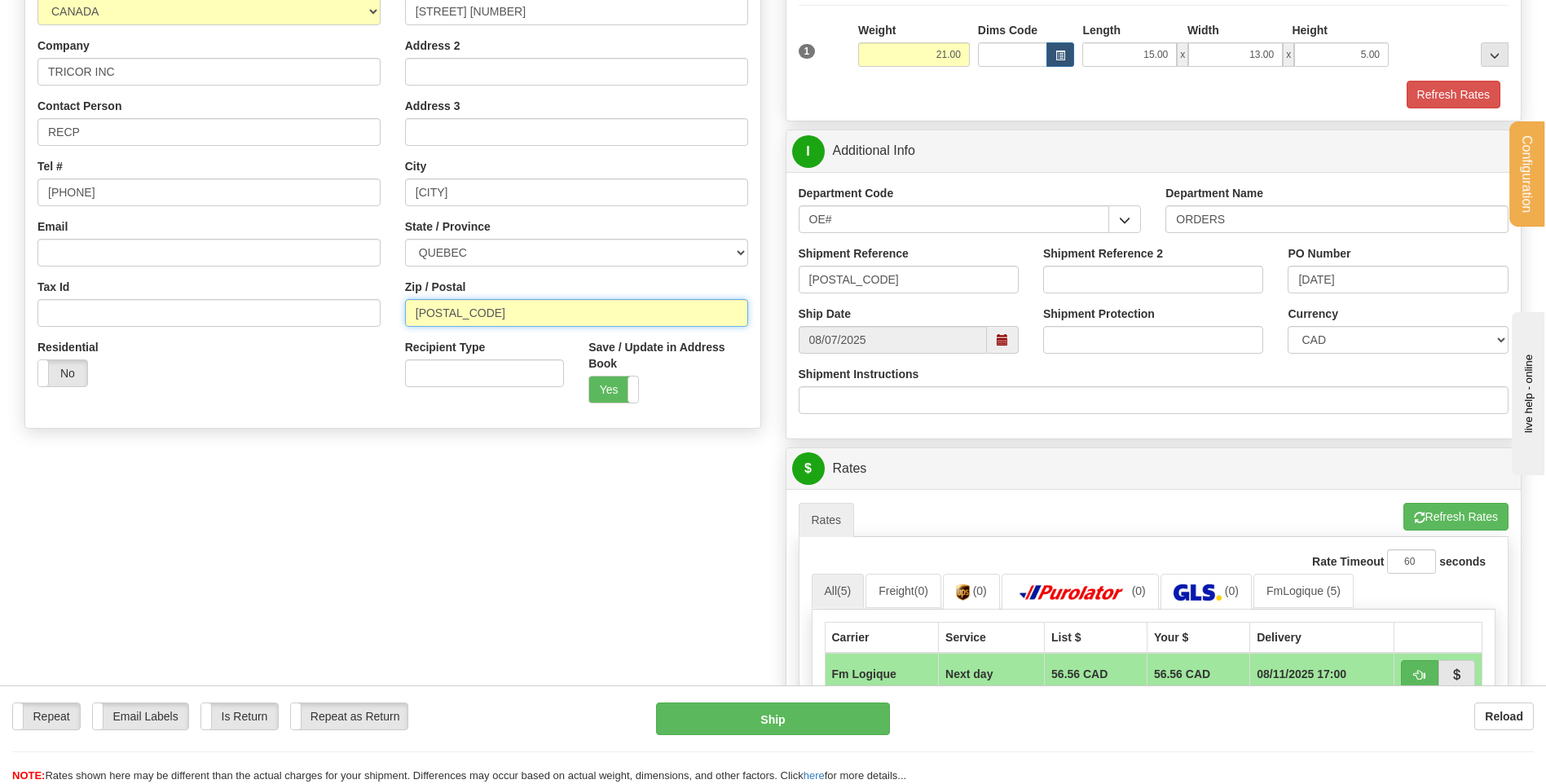 type on "H9R 1A3" 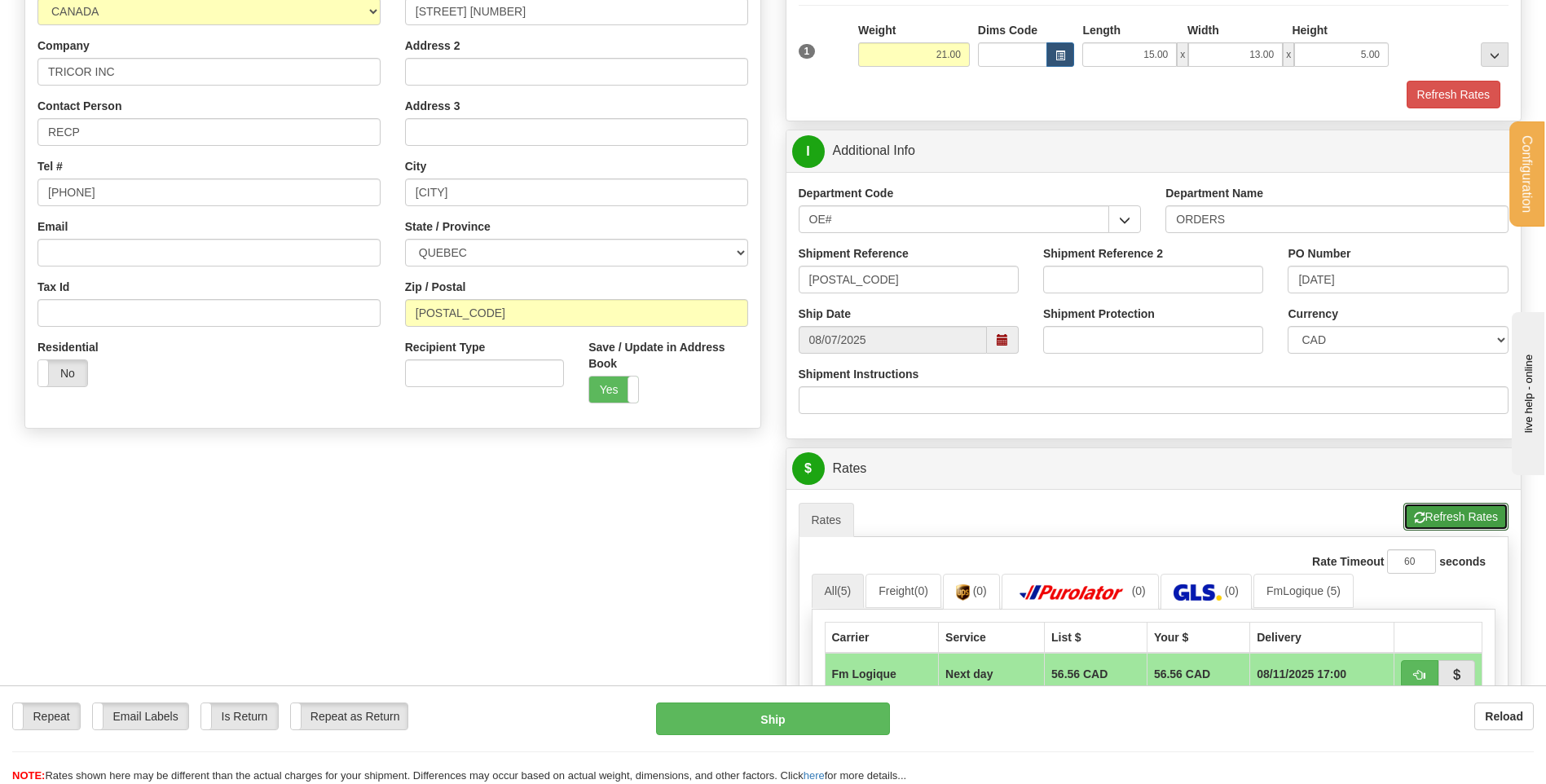 click on "Refresh Rates" at bounding box center [1456, 517] 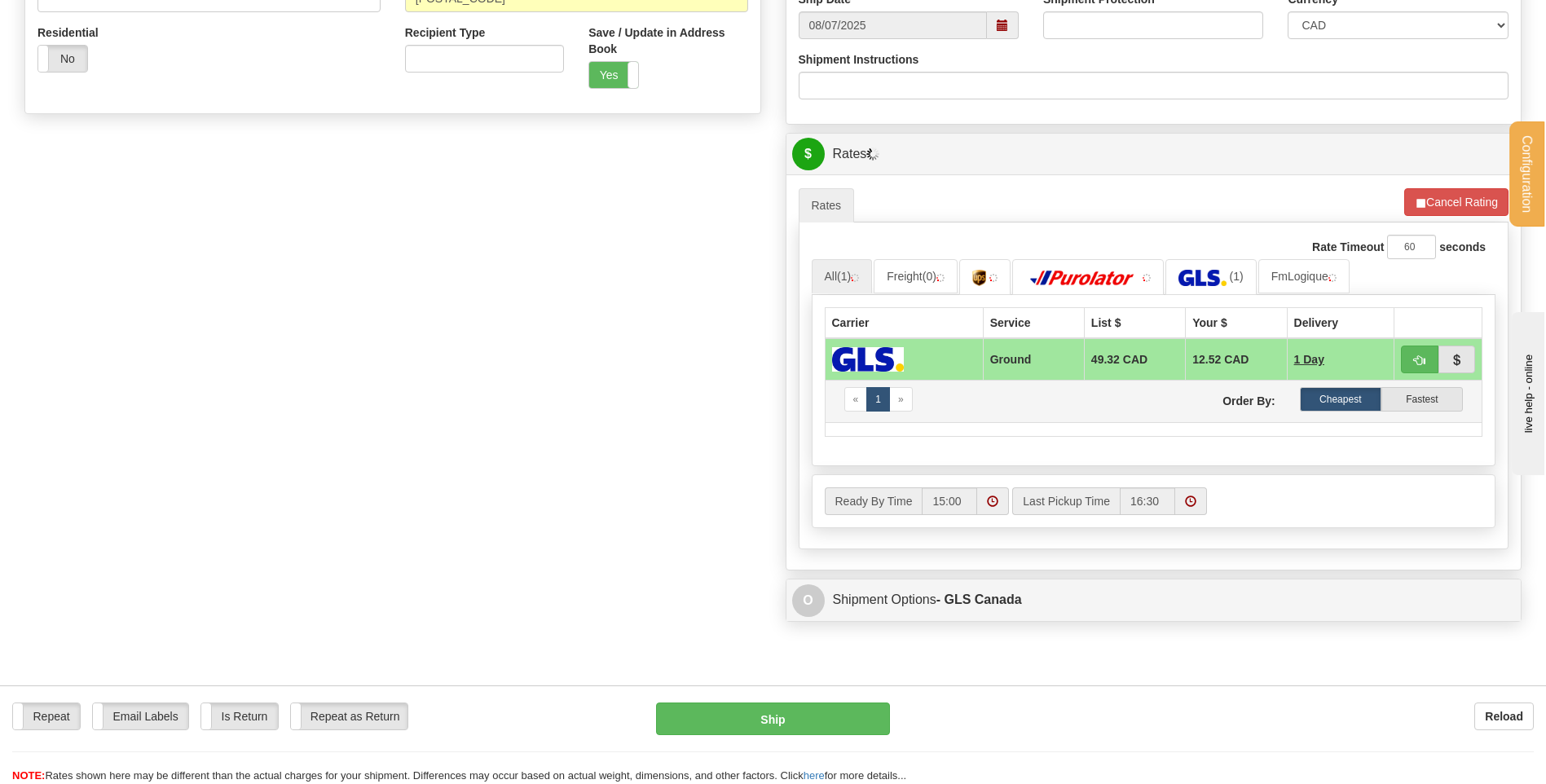 scroll, scrollTop: 570, scrollLeft: 0, axis: vertical 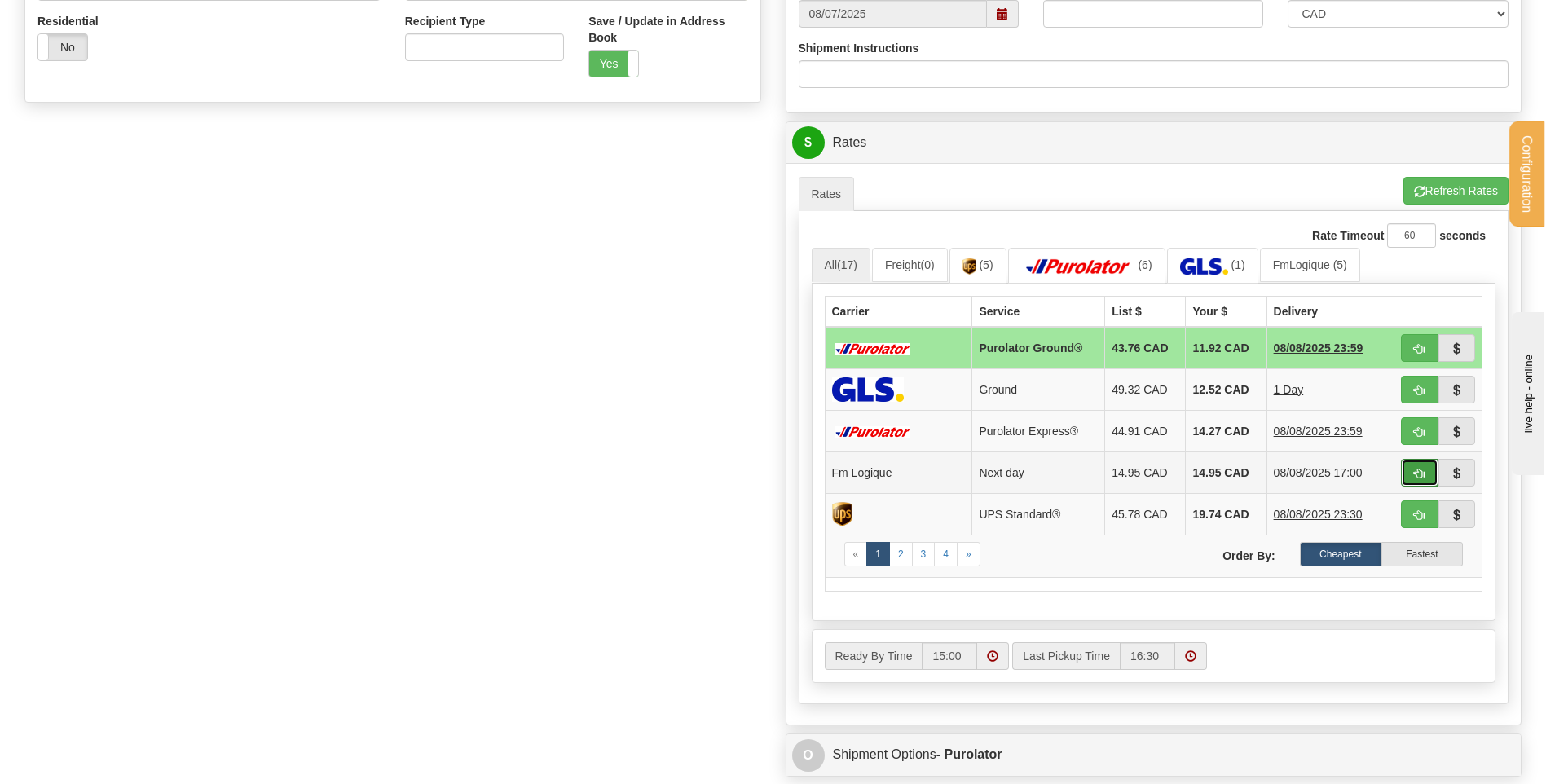 click at bounding box center [1420, 473] 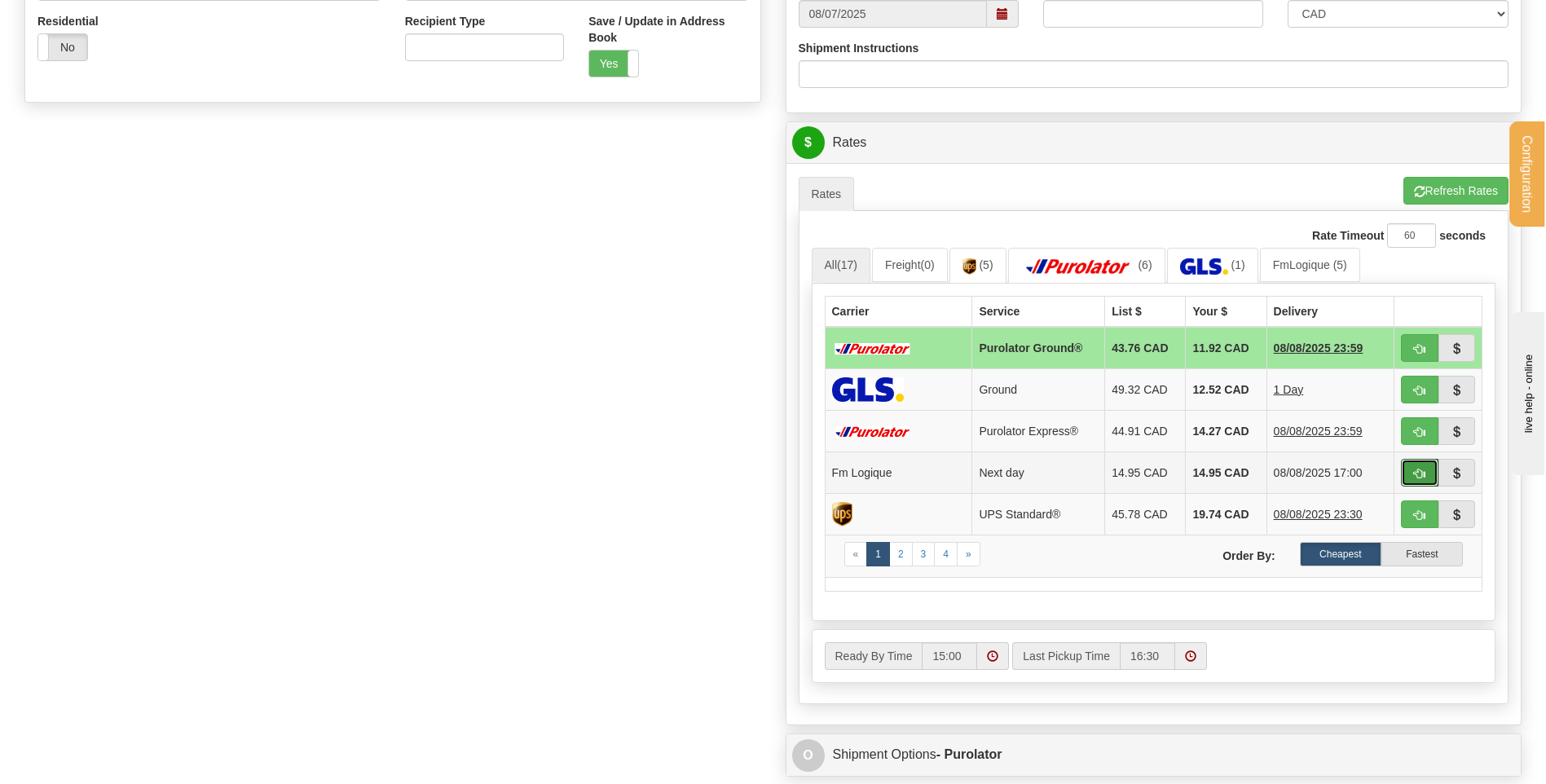 type on "jour" 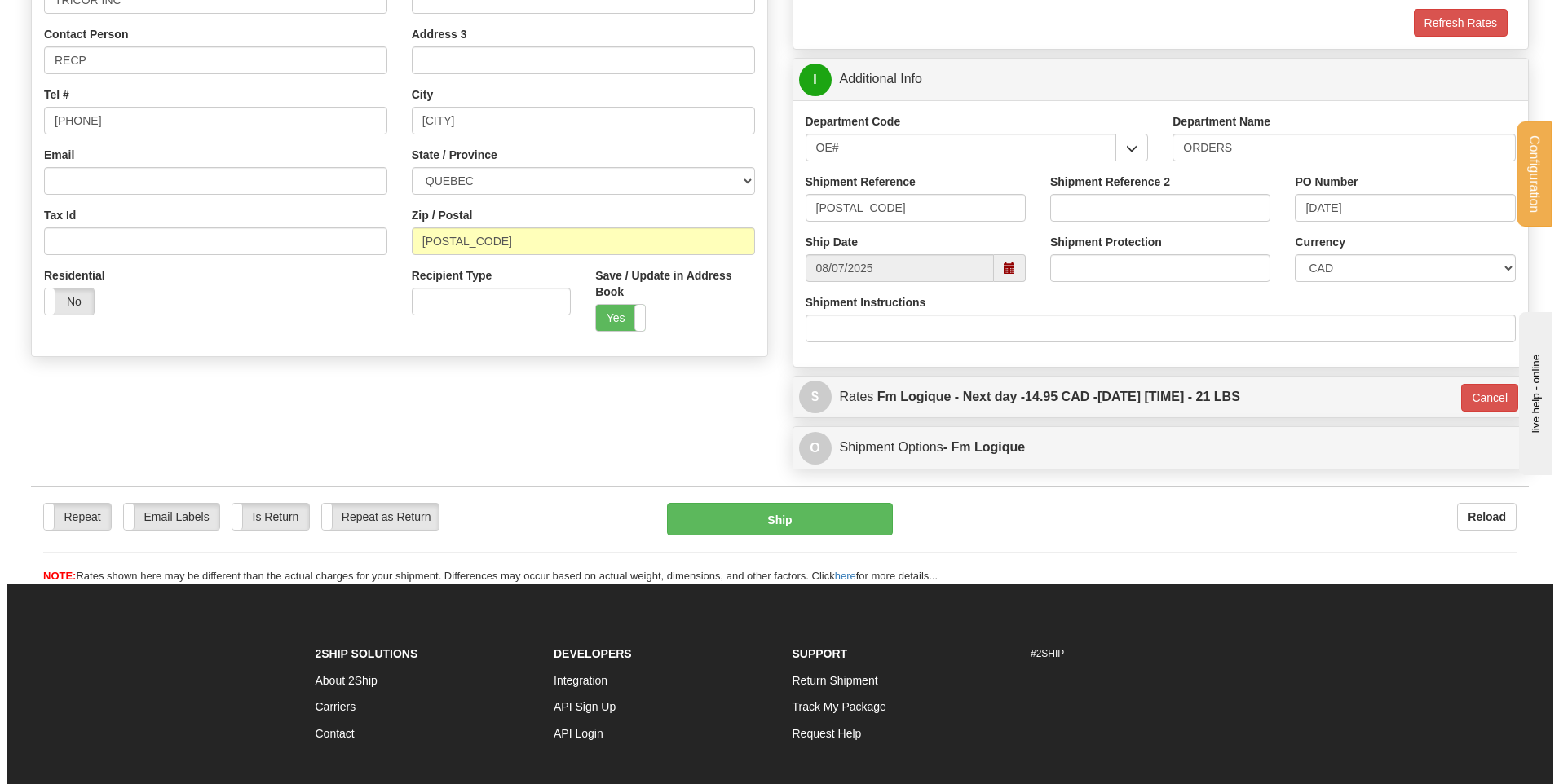 scroll, scrollTop: 298, scrollLeft: 0, axis: vertical 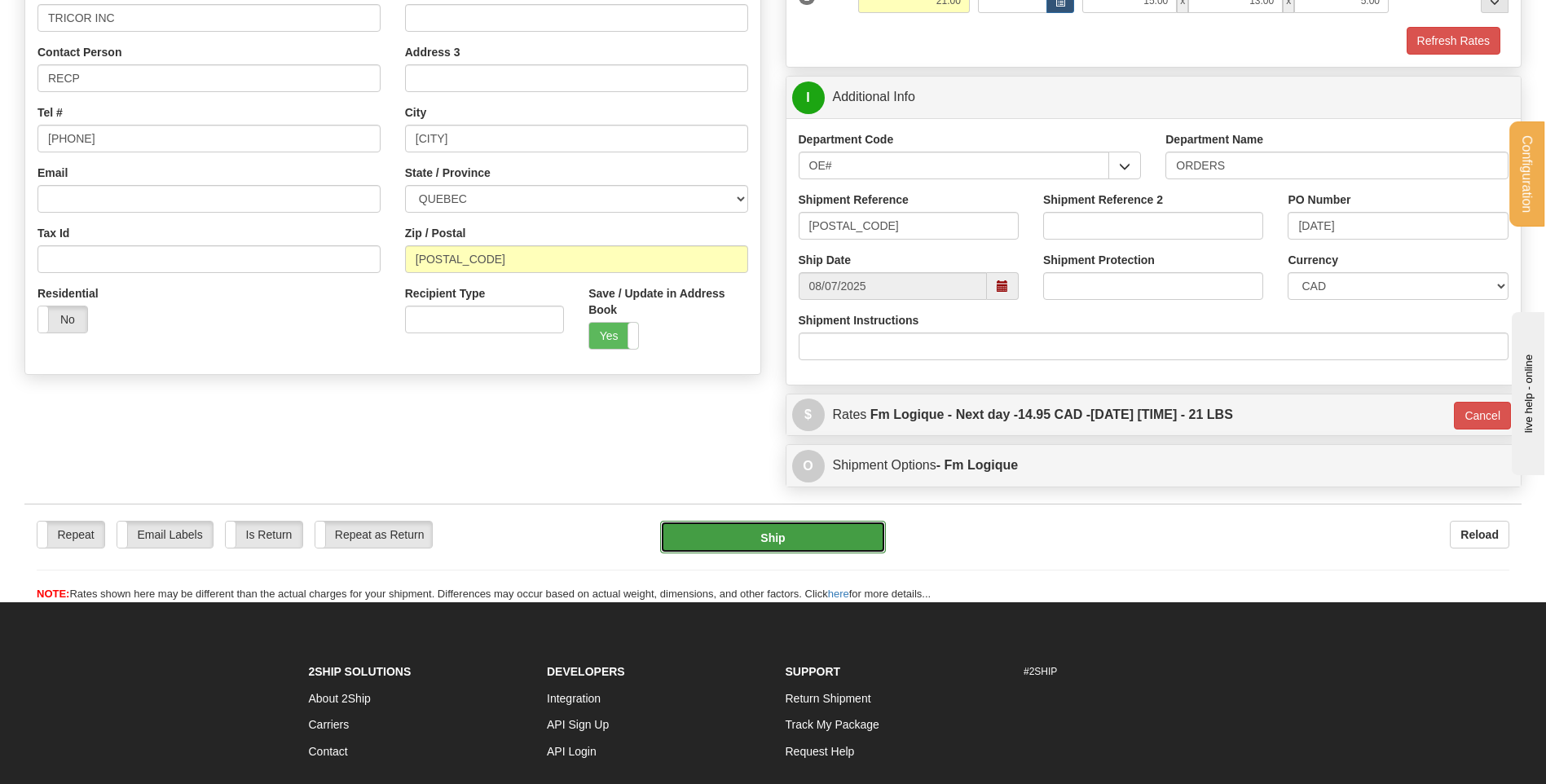 click on "Ship" at bounding box center [773, 537] 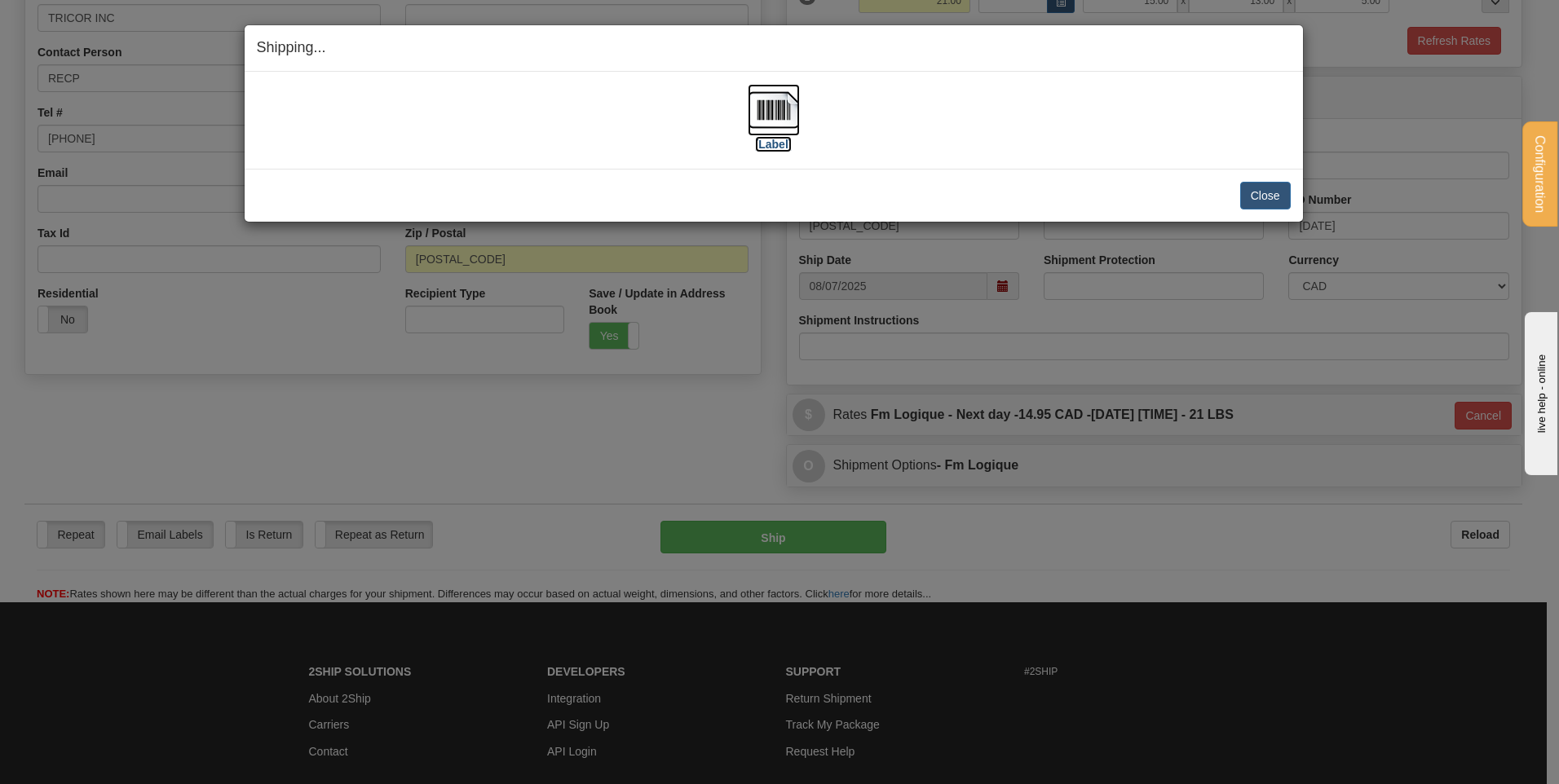 click at bounding box center (774, 110) 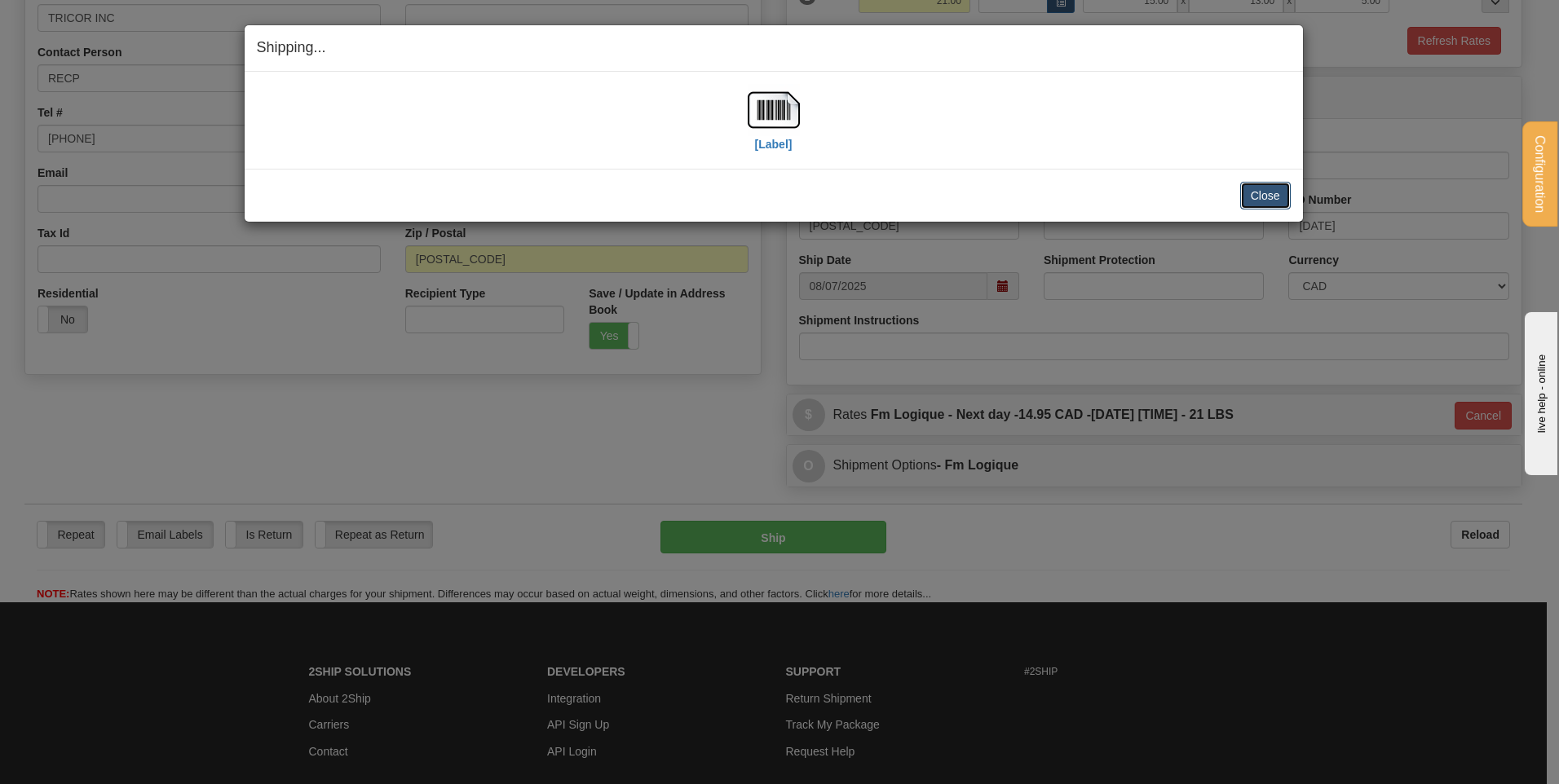 click on "Close" at bounding box center [1265, 196] 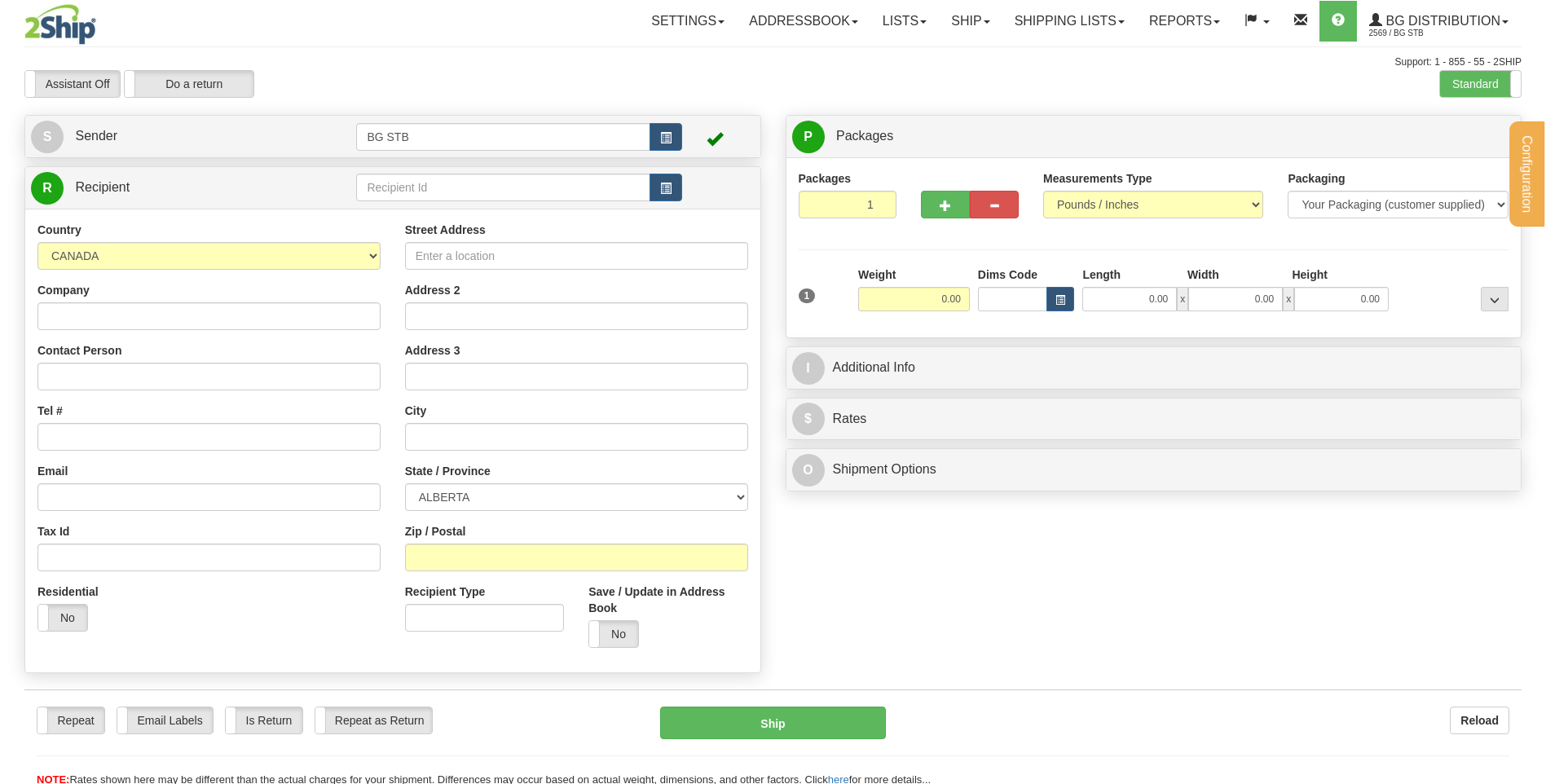 scroll, scrollTop: 0, scrollLeft: 0, axis: both 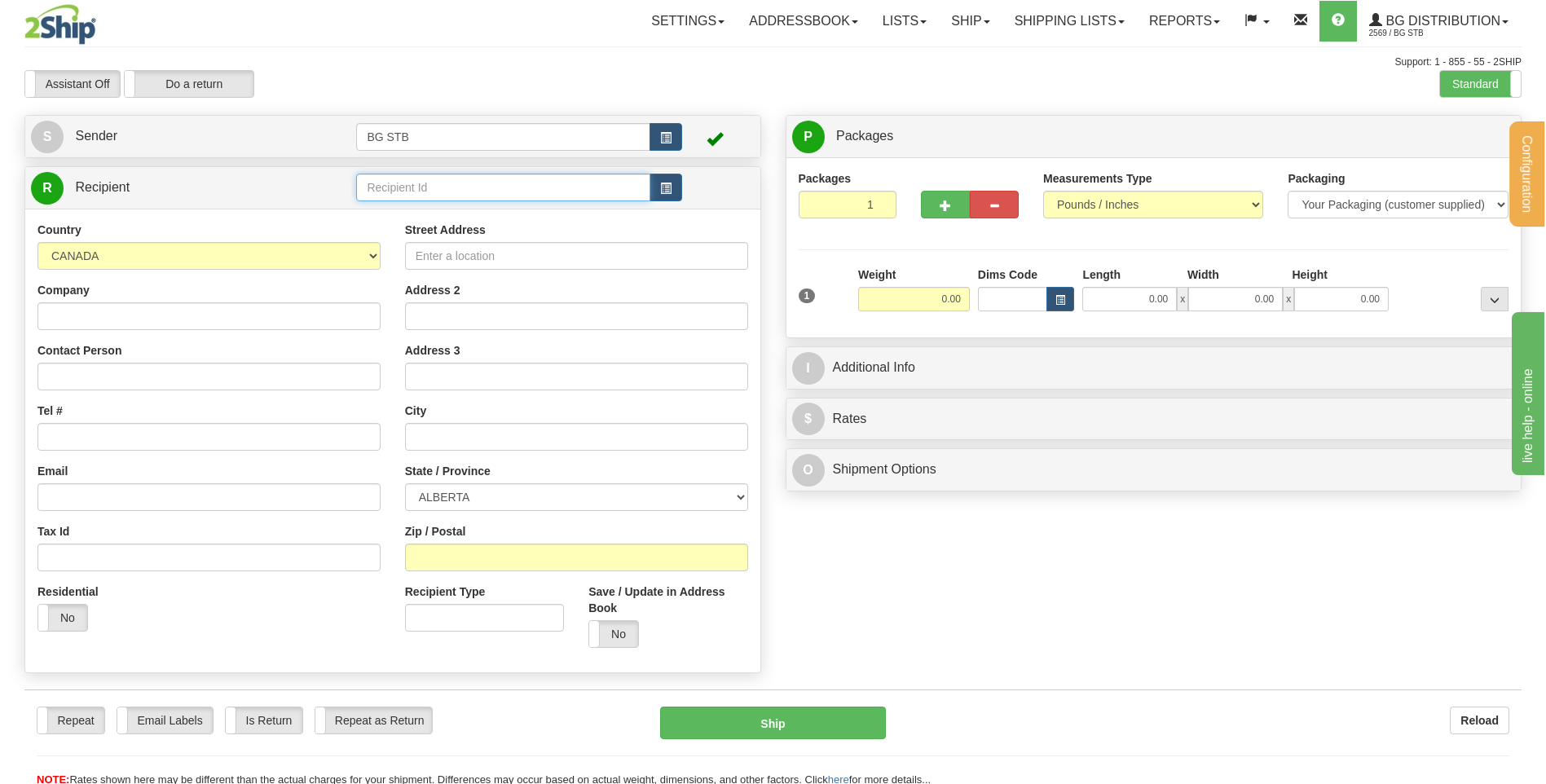 click at bounding box center [503, 187] 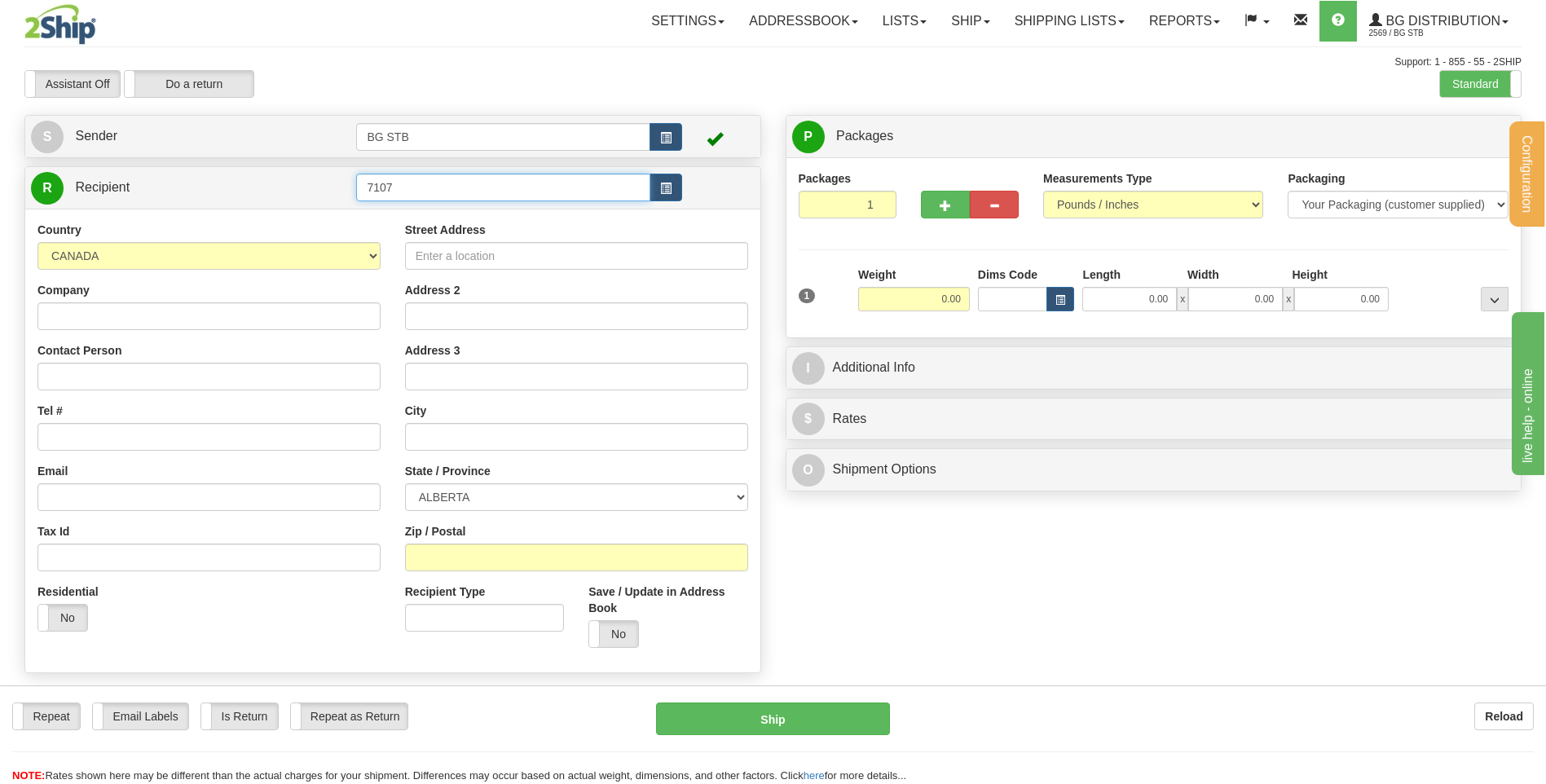 type on "7107" 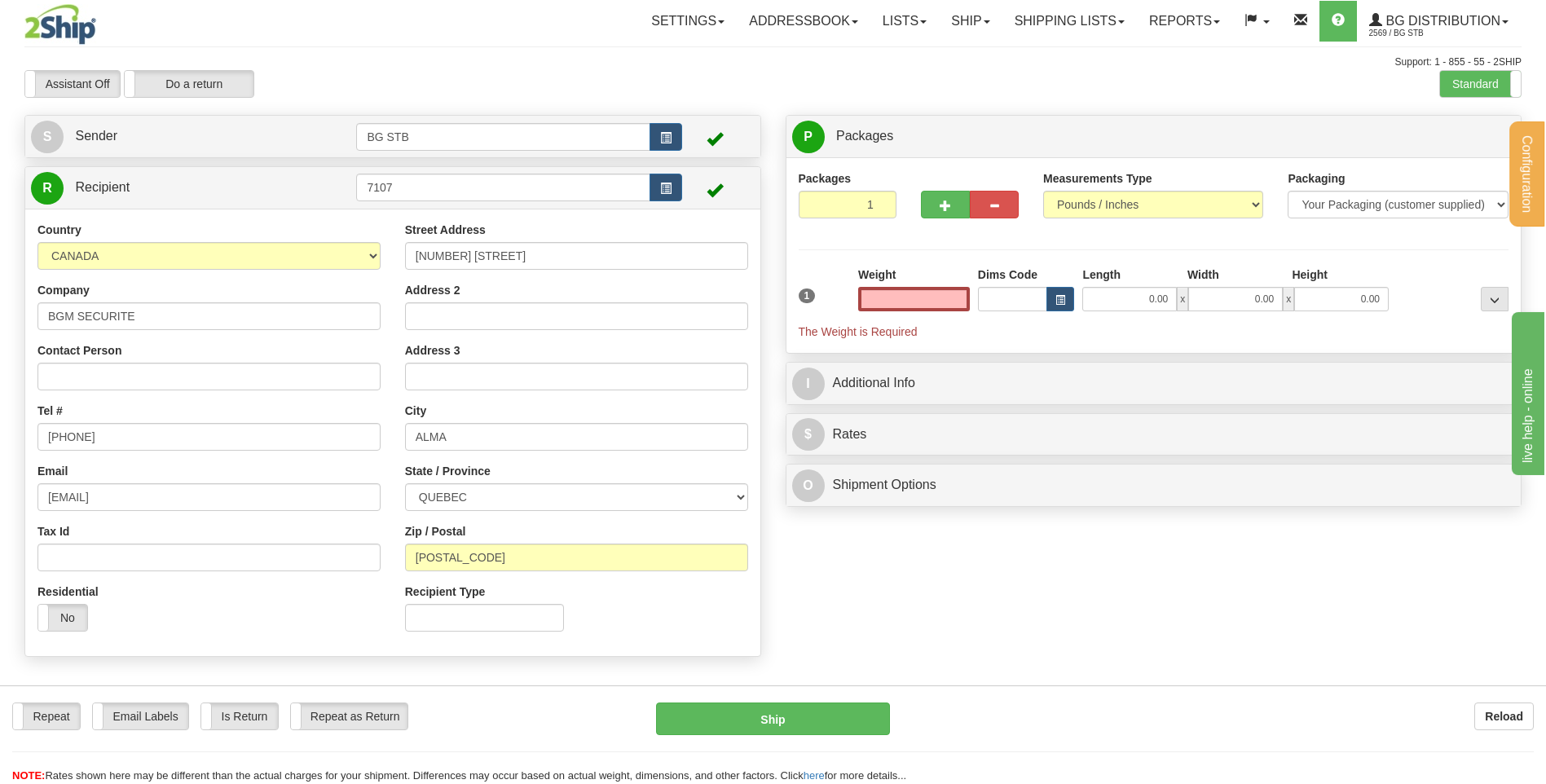 type on "0.00" 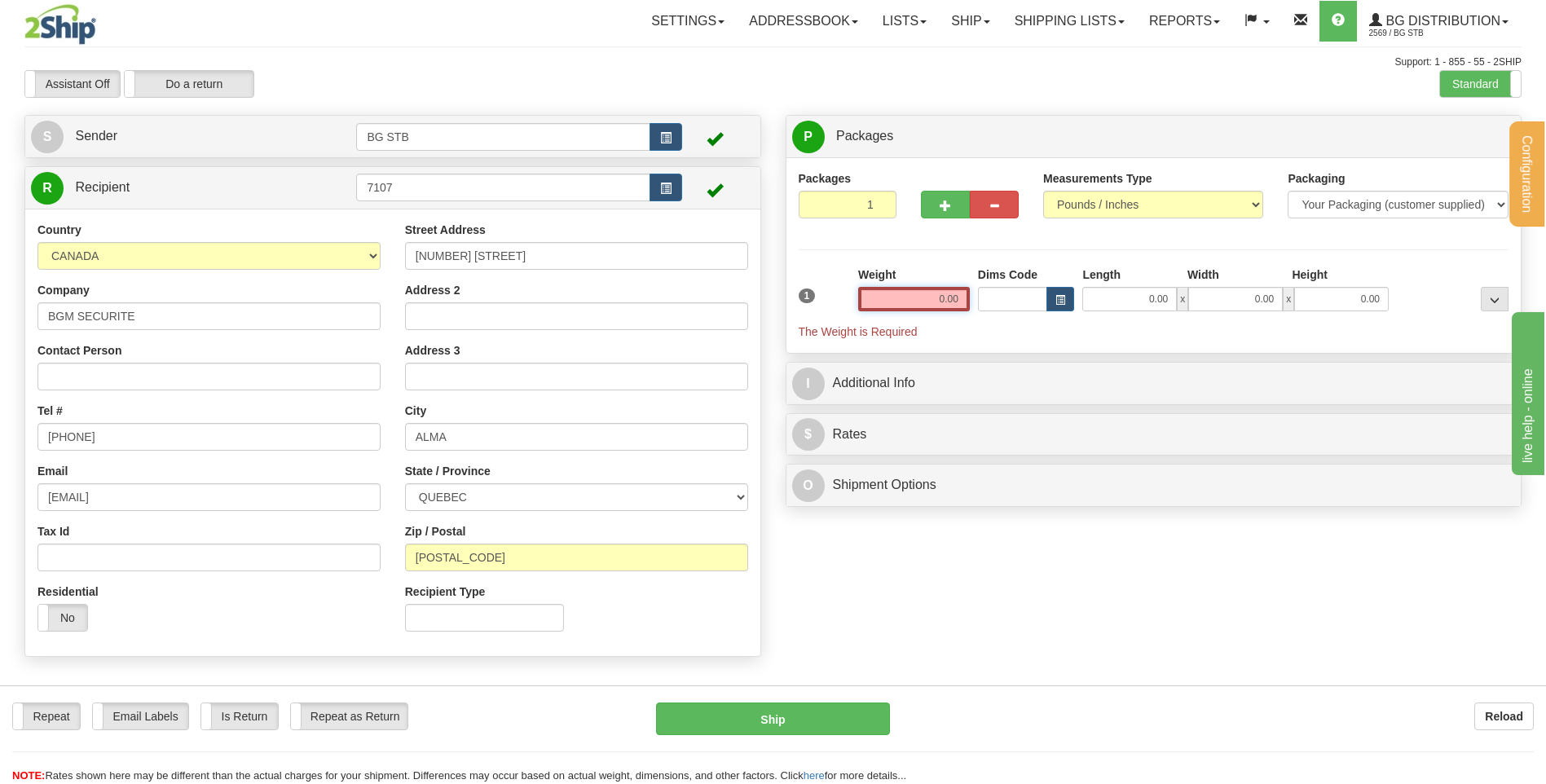 click on "0.00" at bounding box center (914, 299) 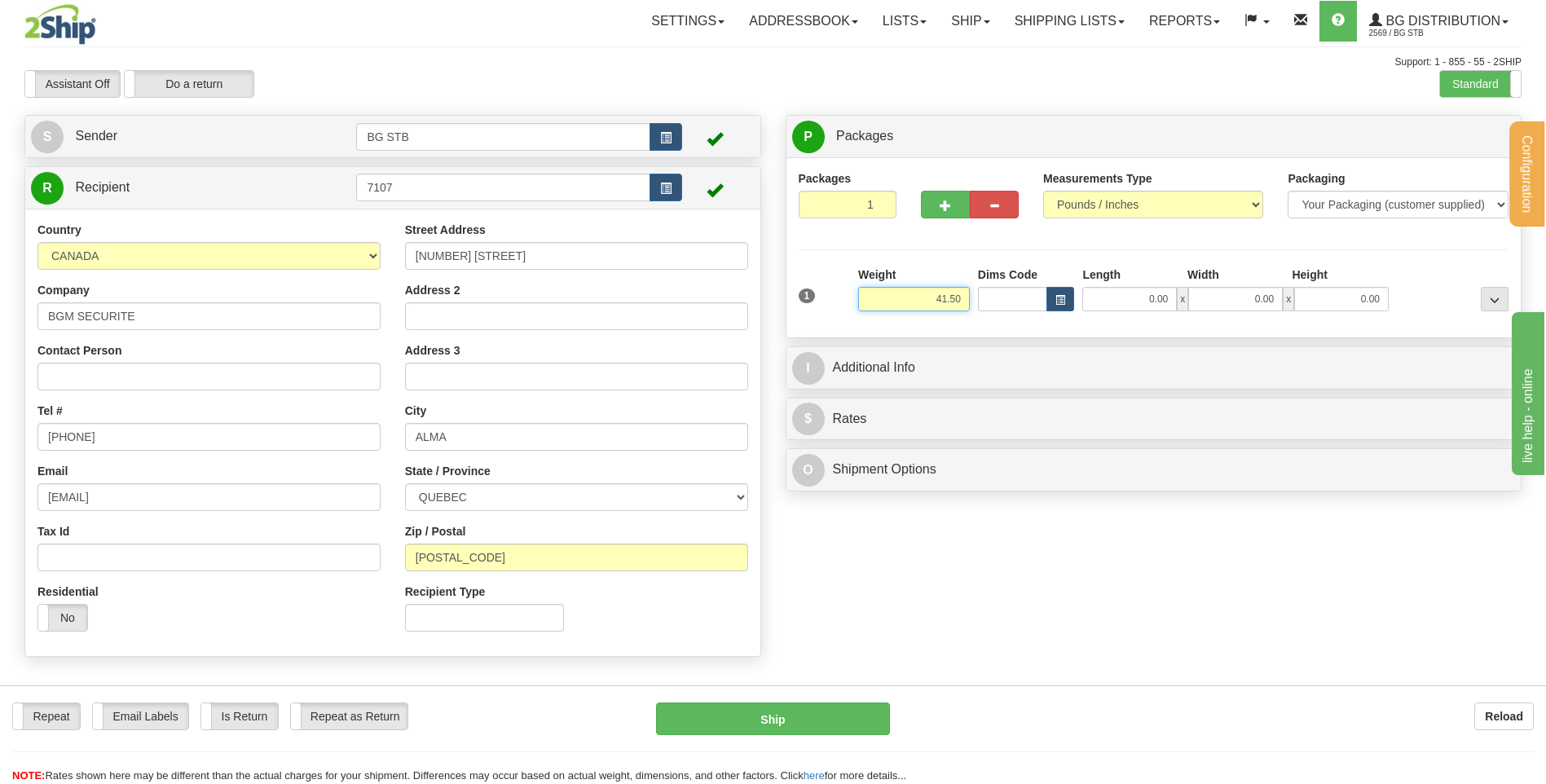 type on "41.50" 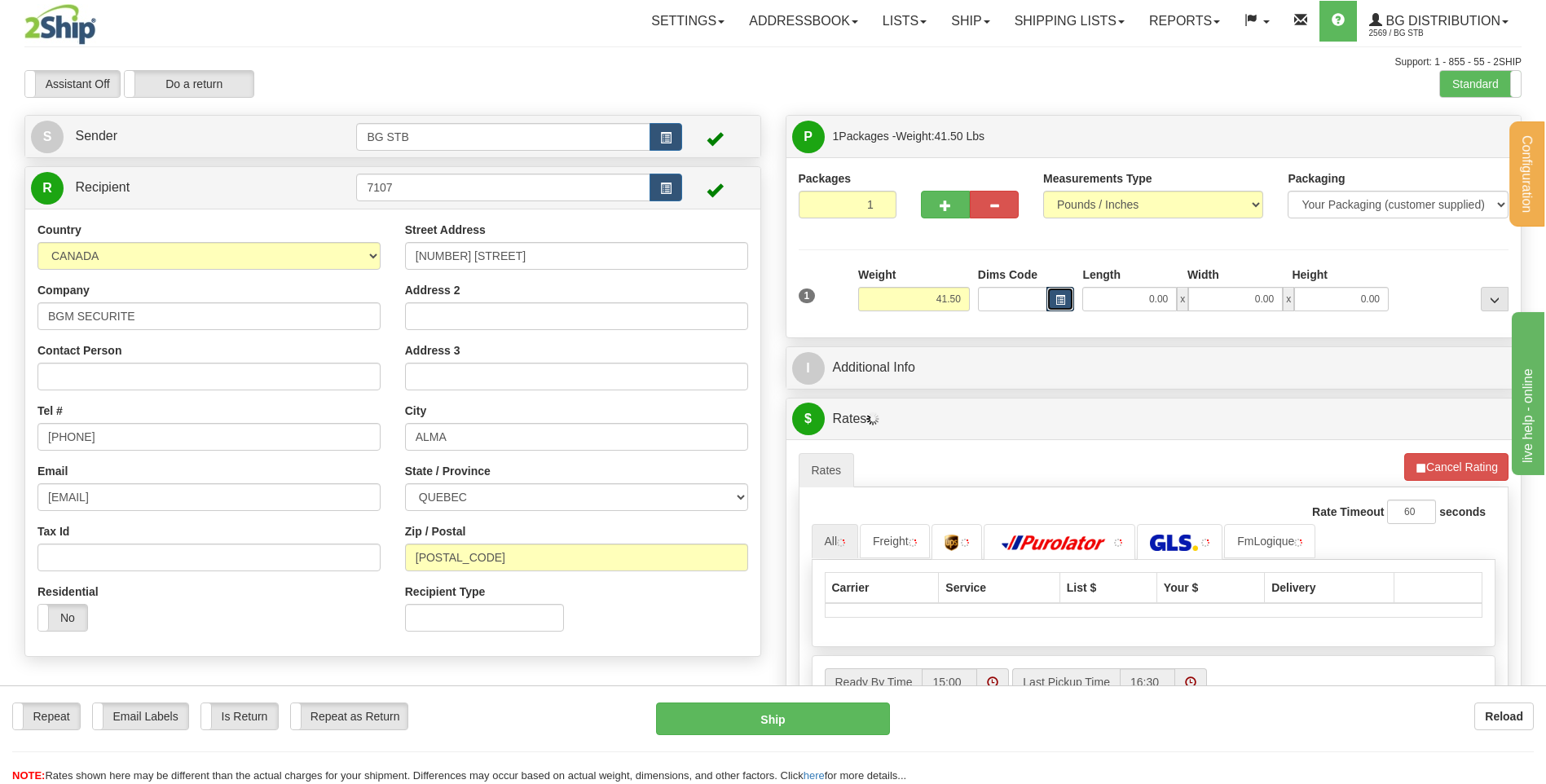 type 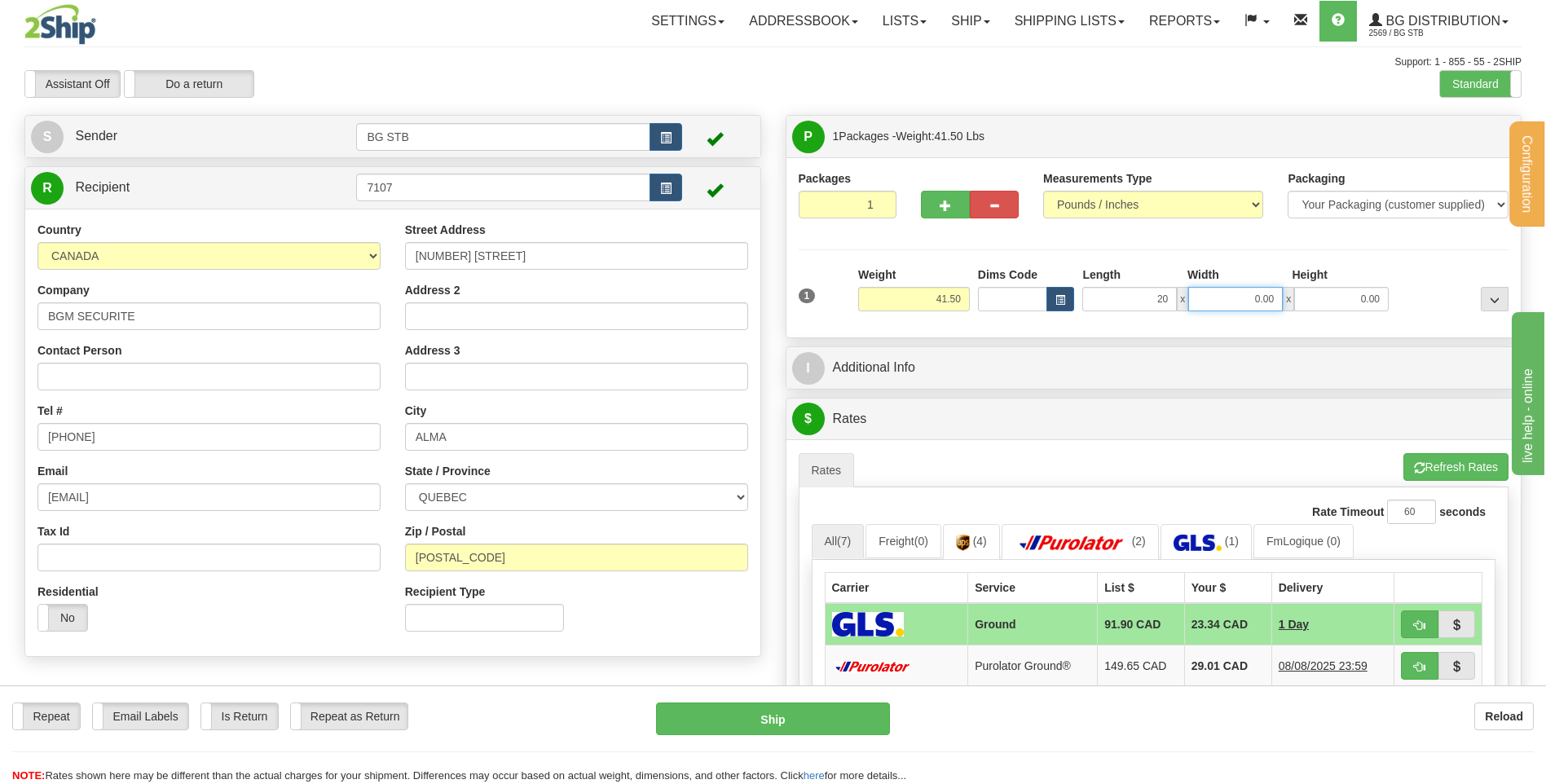 type on "20.00" 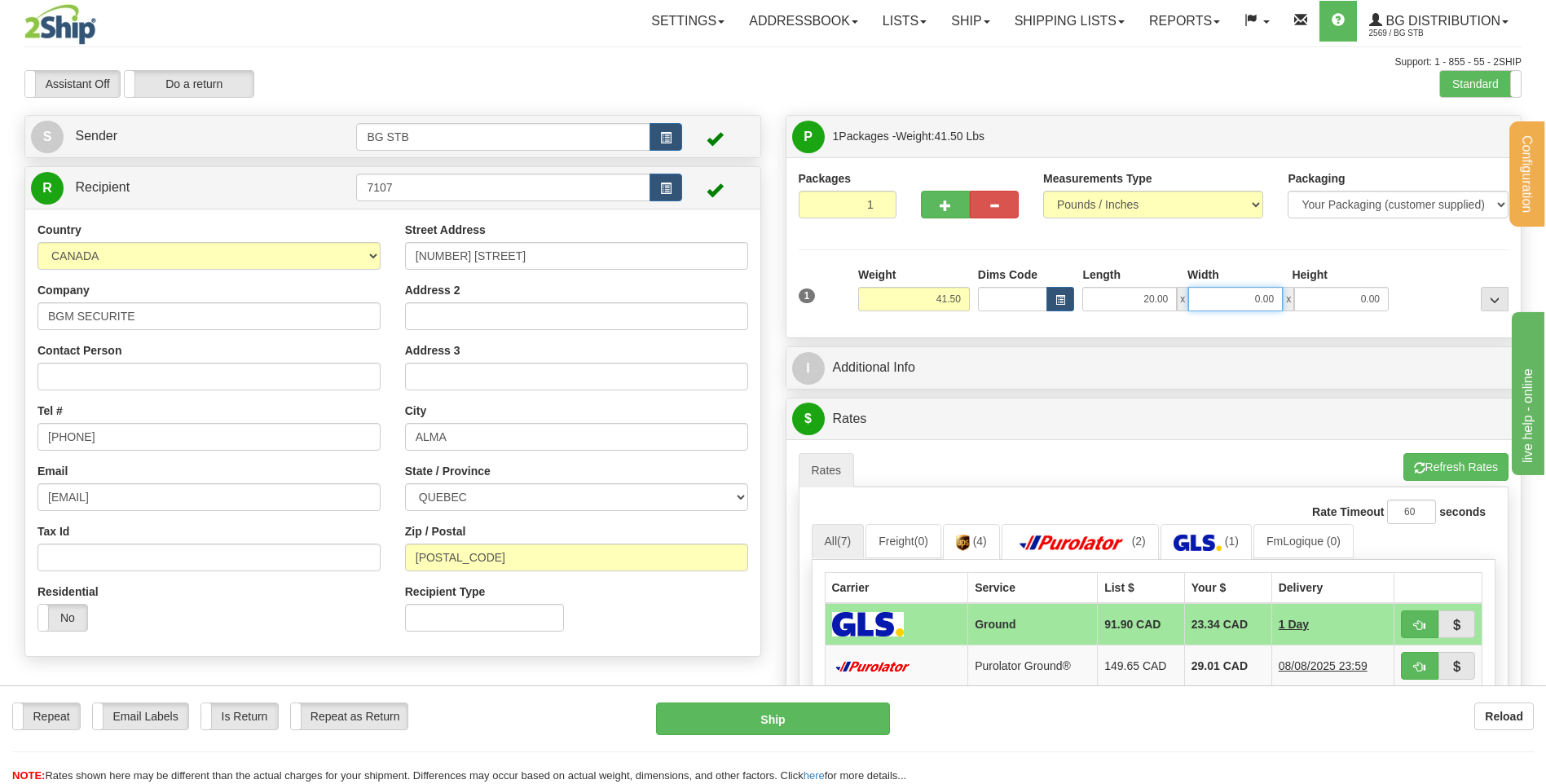 click on "0.00" at bounding box center (1235, 299) 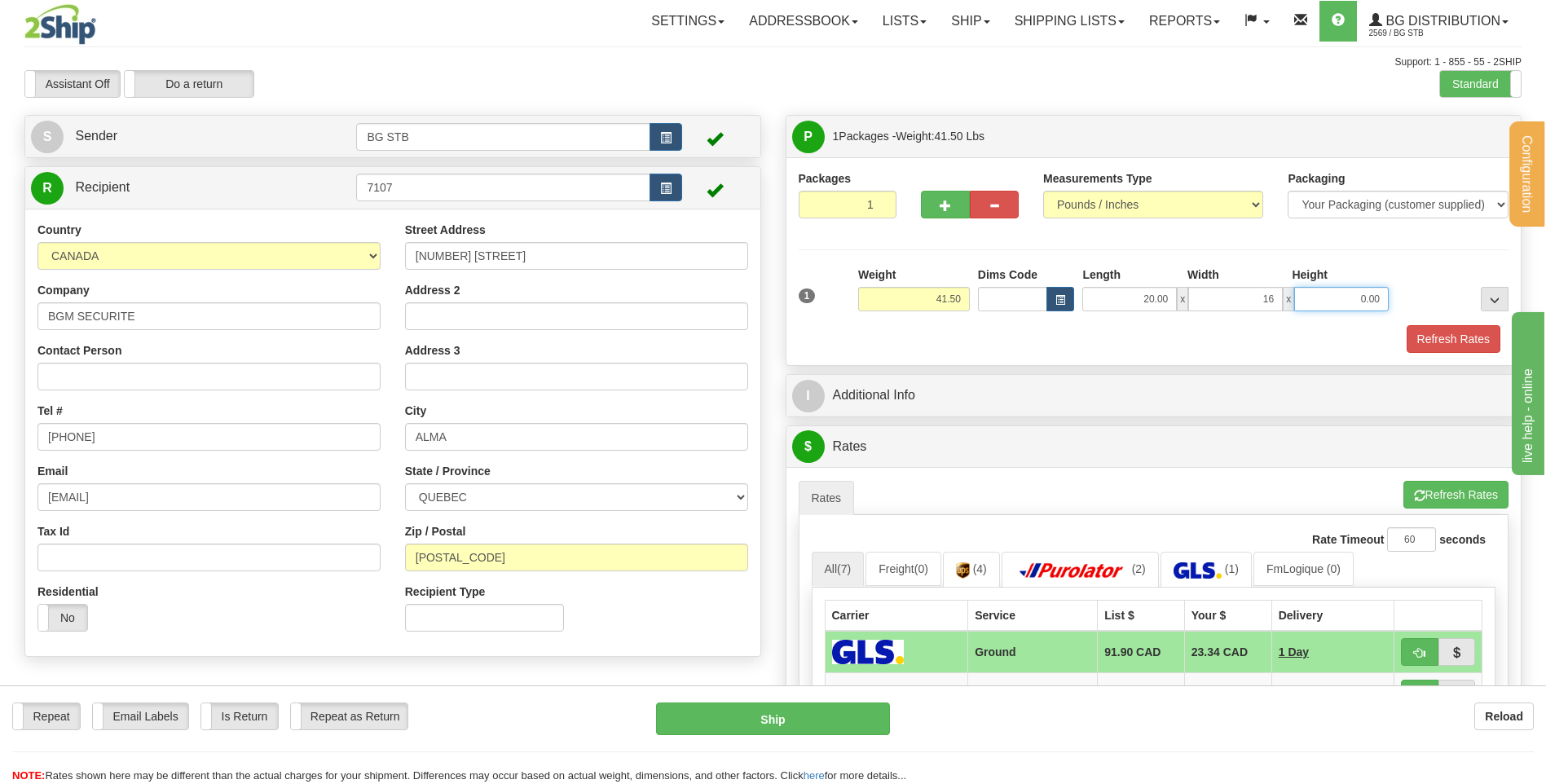 type on "16.00" 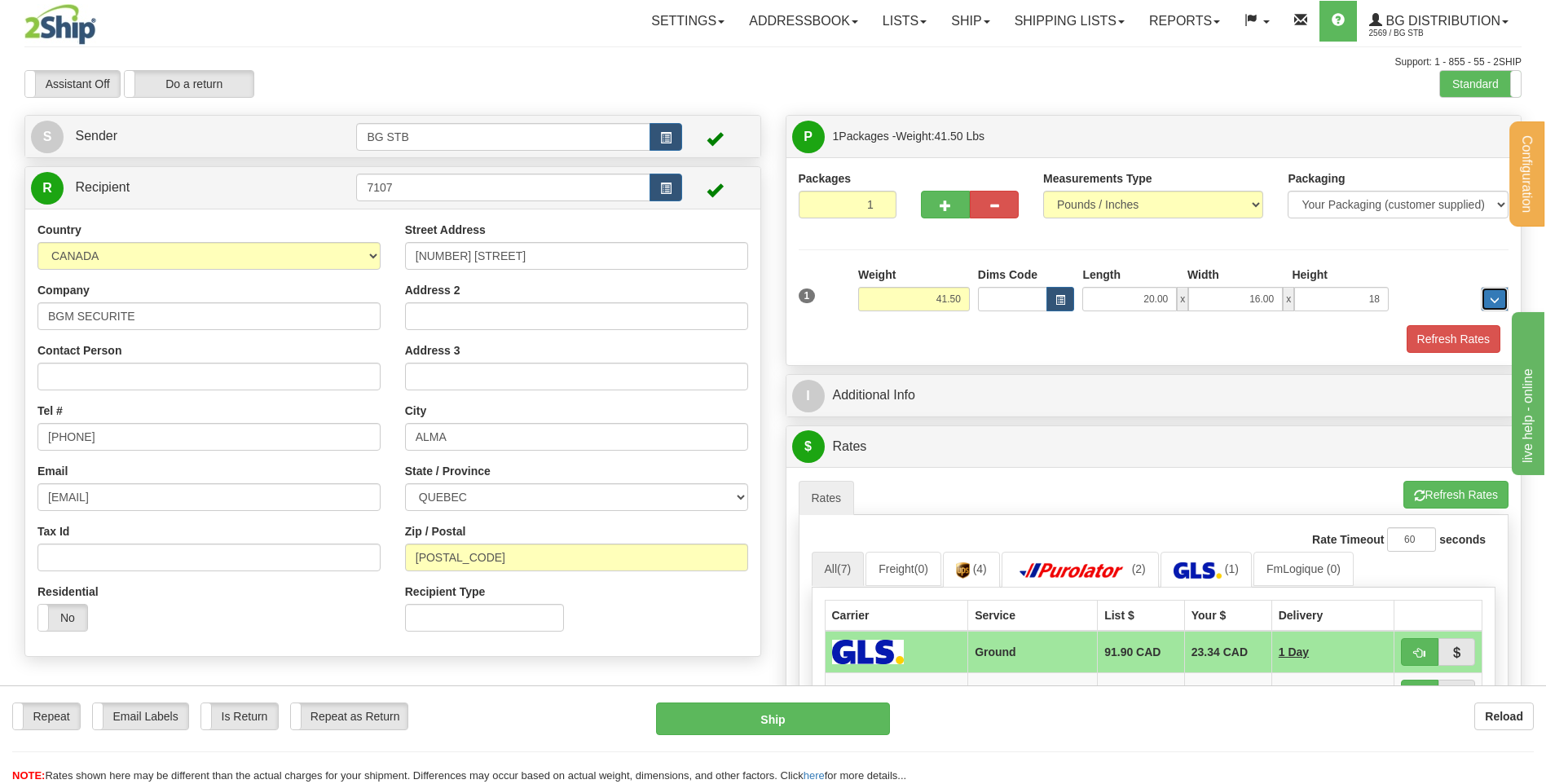 type on "18.00" 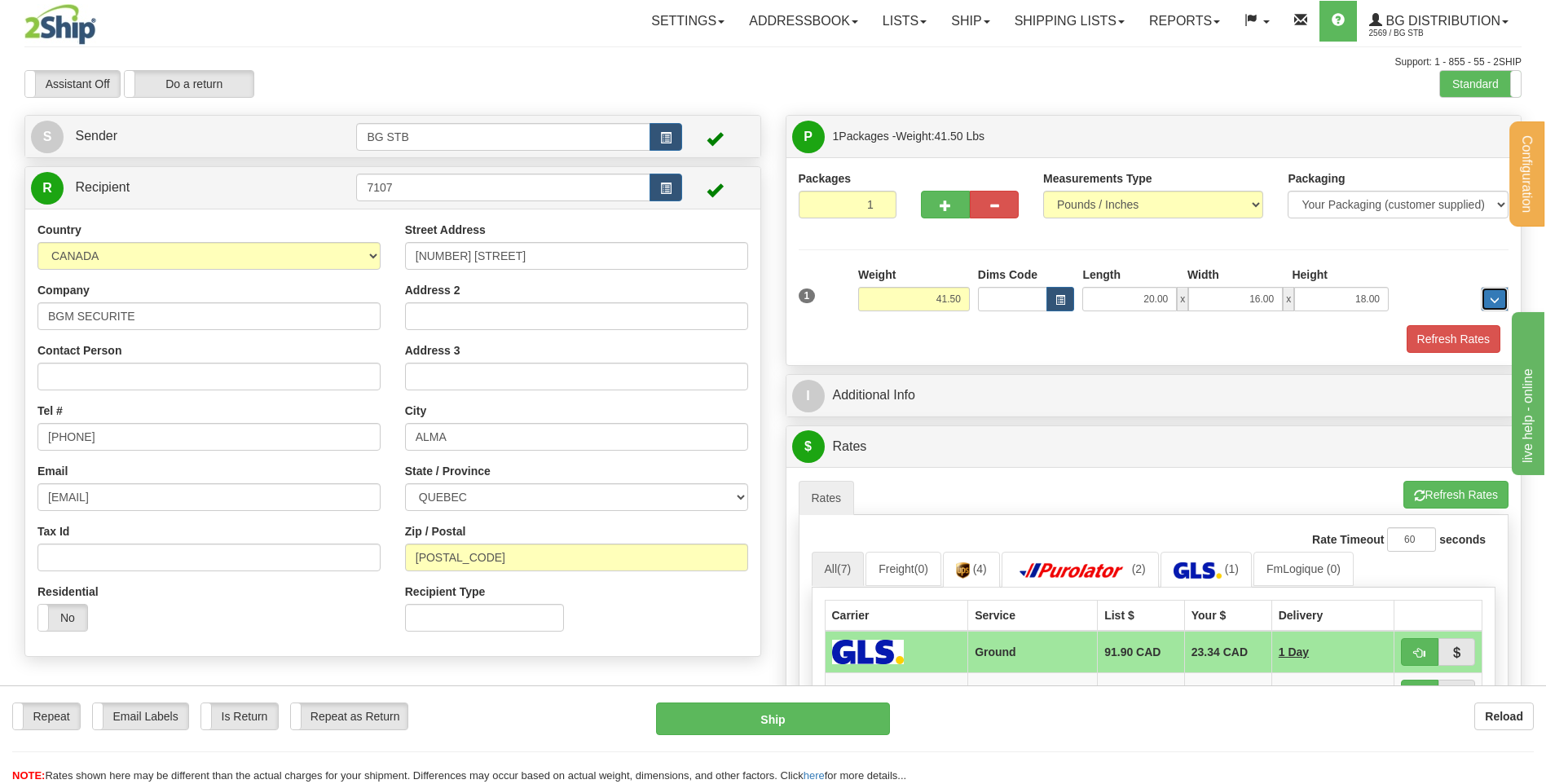 type 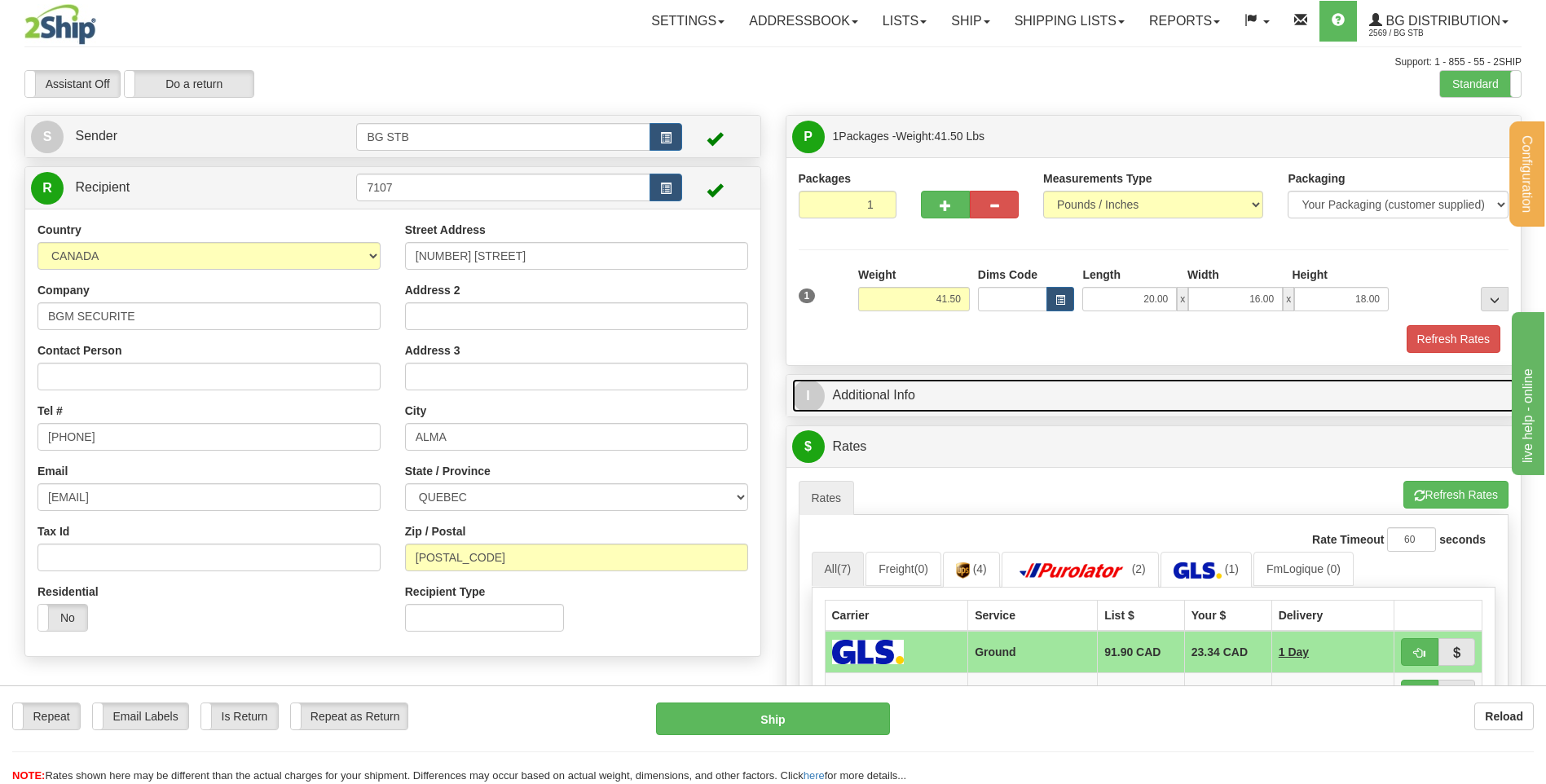 click on "I Additional Info" at bounding box center [1154, 395] 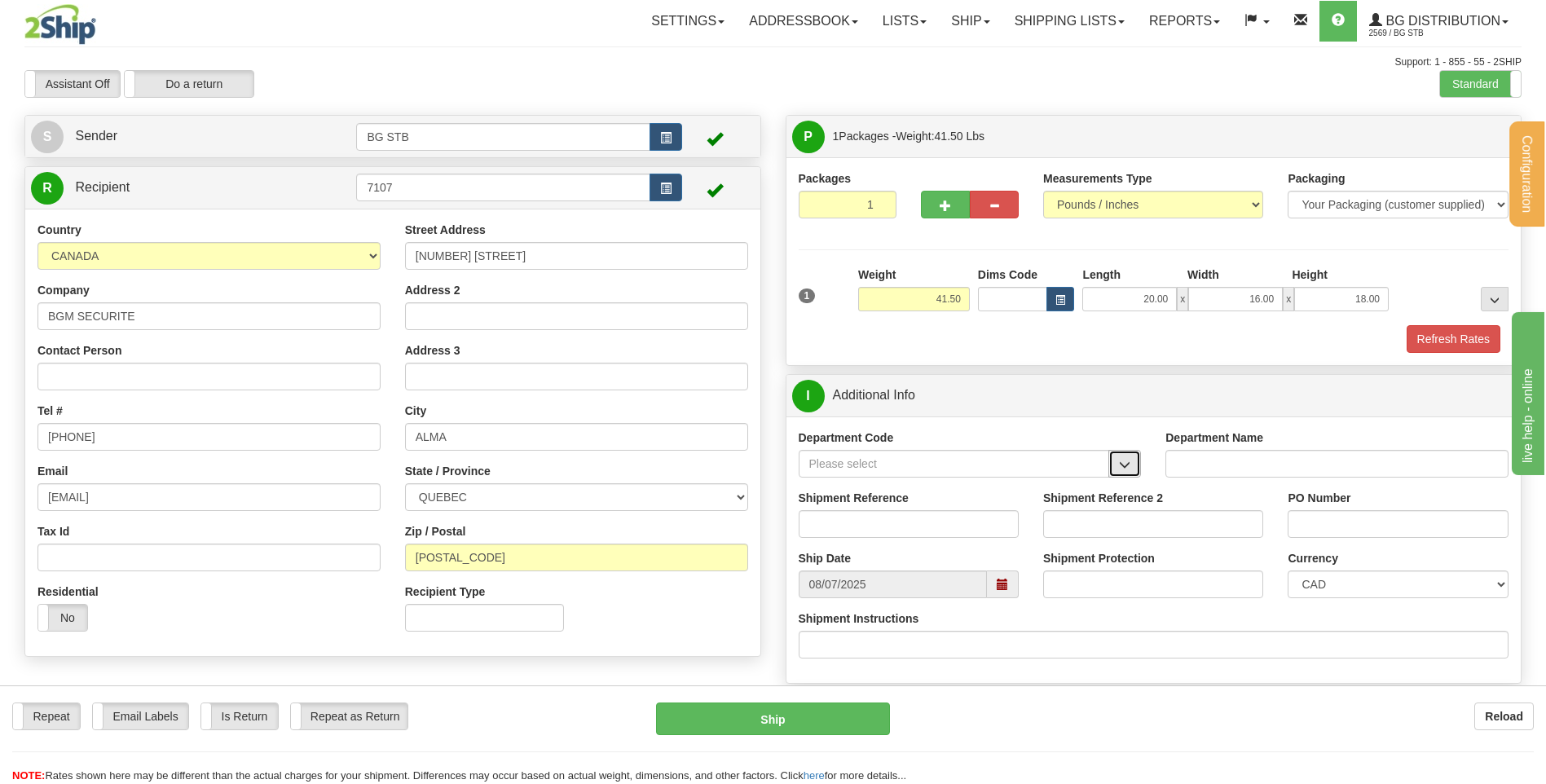 drag, startPoint x: 1132, startPoint y: 469, endPoint x: 1115, endPoint y: 472, distance: 17.262677 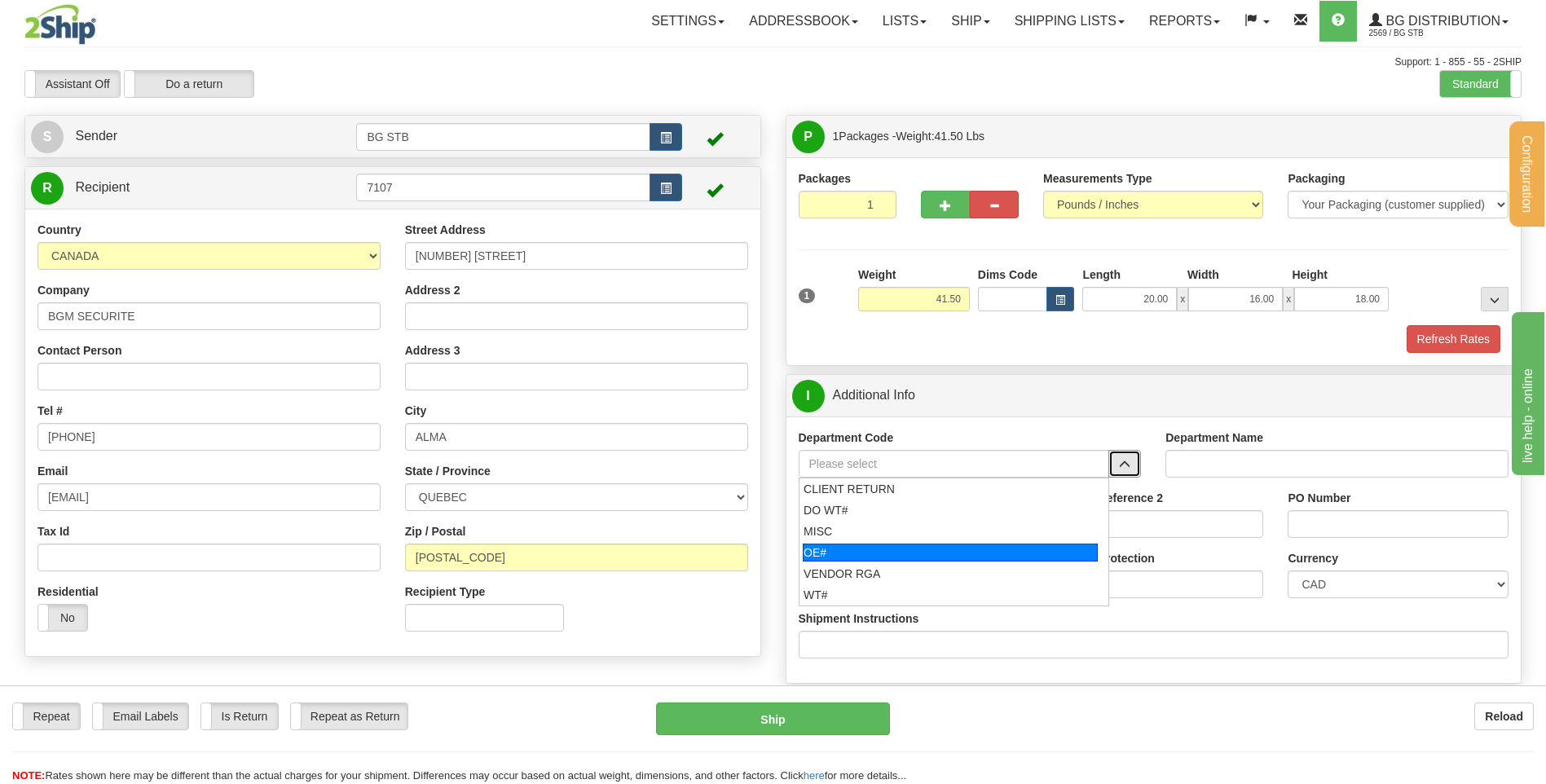 drag, startPoint x: 839, startPoint y: 549, endPoint x: 845, endPoint y: 540, distance: 10.816654 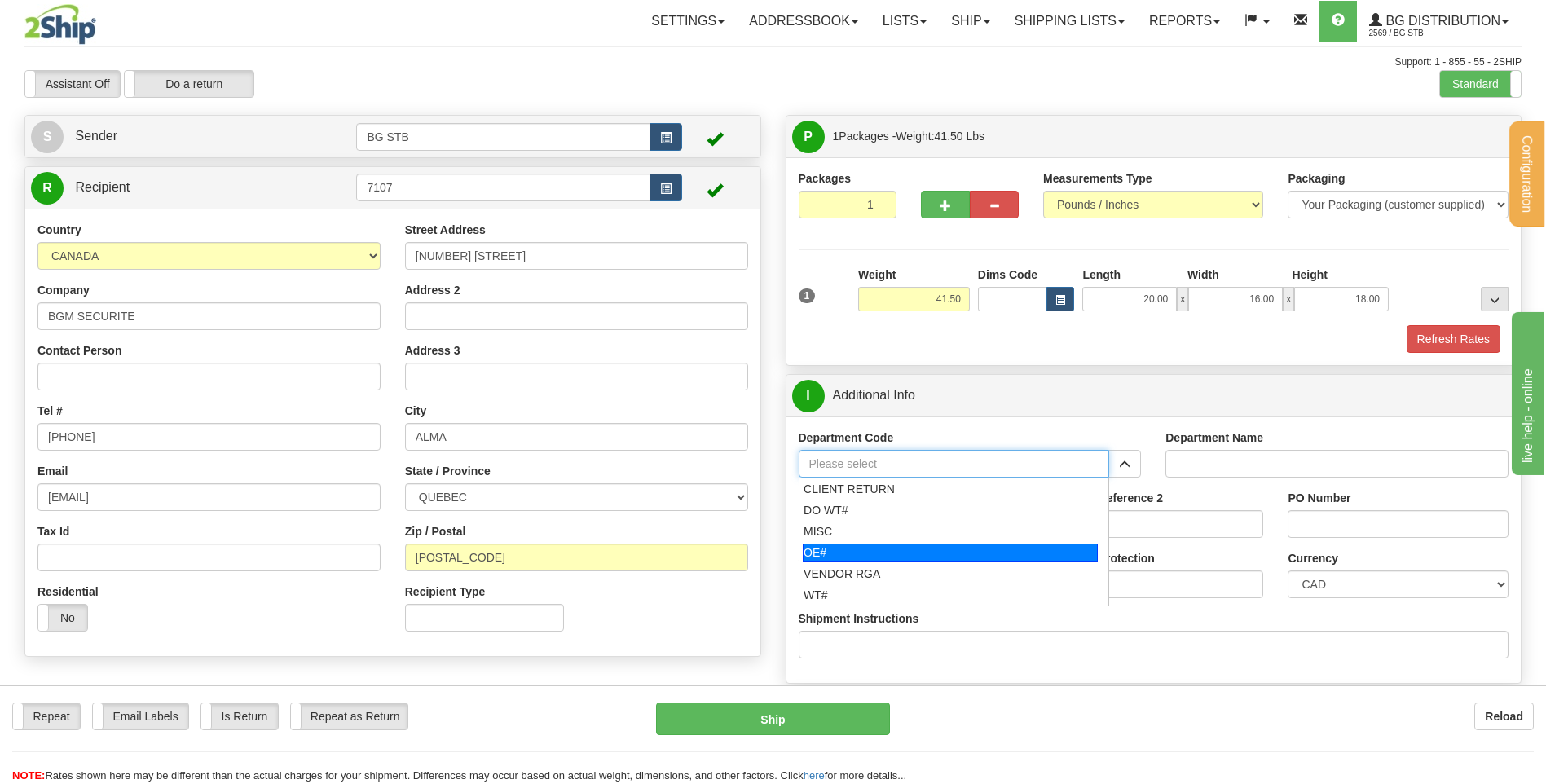 type on "OE#" 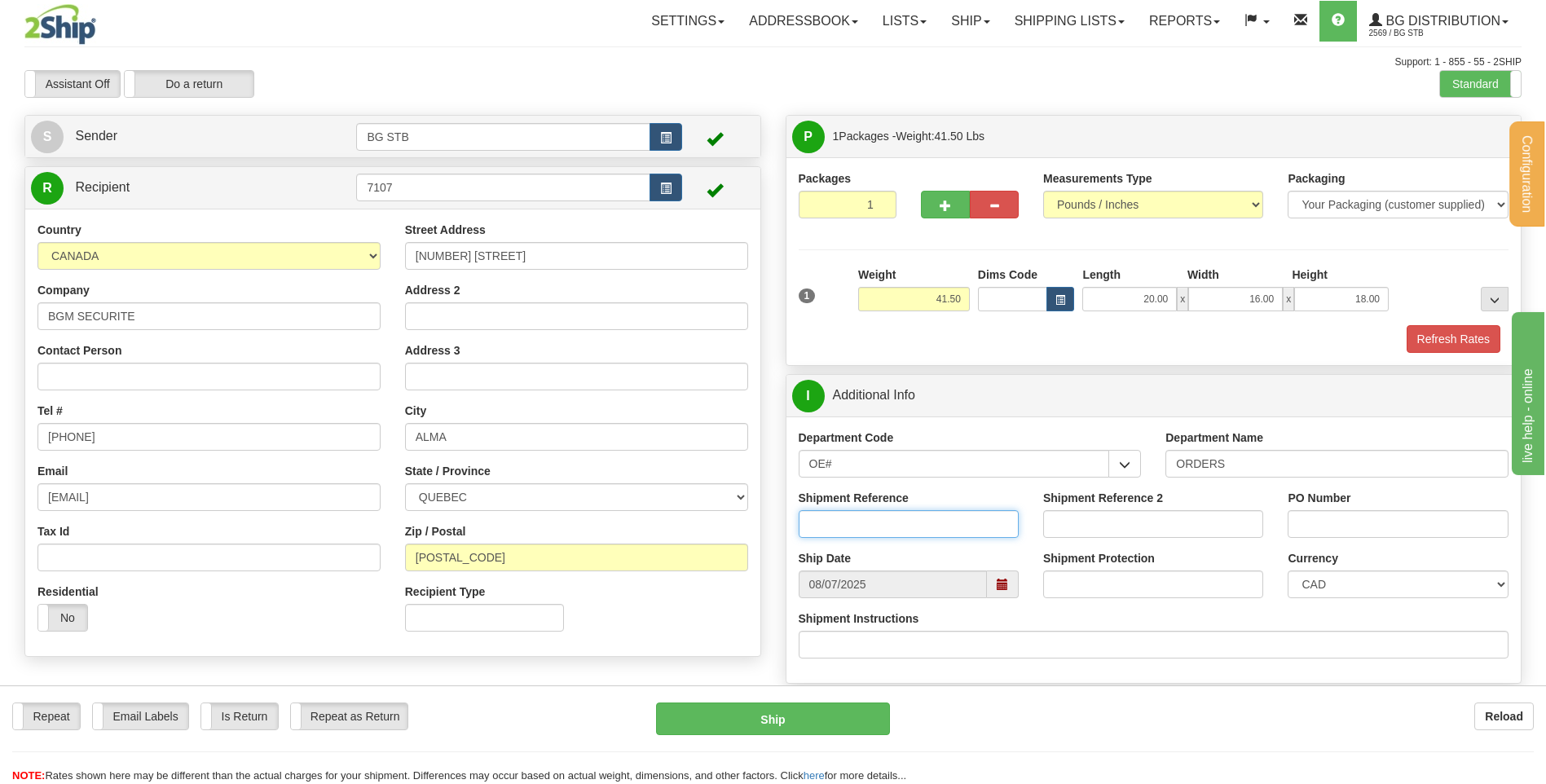 click on "Shipment Reference" at bounding box center [909, 524] 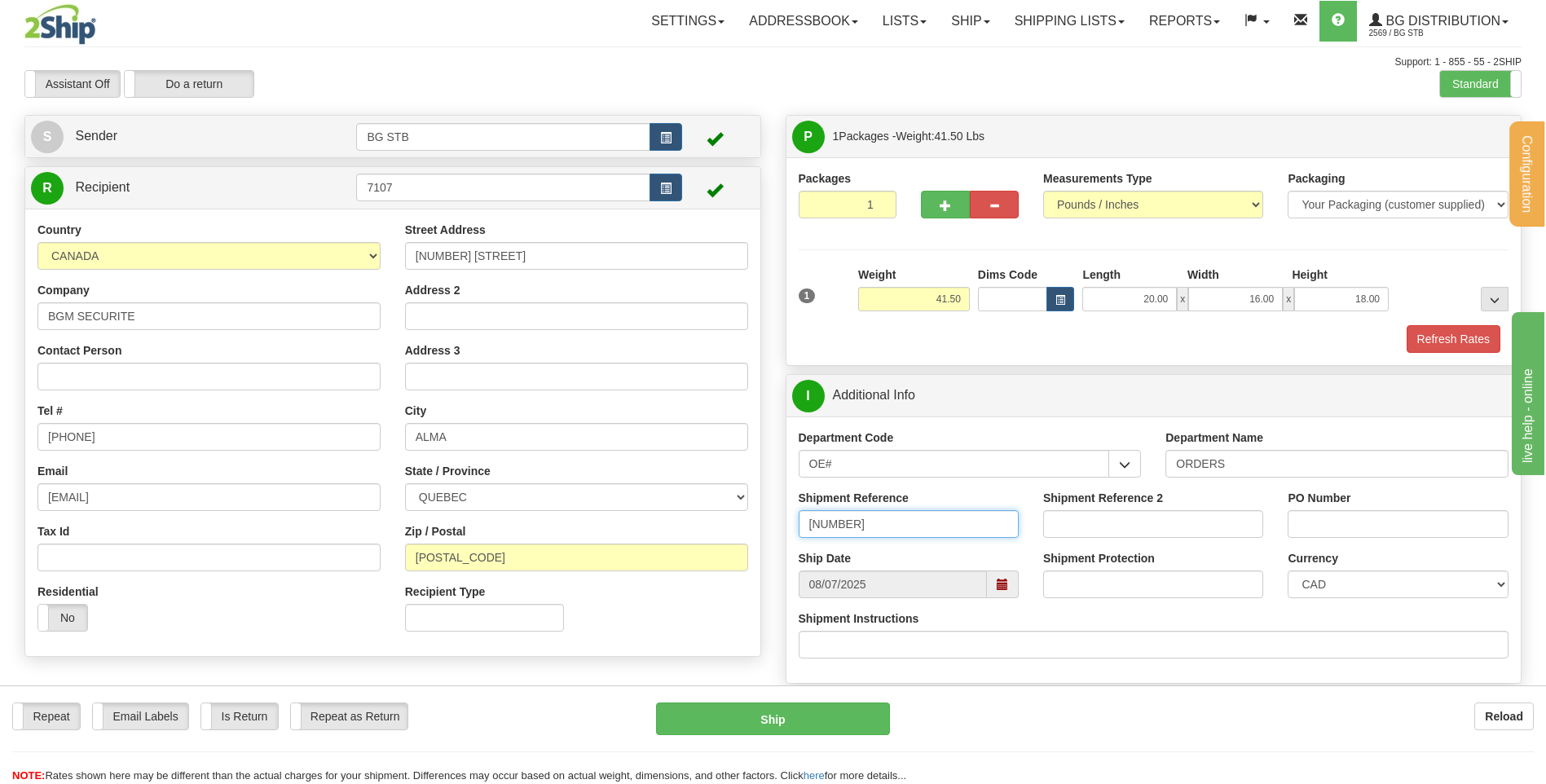 type on "[NUMBER]" 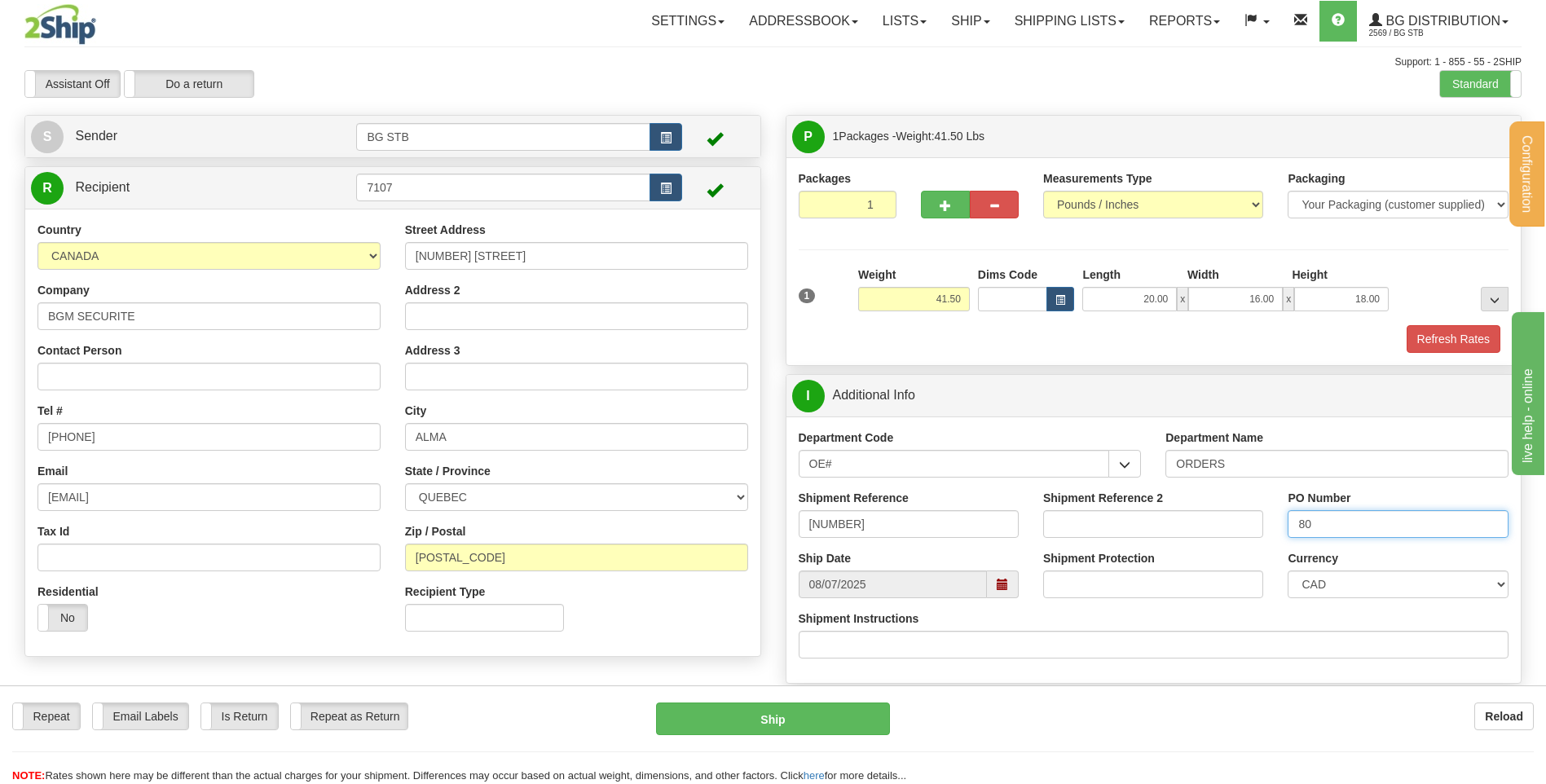type on "8" 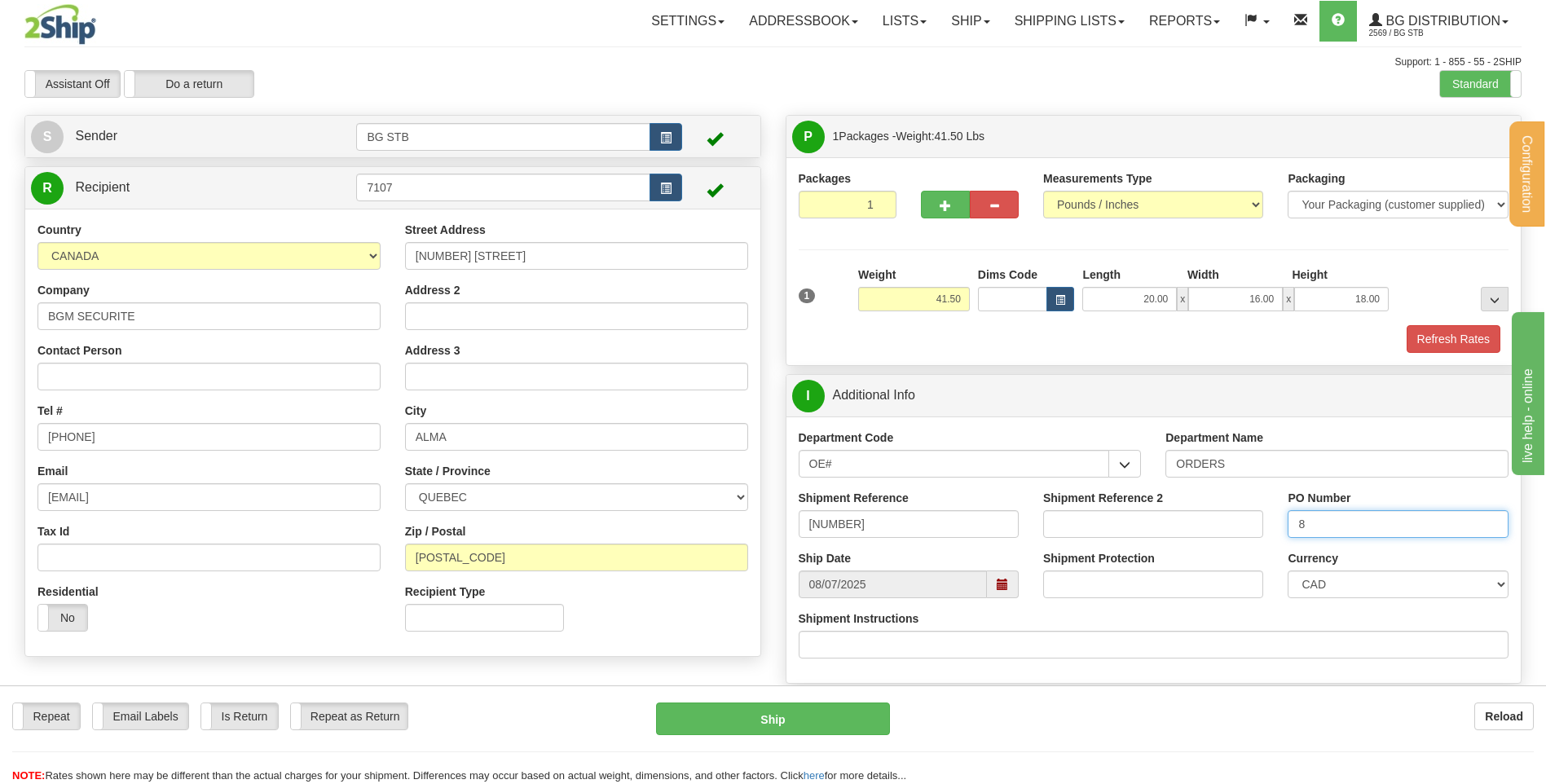 type 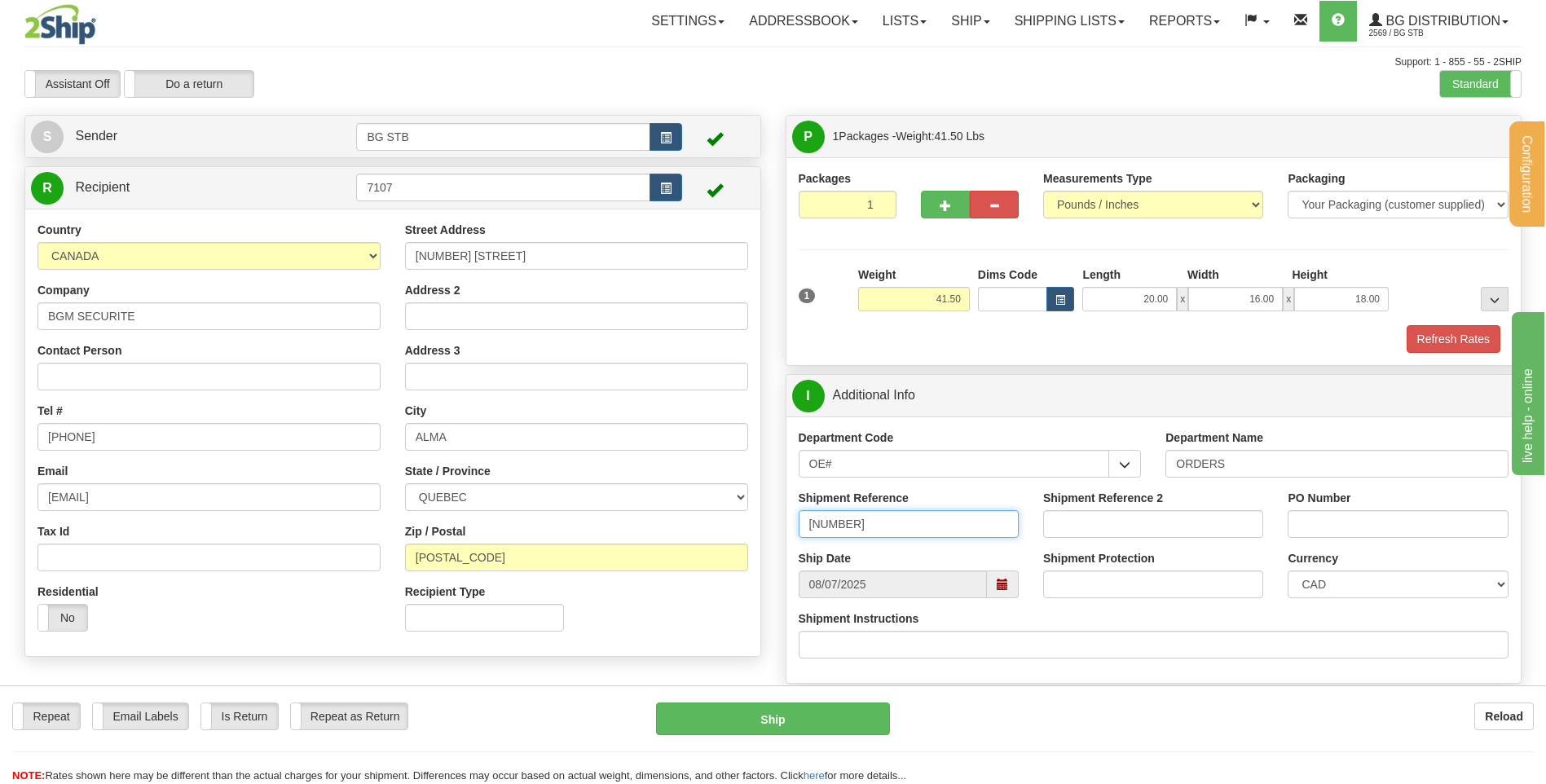 click on "[NUMBER]" at bounding box center (909, 524) 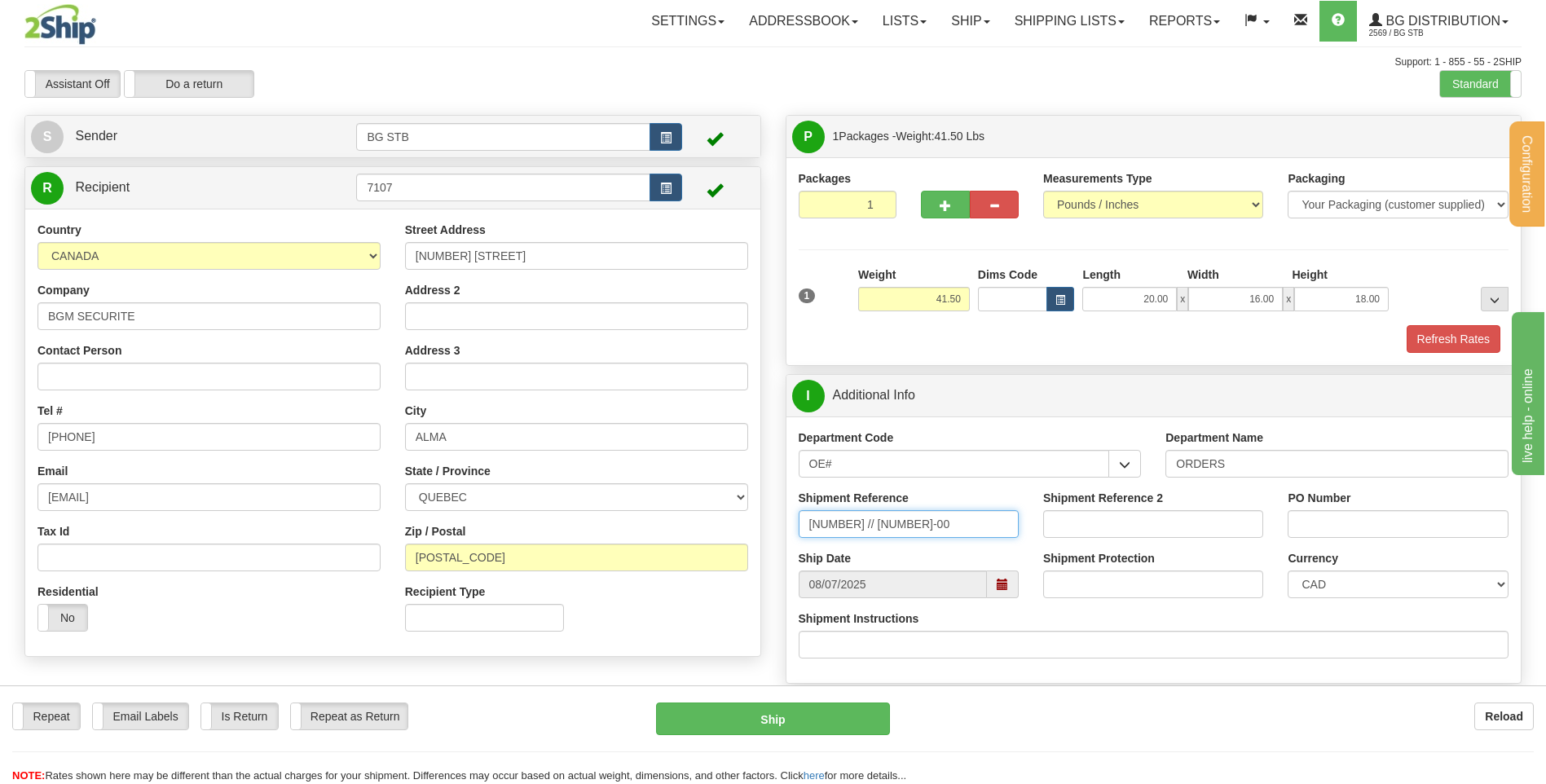 type on "[NUMBER] // [NUMBER]-00" 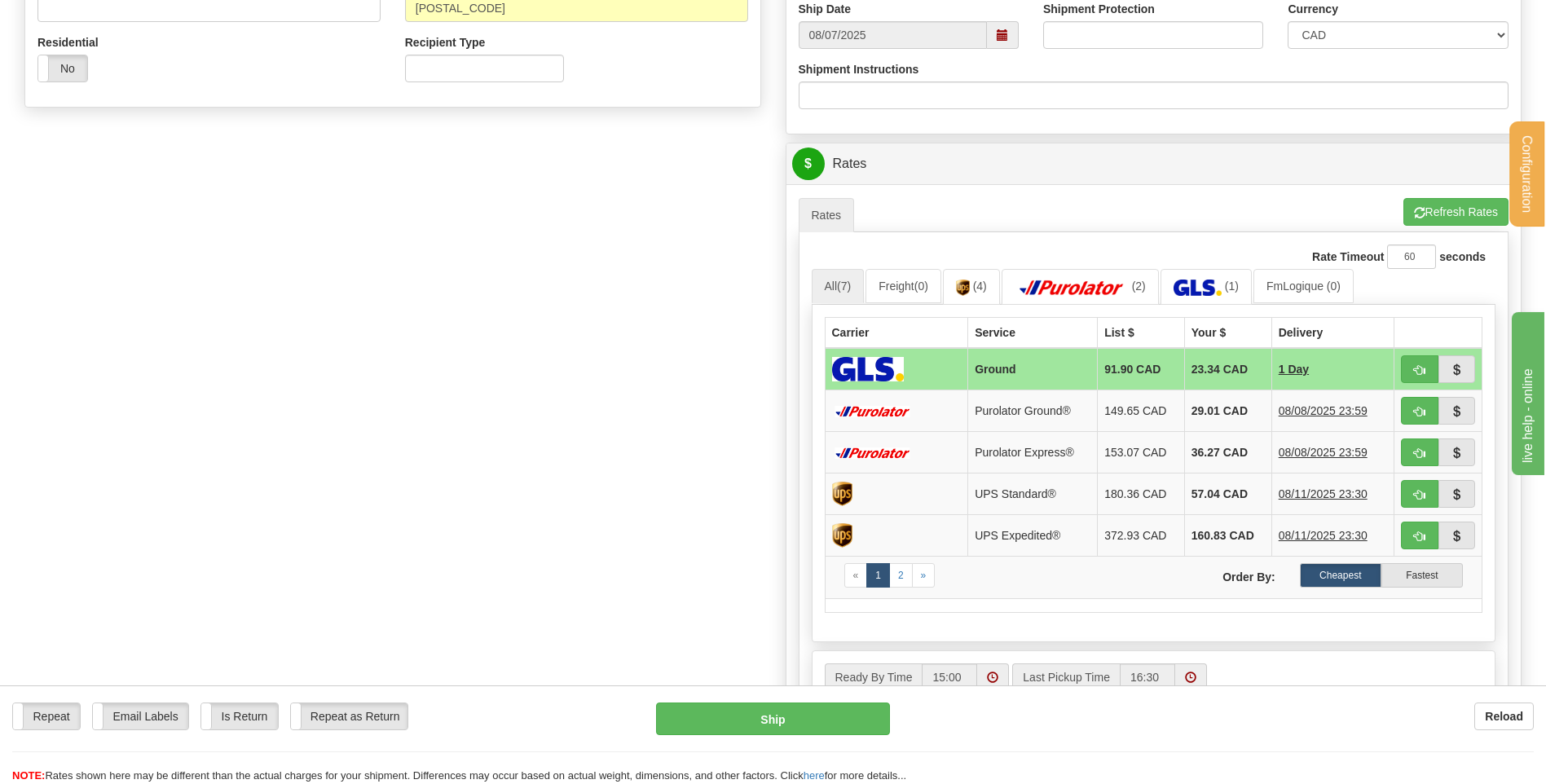 scroll, scrollTop: 570, scrollLeft: 0, axis: vertical 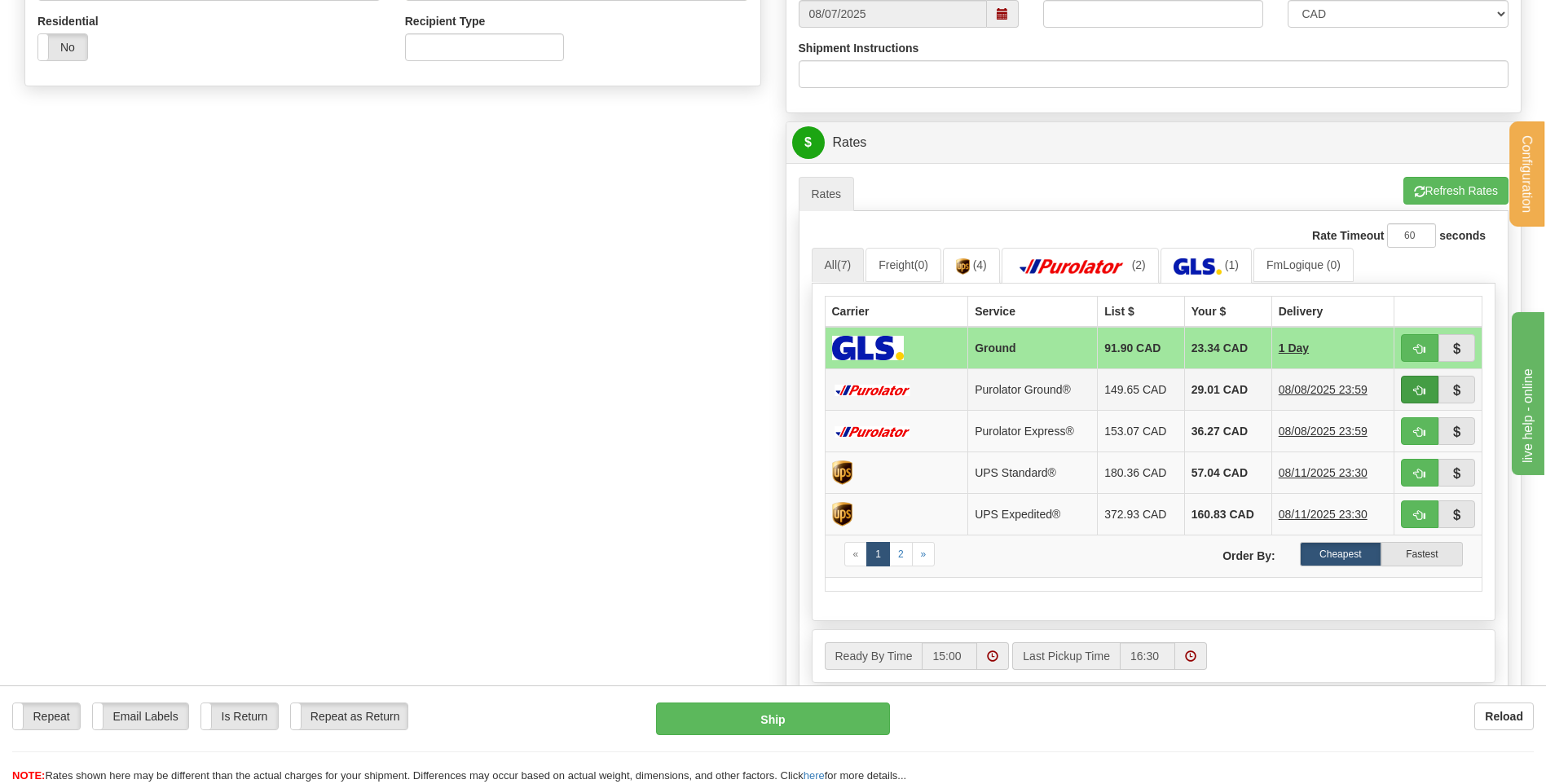 type on "Y-[NUMBER] // ..." 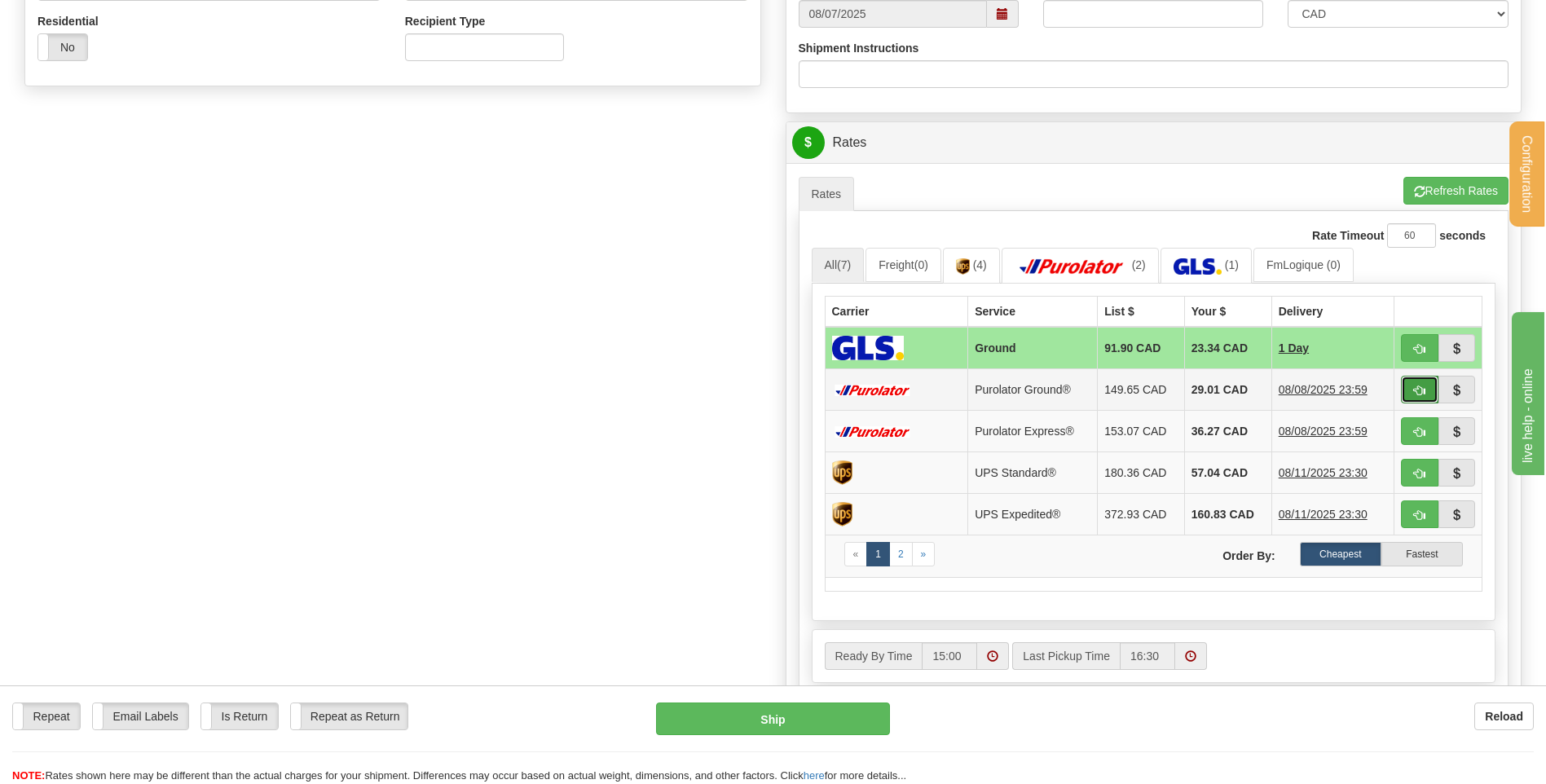 click at bounding box center (1420, 390) 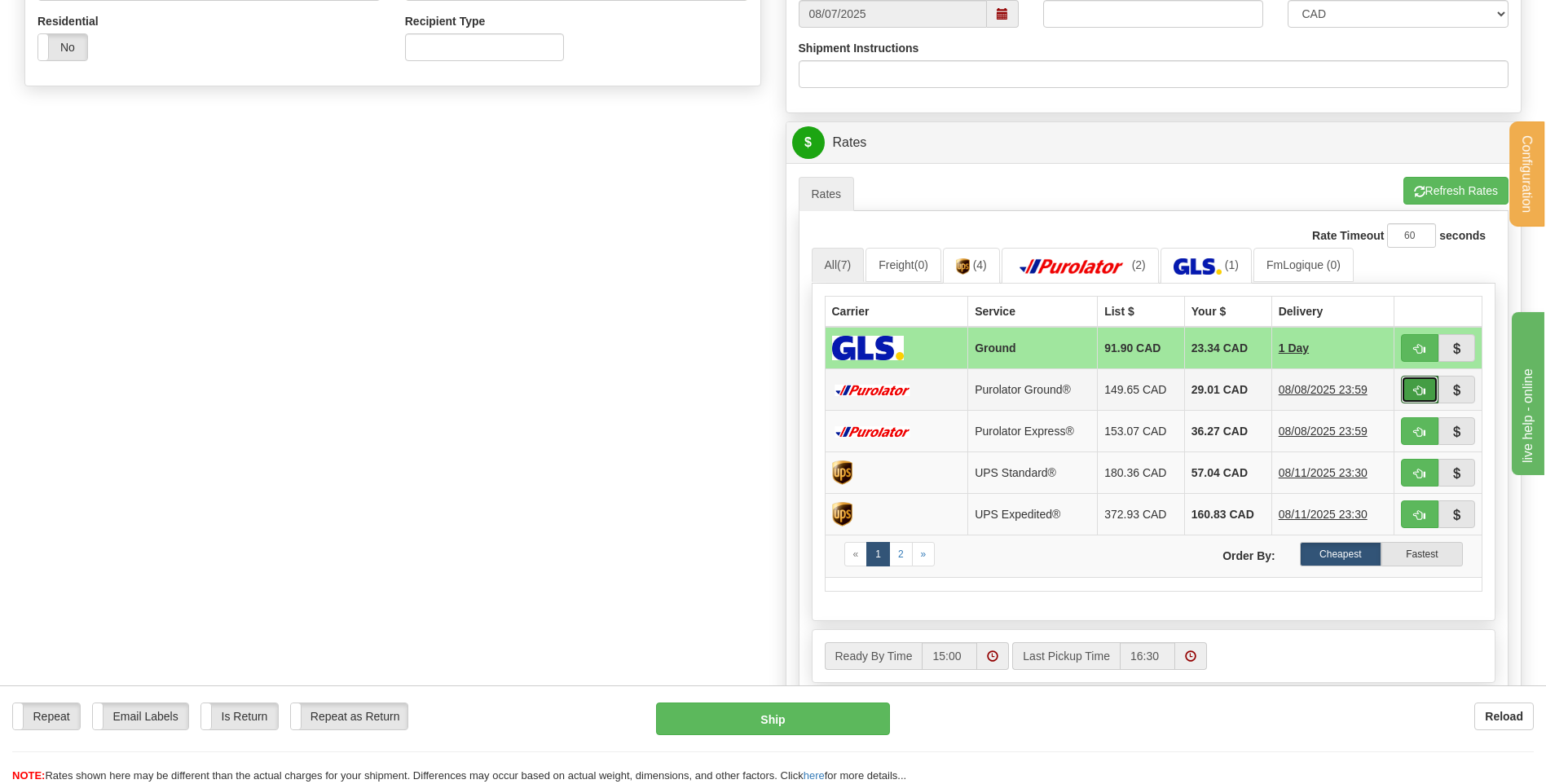 type on "260" 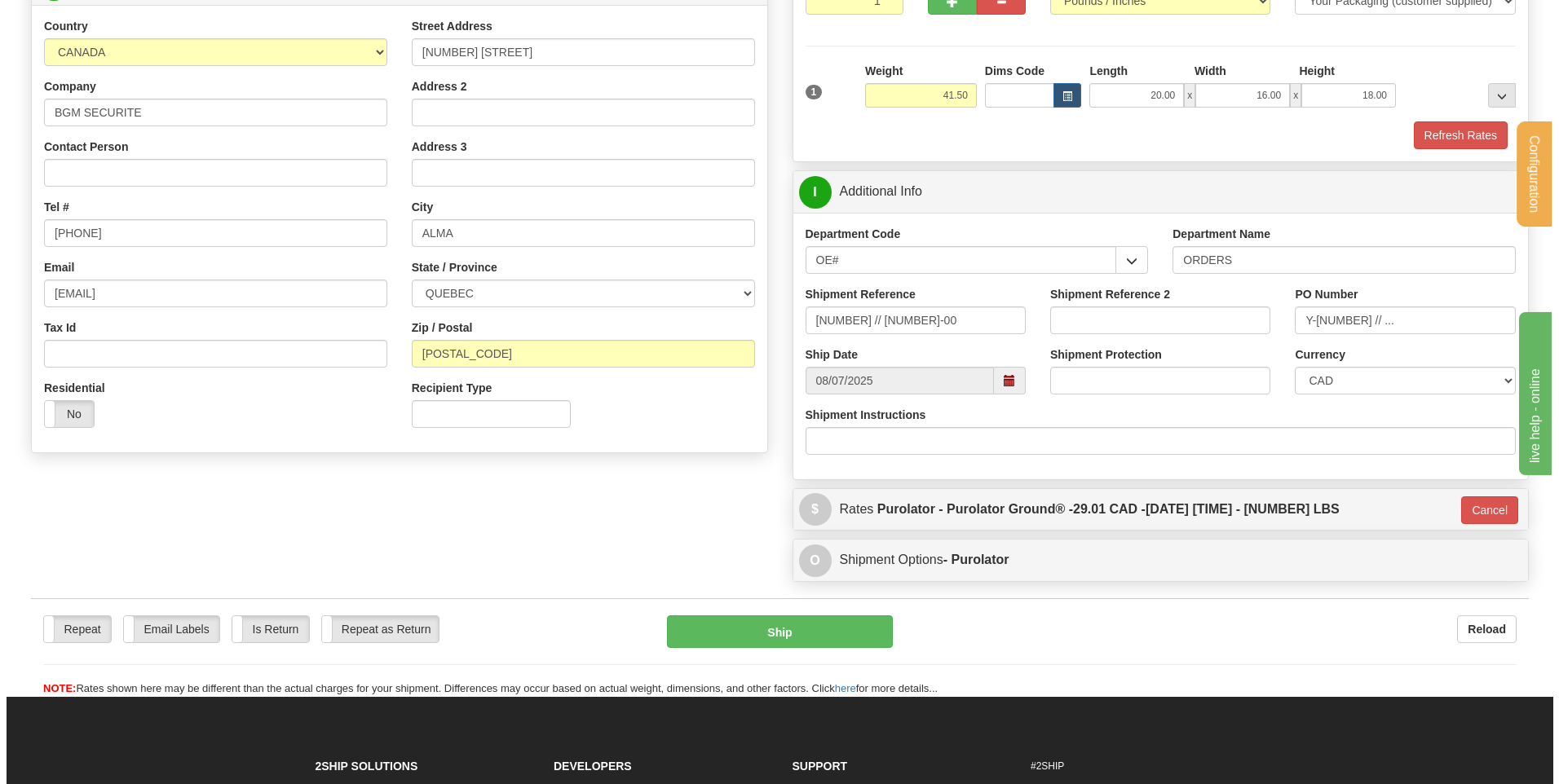 scroll, scrollTop: 433, scrollLeft: 0, axis: vertical 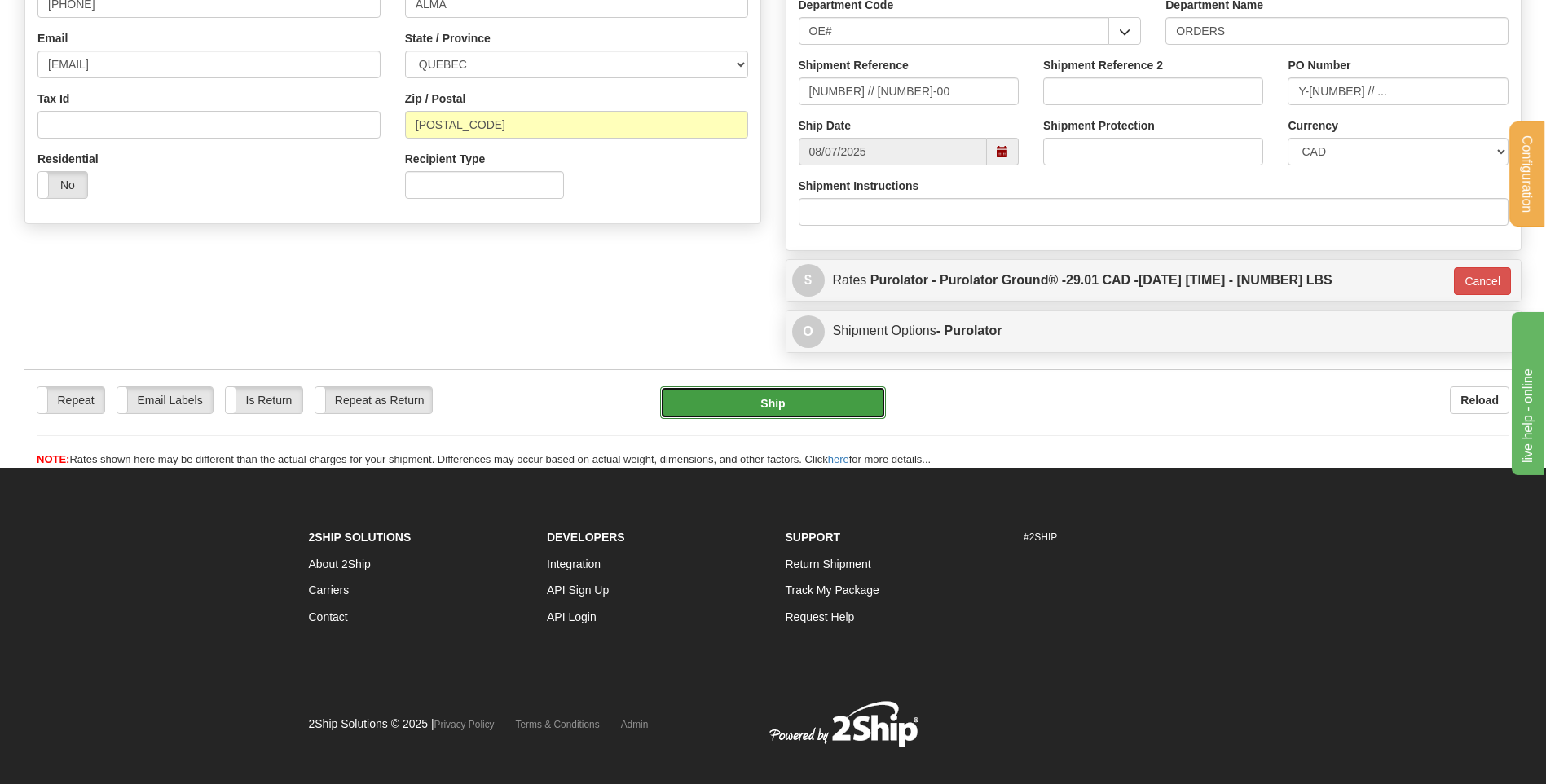click on "Ship" at bounding box center [773, 403] 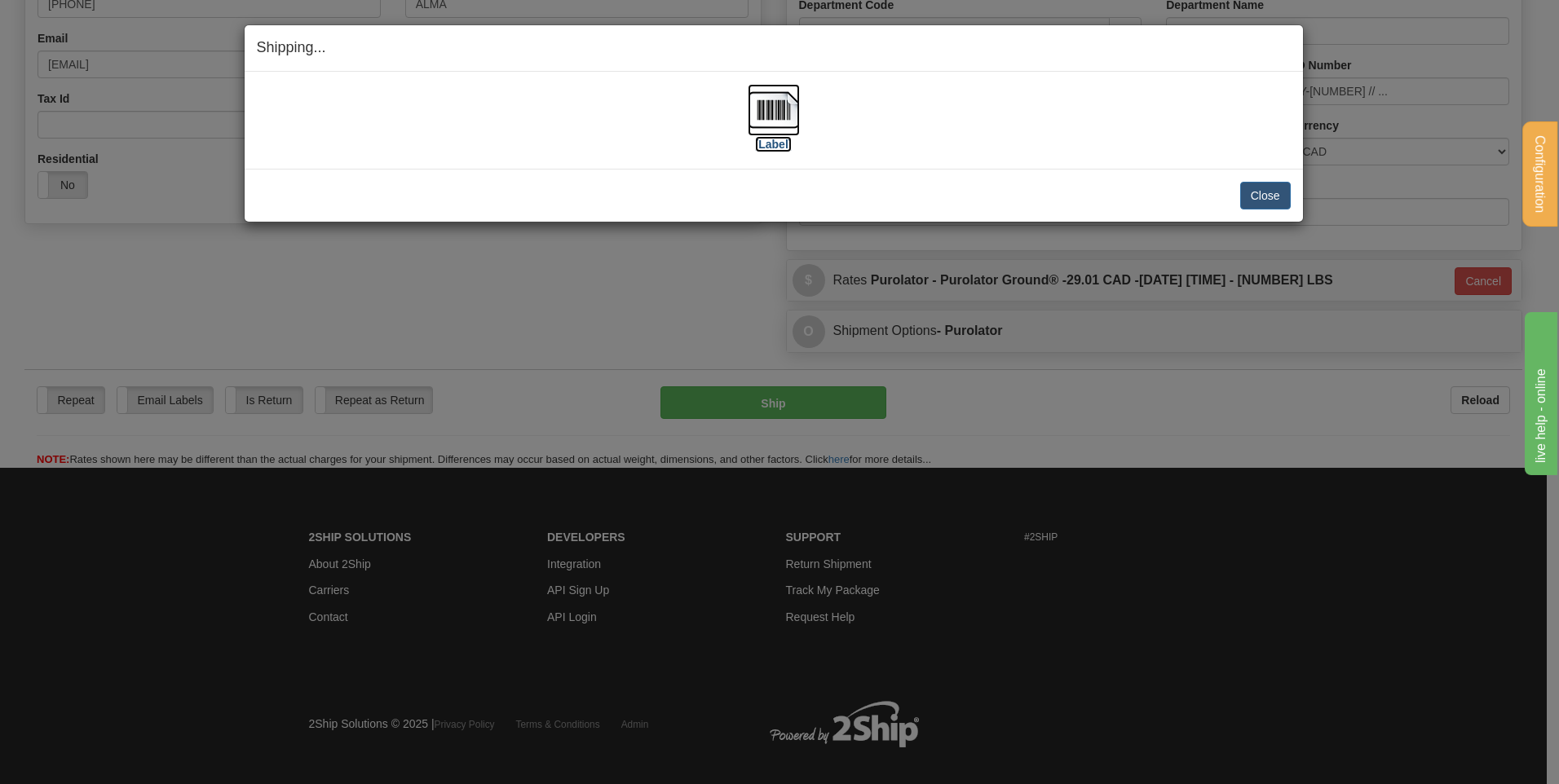 click at bounding box center [774, 110] 